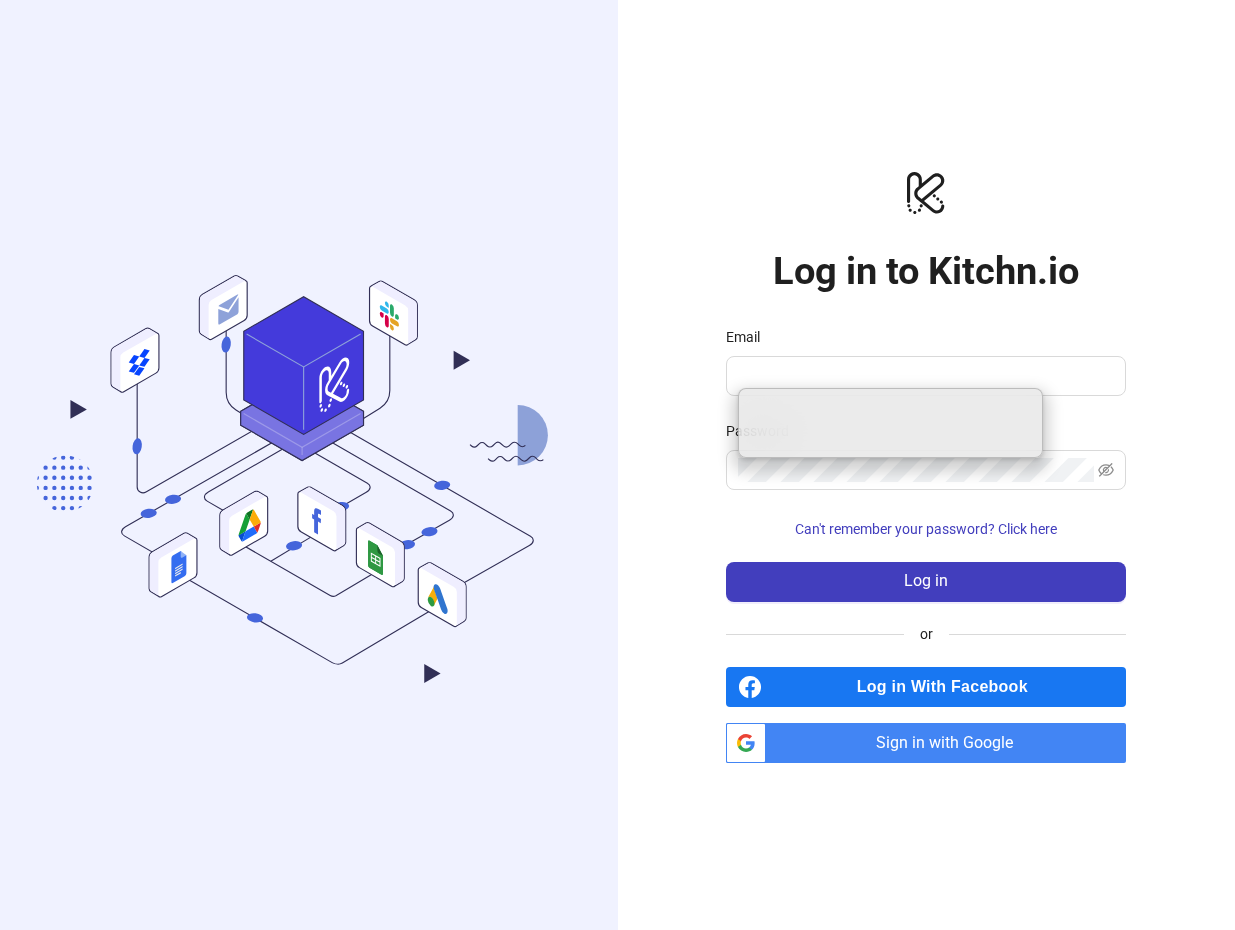 scroll, scrollTop: 0, scrollLeft: 0, axis: both 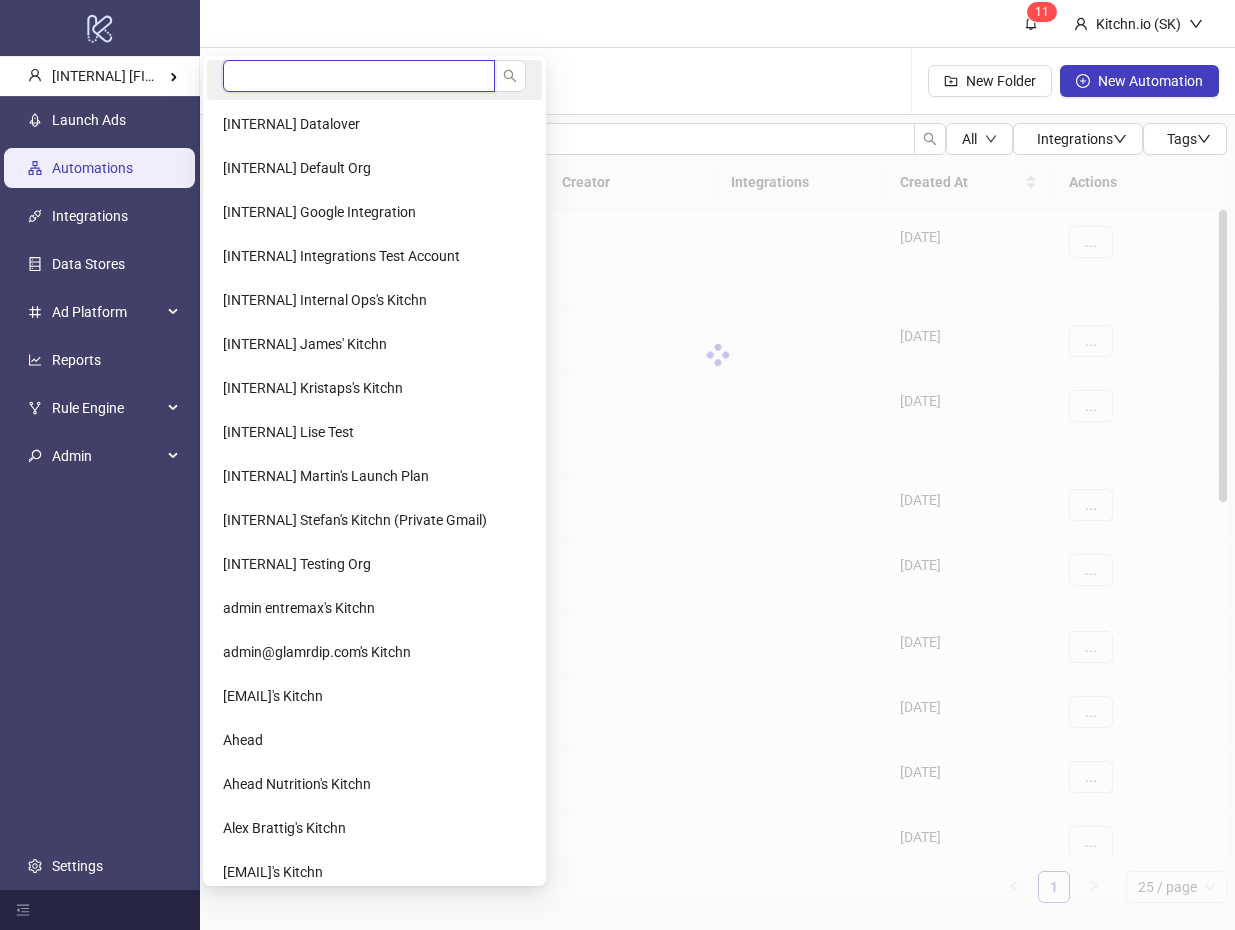 click at bounding box center (359, 76) 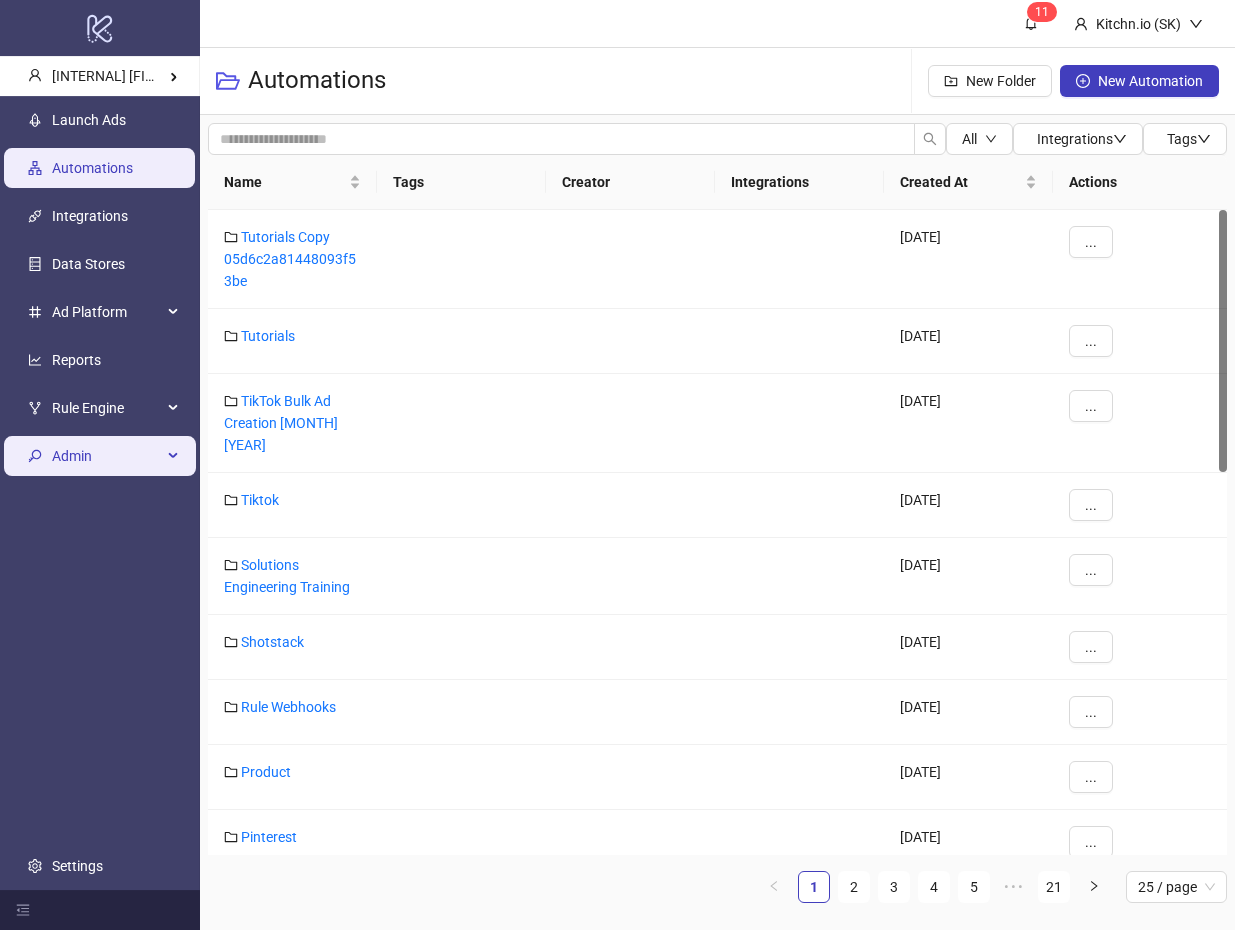 click on "Admin" at bounding box center [107, 456] 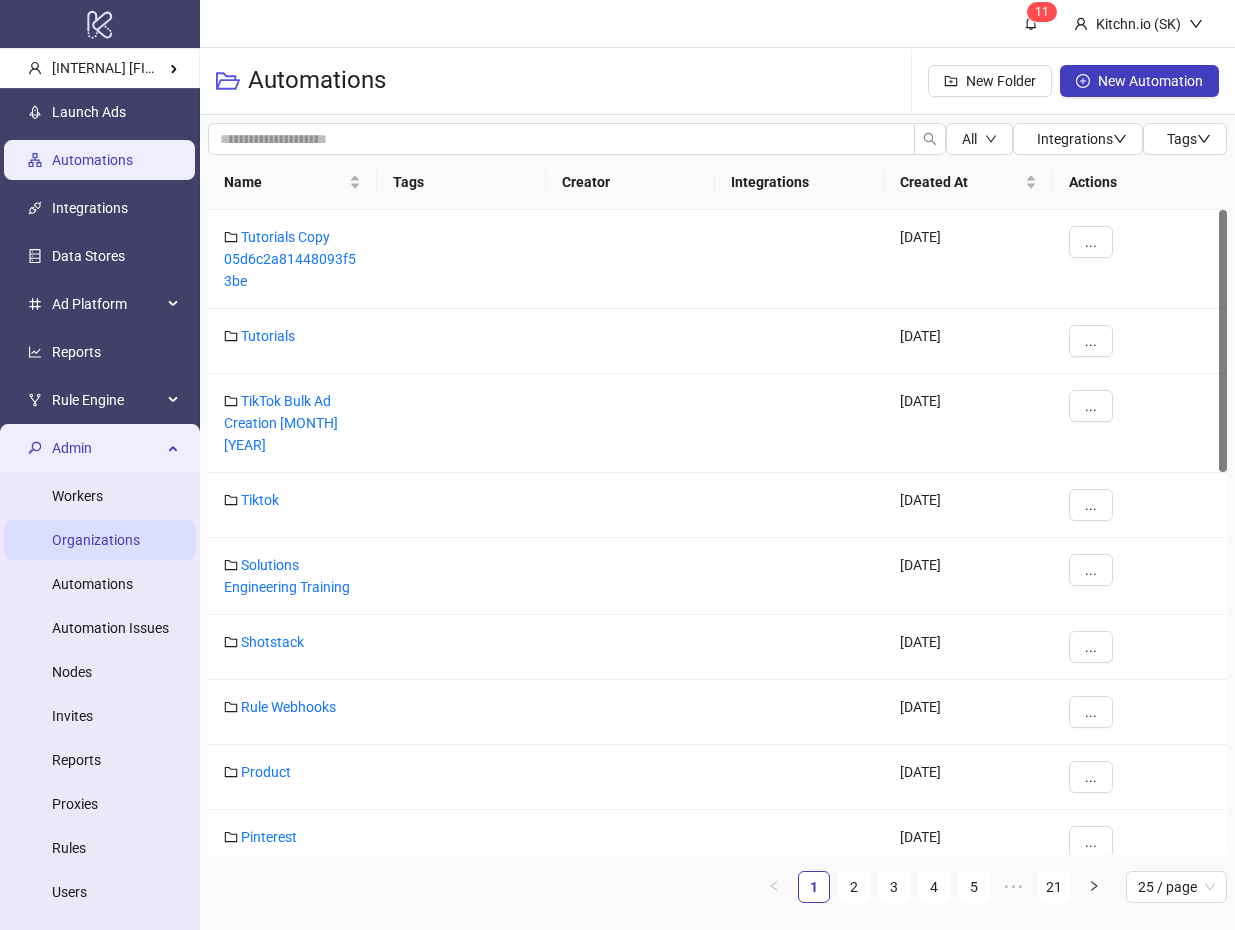 click on "Organizations" at bounding box center (96, 540) 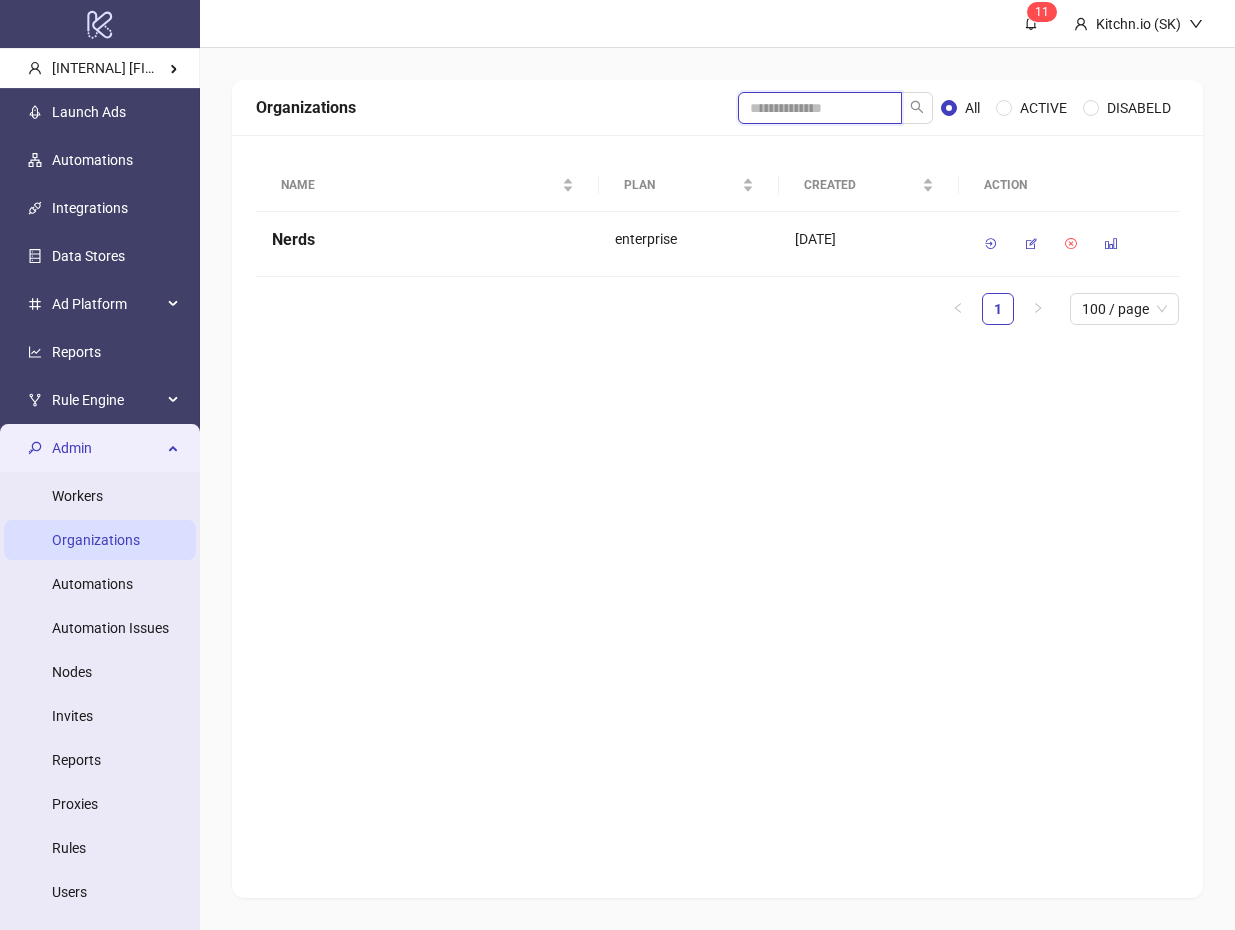 drag, startPoint x: 850, startPoint y: 107, endPoint x: 850, endPoint y: 91, distance: 16 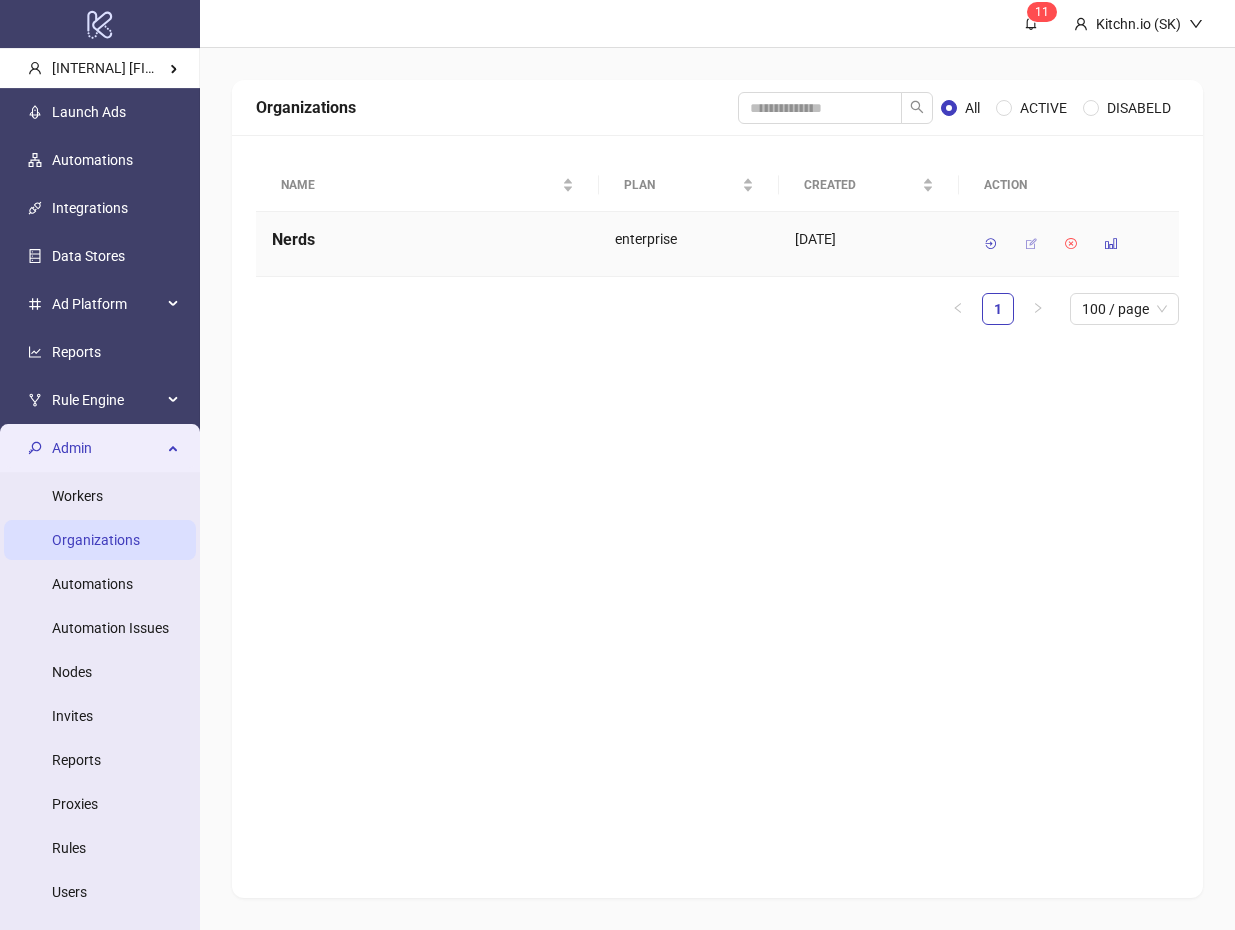 click at bounding box center [1031, 244] 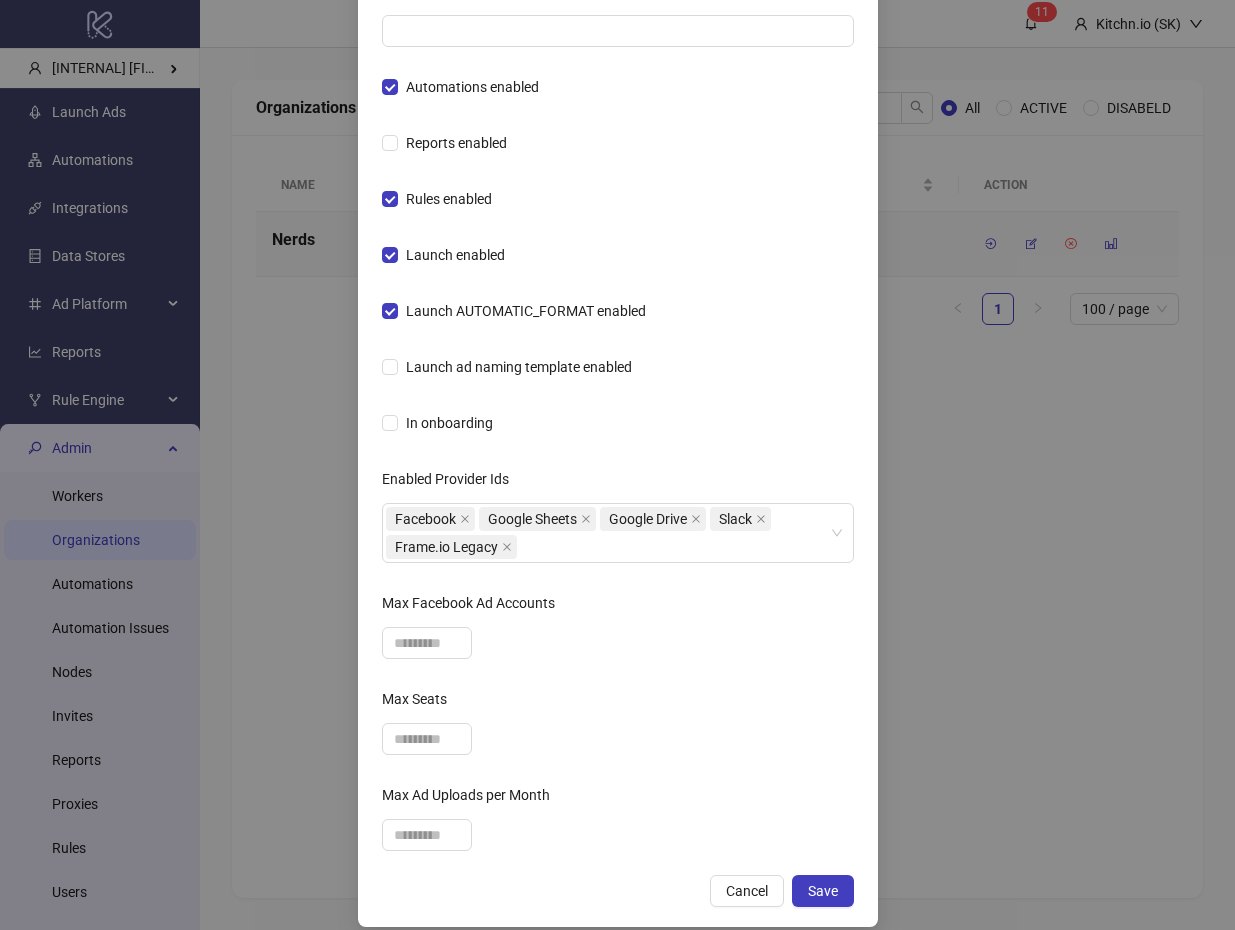 scroll, scrollTop: 634, scrollLeft: 0, axis: vertical 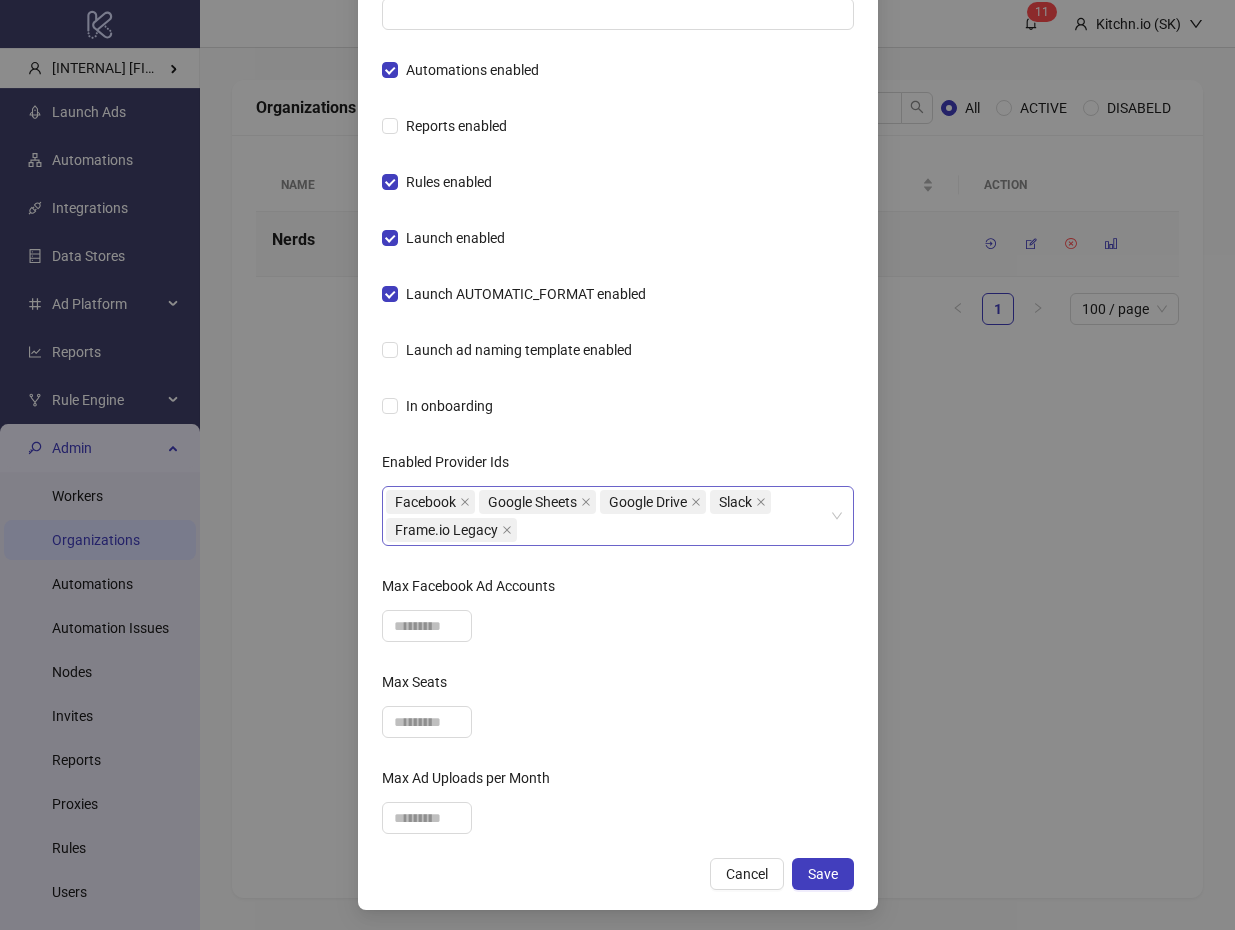 click on "Facebook Google Sheets Google Drive Slack Frame.io Legacy" at bounding box center [607, 516] 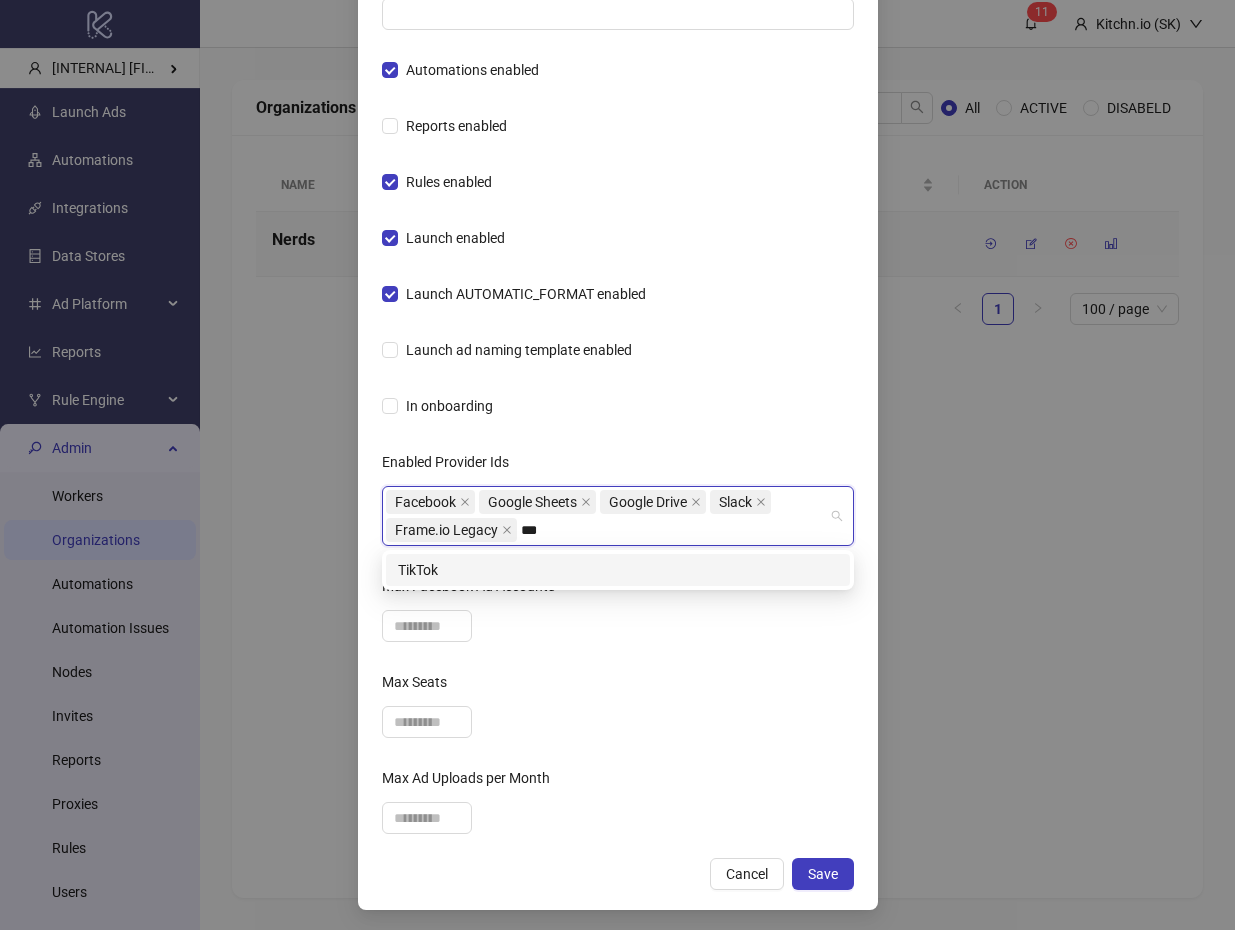 click on "TikTok" at bounding box center (618, 570) 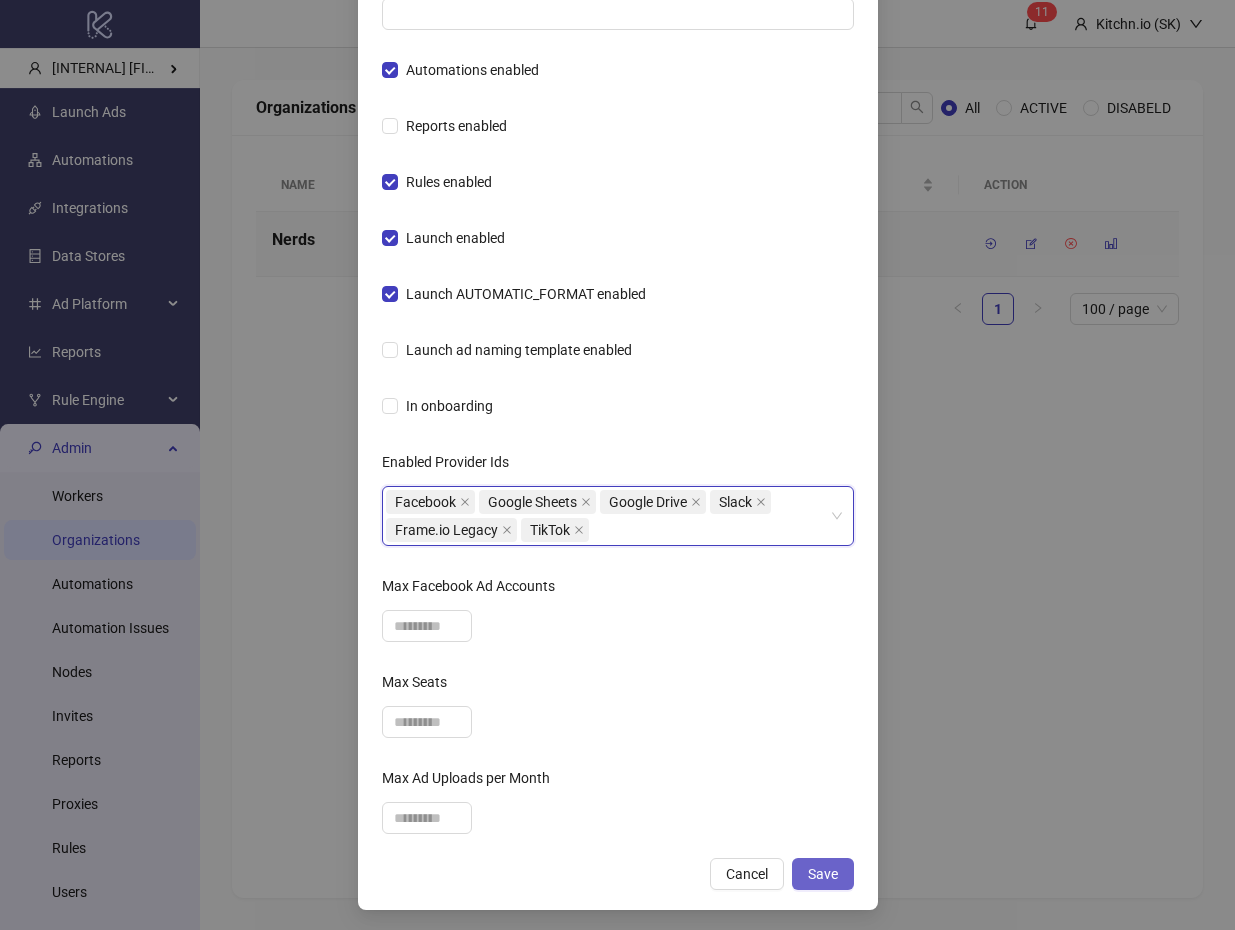 click on "Save" at bounding box center (823, 874) 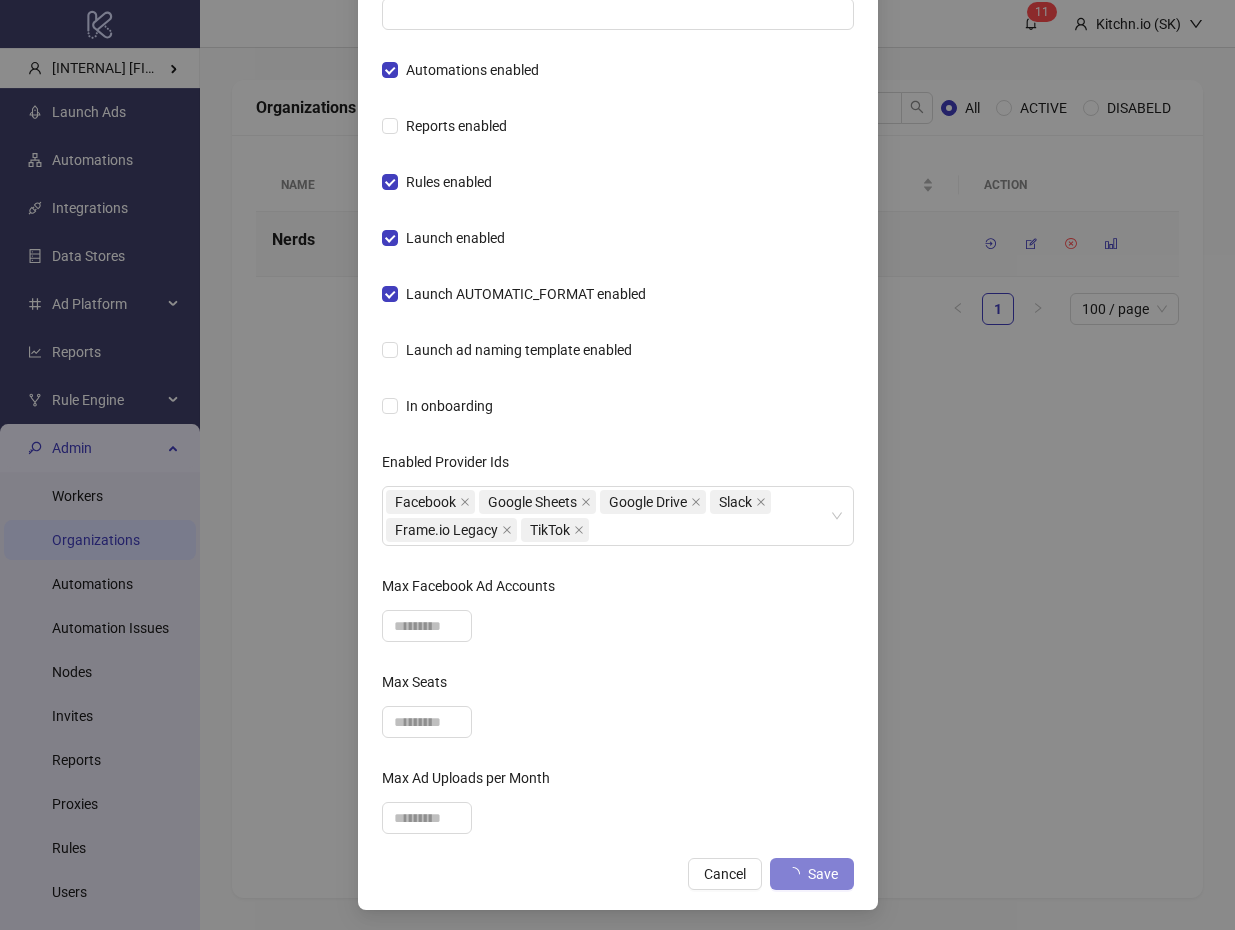scroll, scrollTop: 538, scrollLeft: 0, axis: vertical 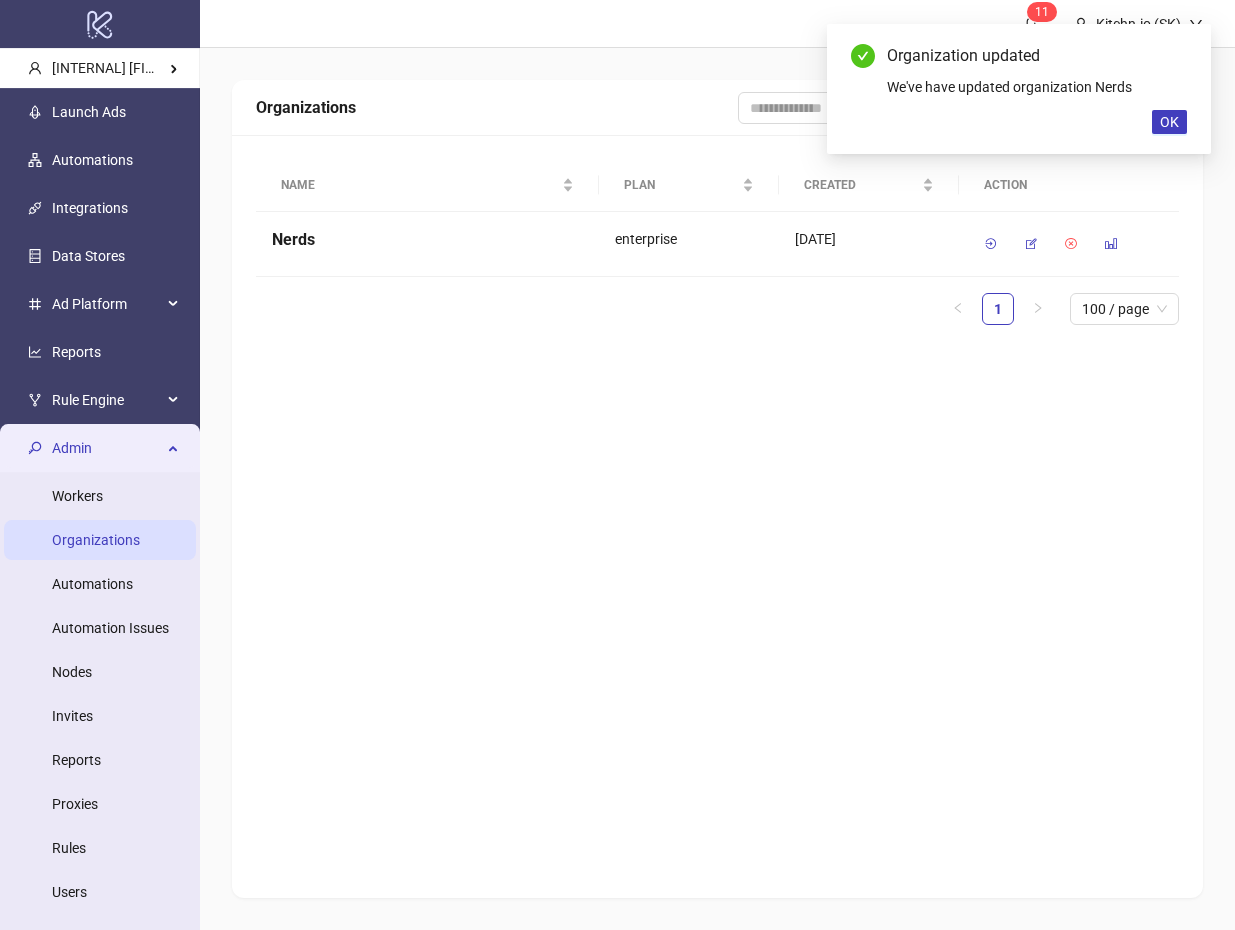 click on "1 100 / page" at bounding box center [717, 309] 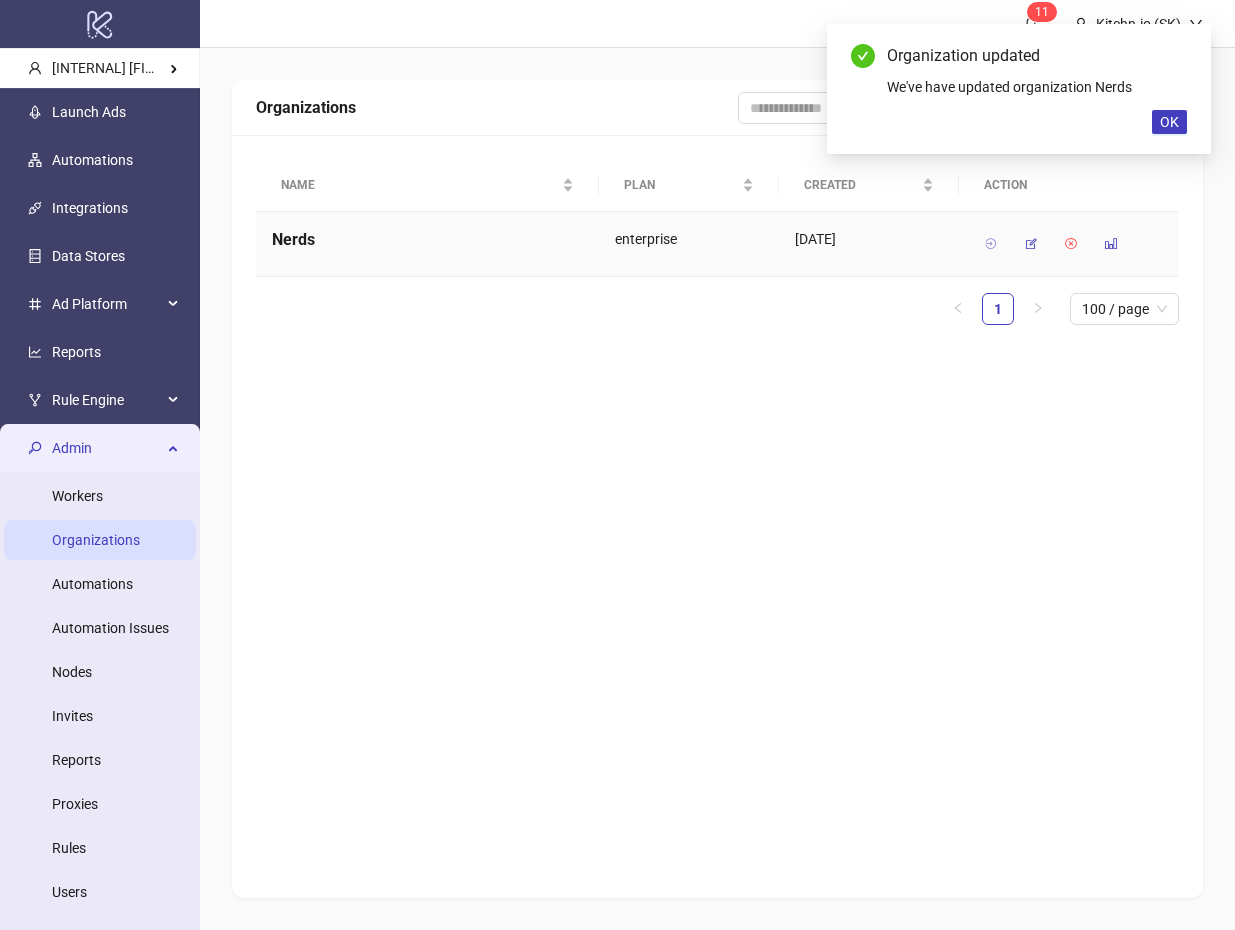 click at bounding box center [991, 244] 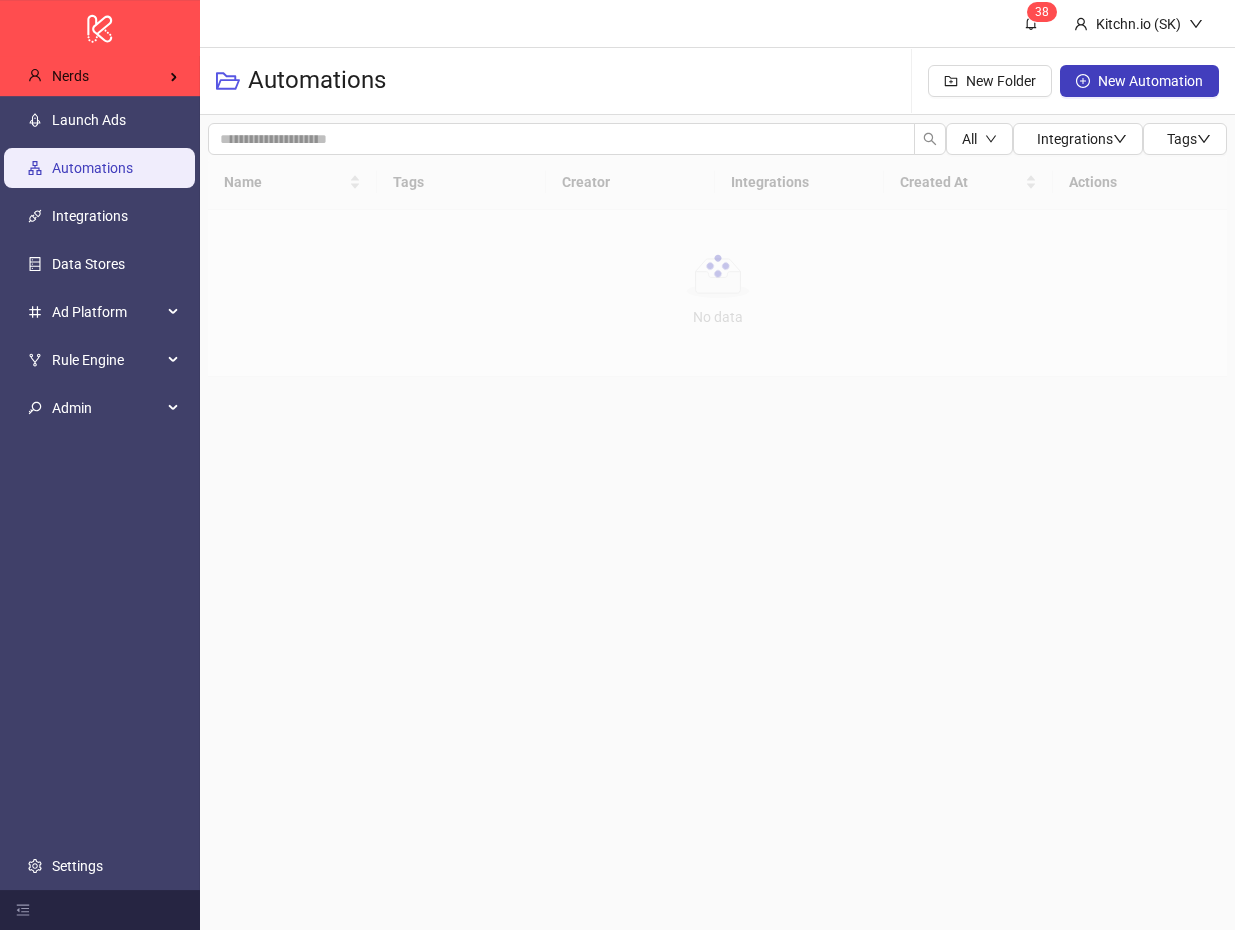 scroll, scrollTop: 0, scrollLeft: 0, axis: both 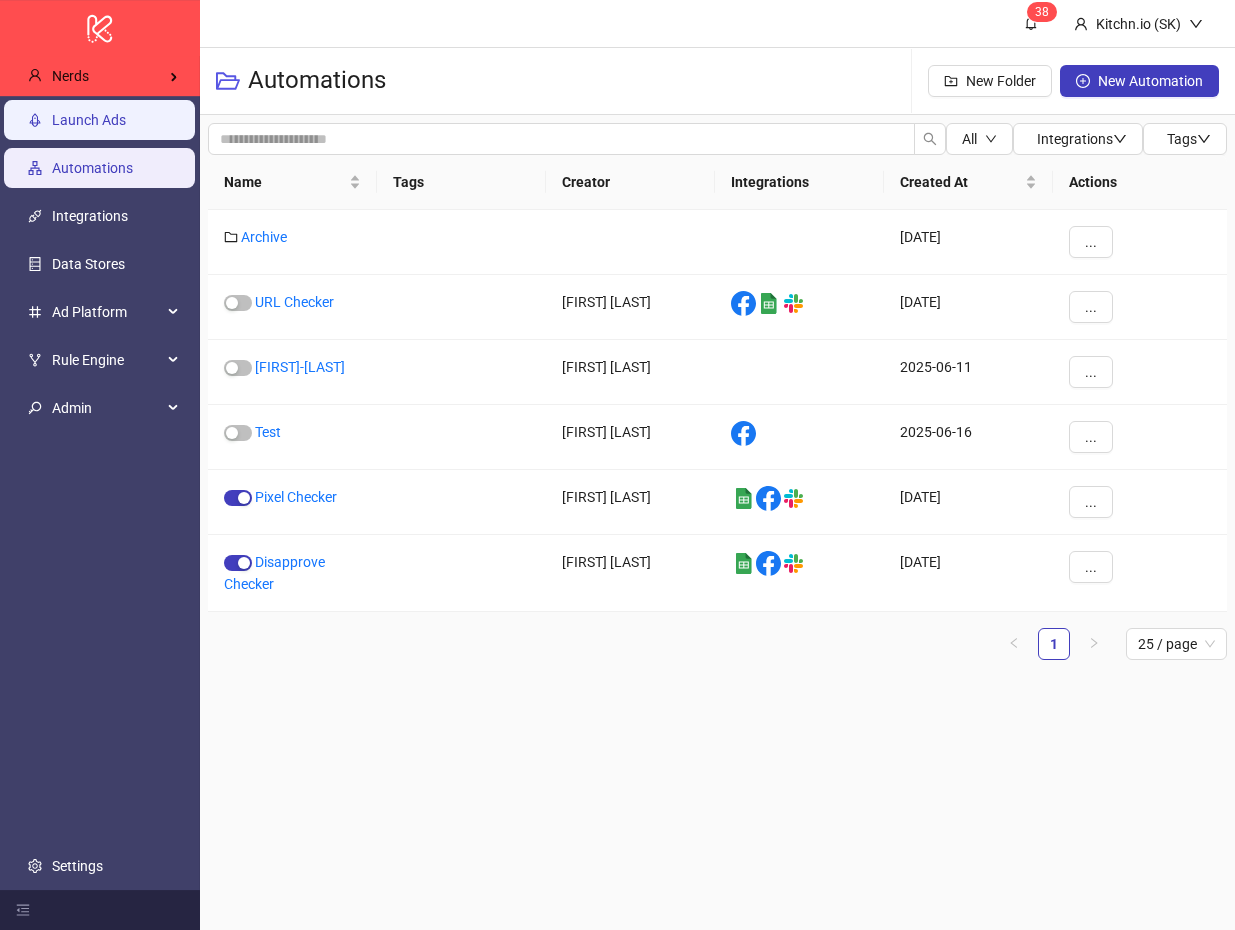 click on "Launch Ads" at bounding box center (89, 120) 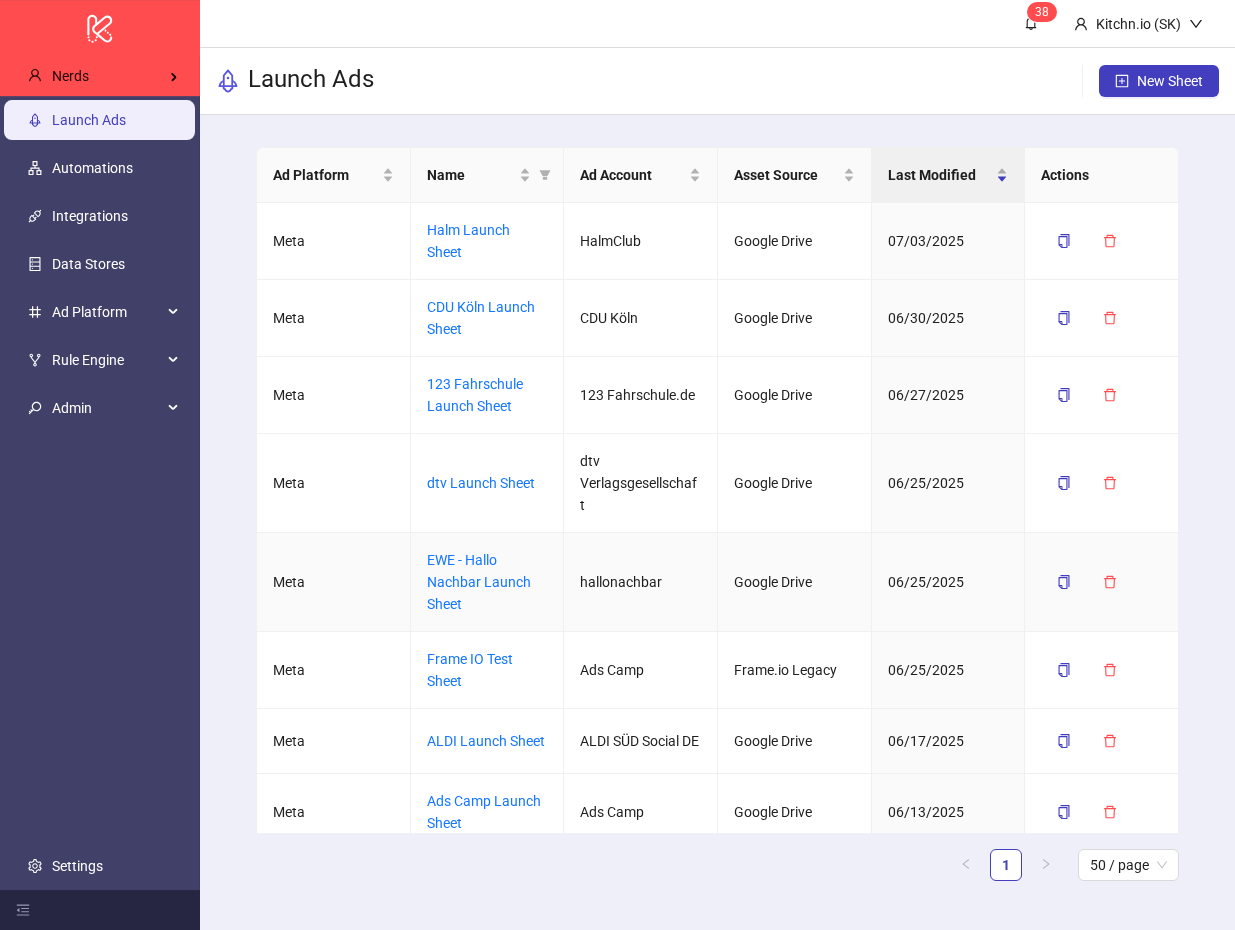 scroll, scrollTop: 47, scrollLeft: 0, axis: vertical 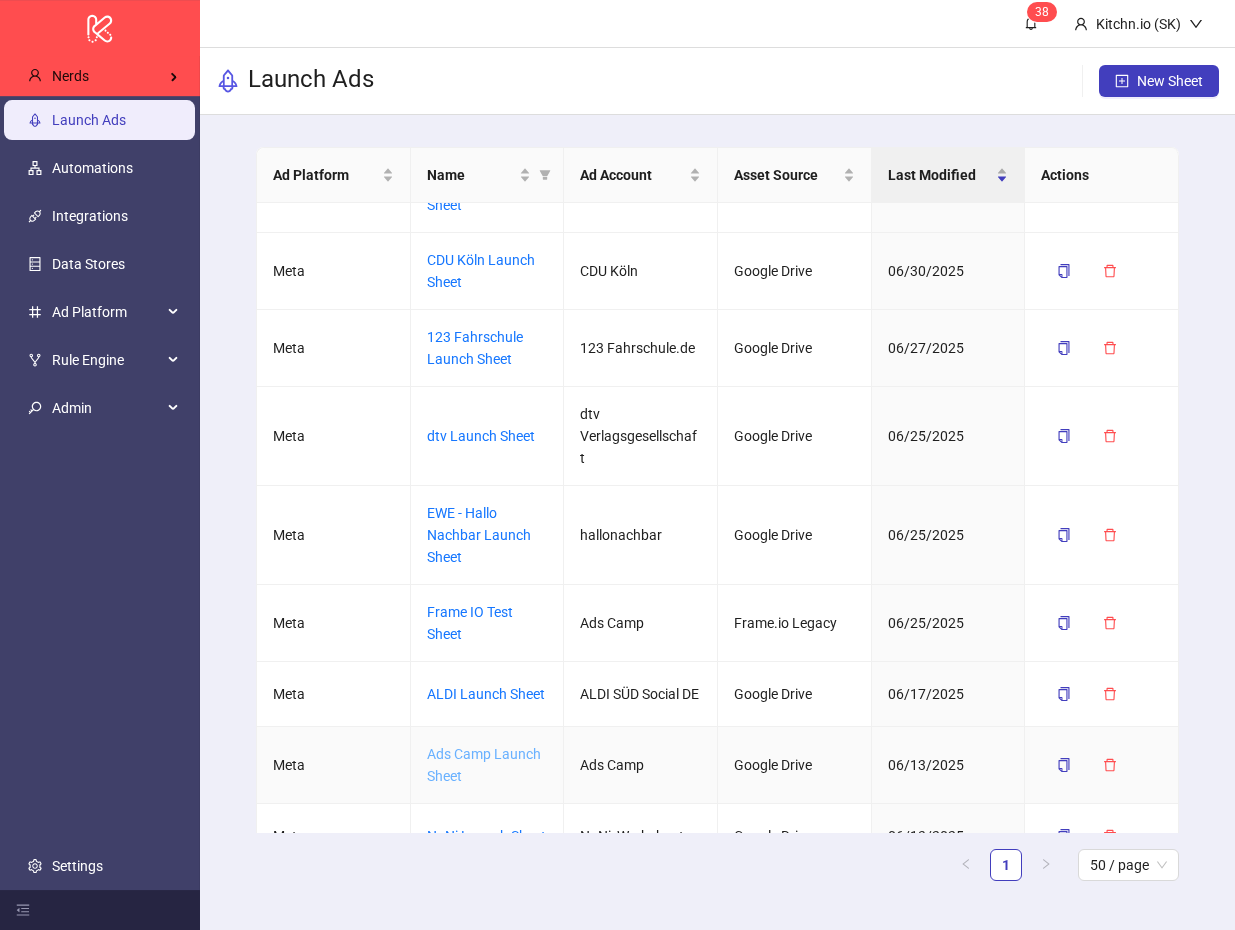 click on "Ads Camp Launch Sheet" at bounding box center (484, 765) 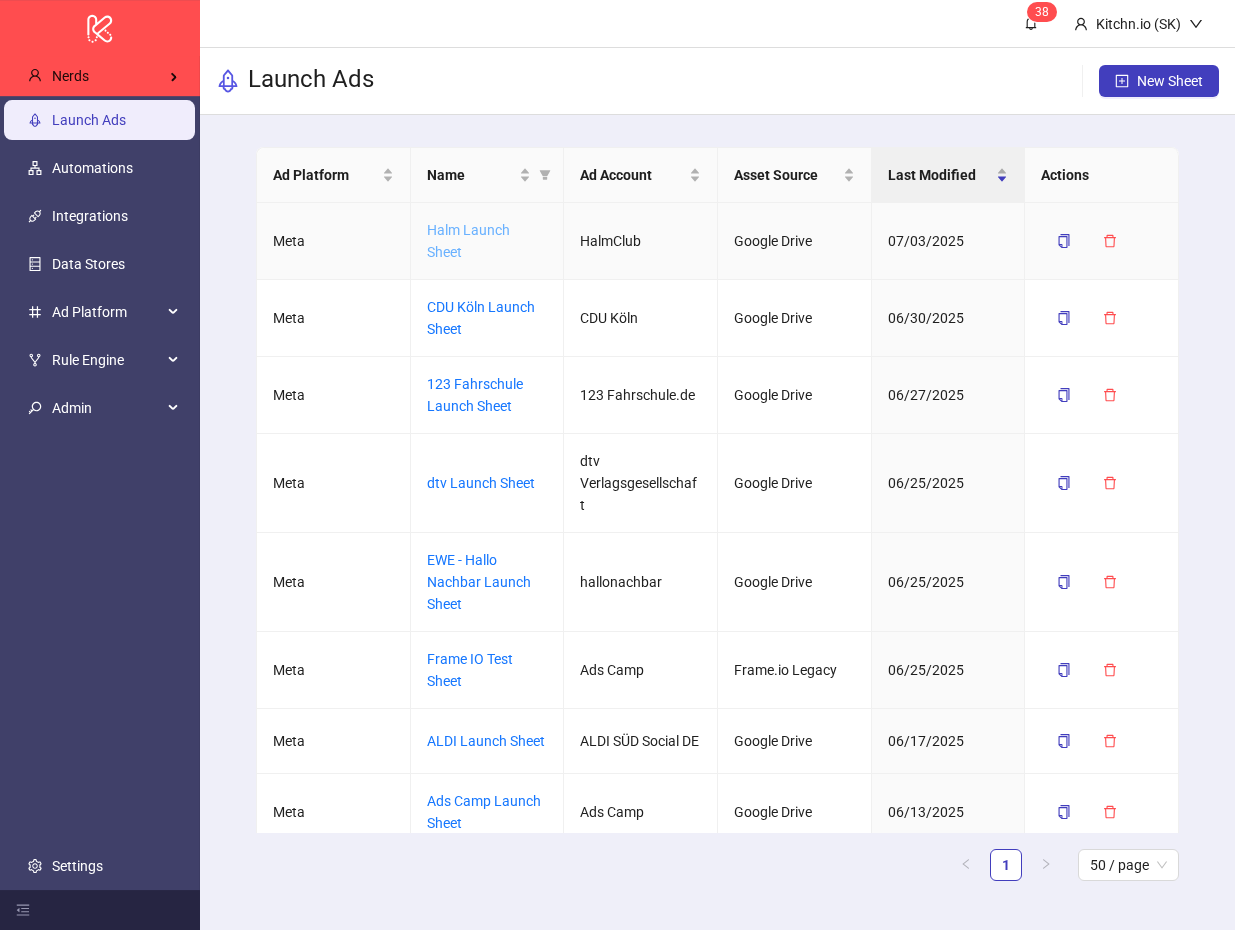click on "Halm Launch Sheet" at bounding box center (468, 241) 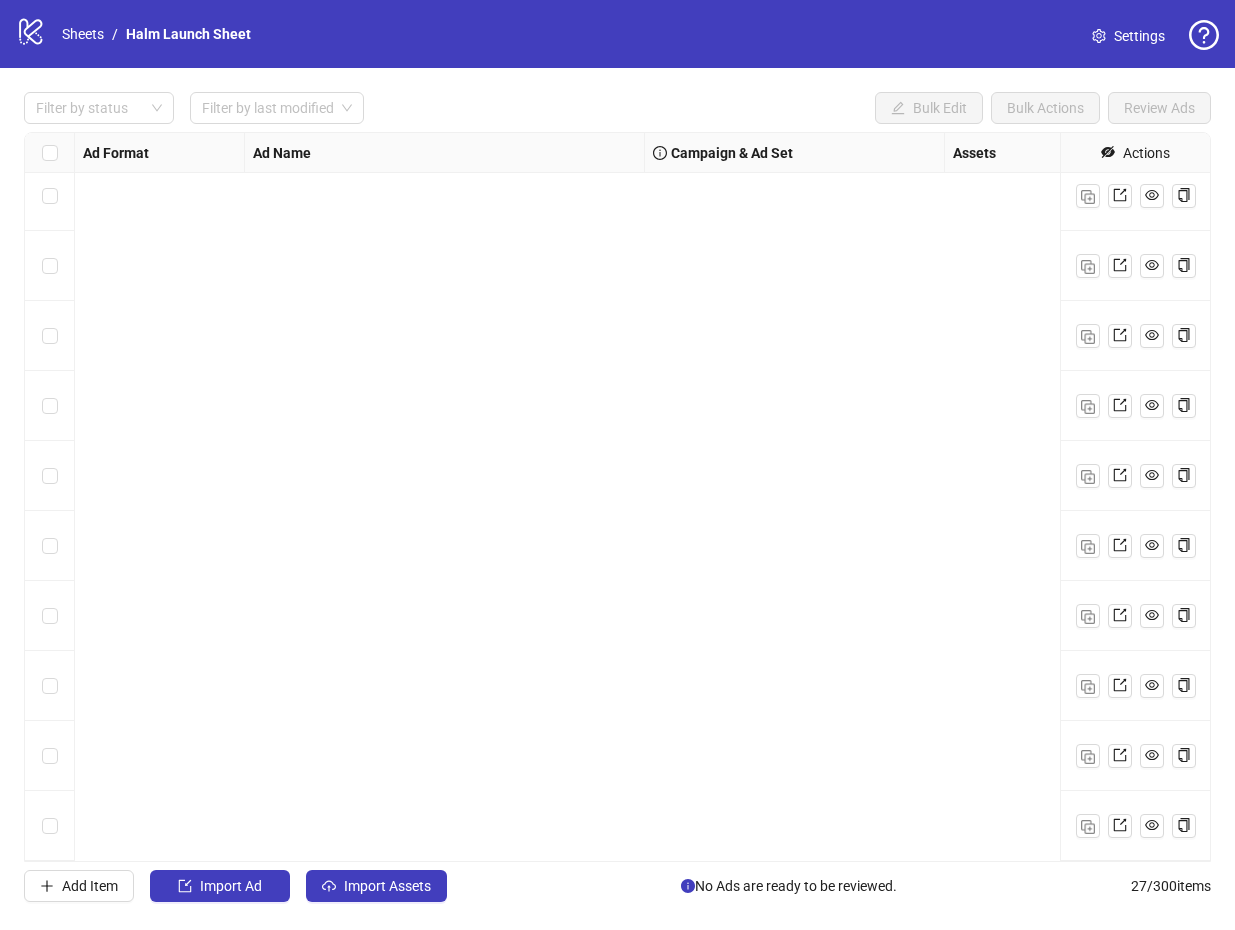 scroll, scrollTop: 0, scrollLeft: 0, axis: both 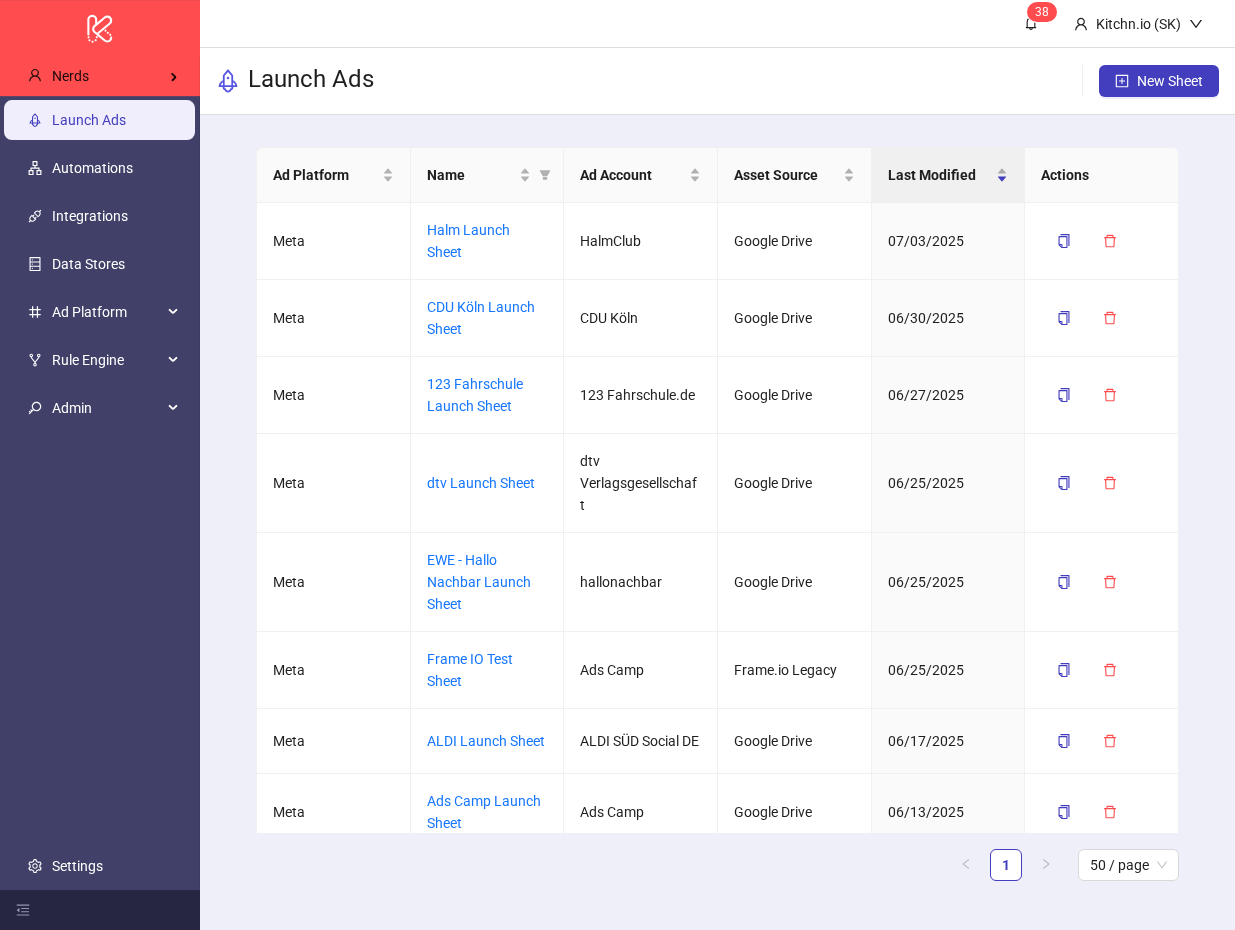 click on "Launch Ads New Sheet" at bounding box center [717, 81] 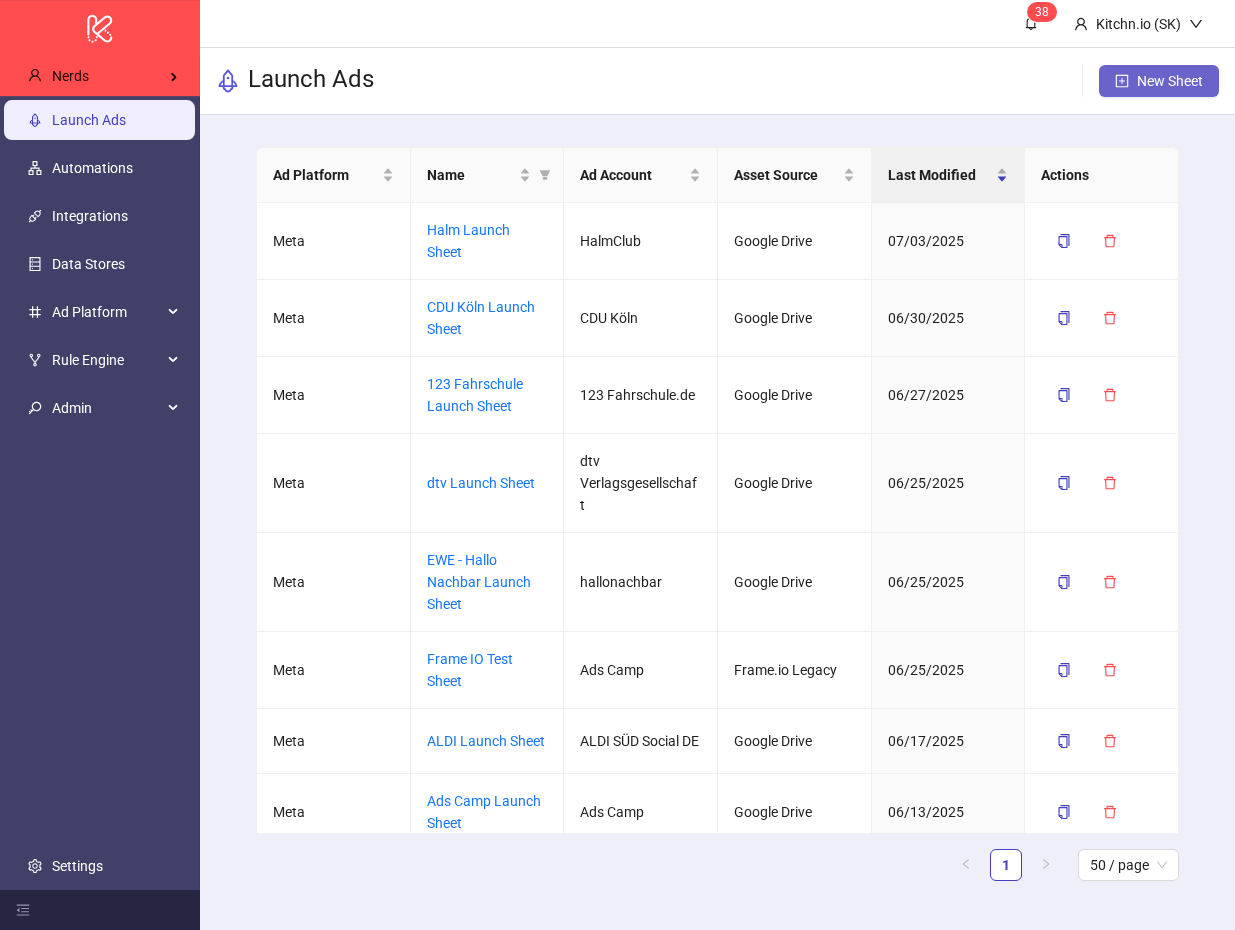 click on "New Sheet" at bounding box center [1170, 81] 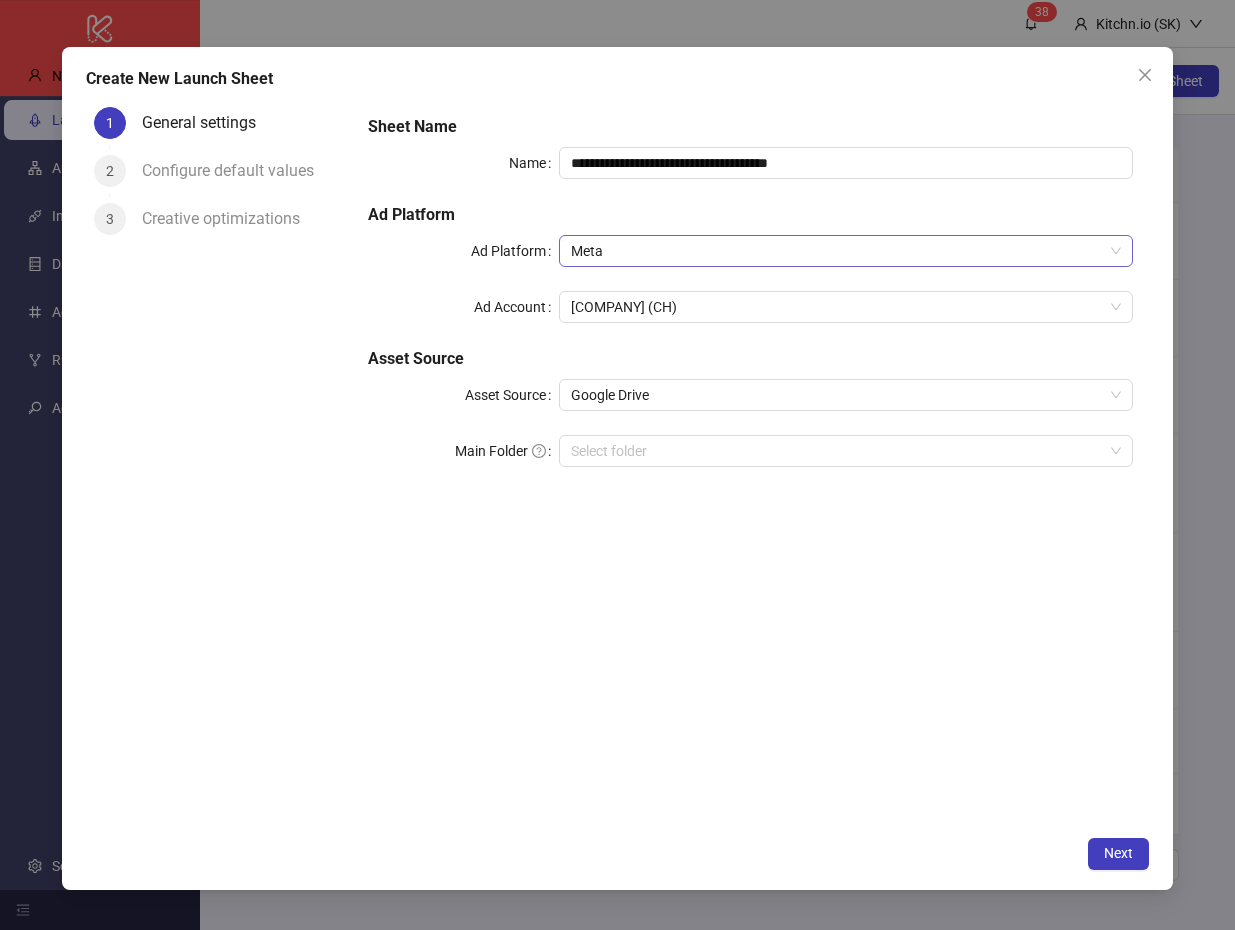click on "Meta" at bounding box center [846, 251] 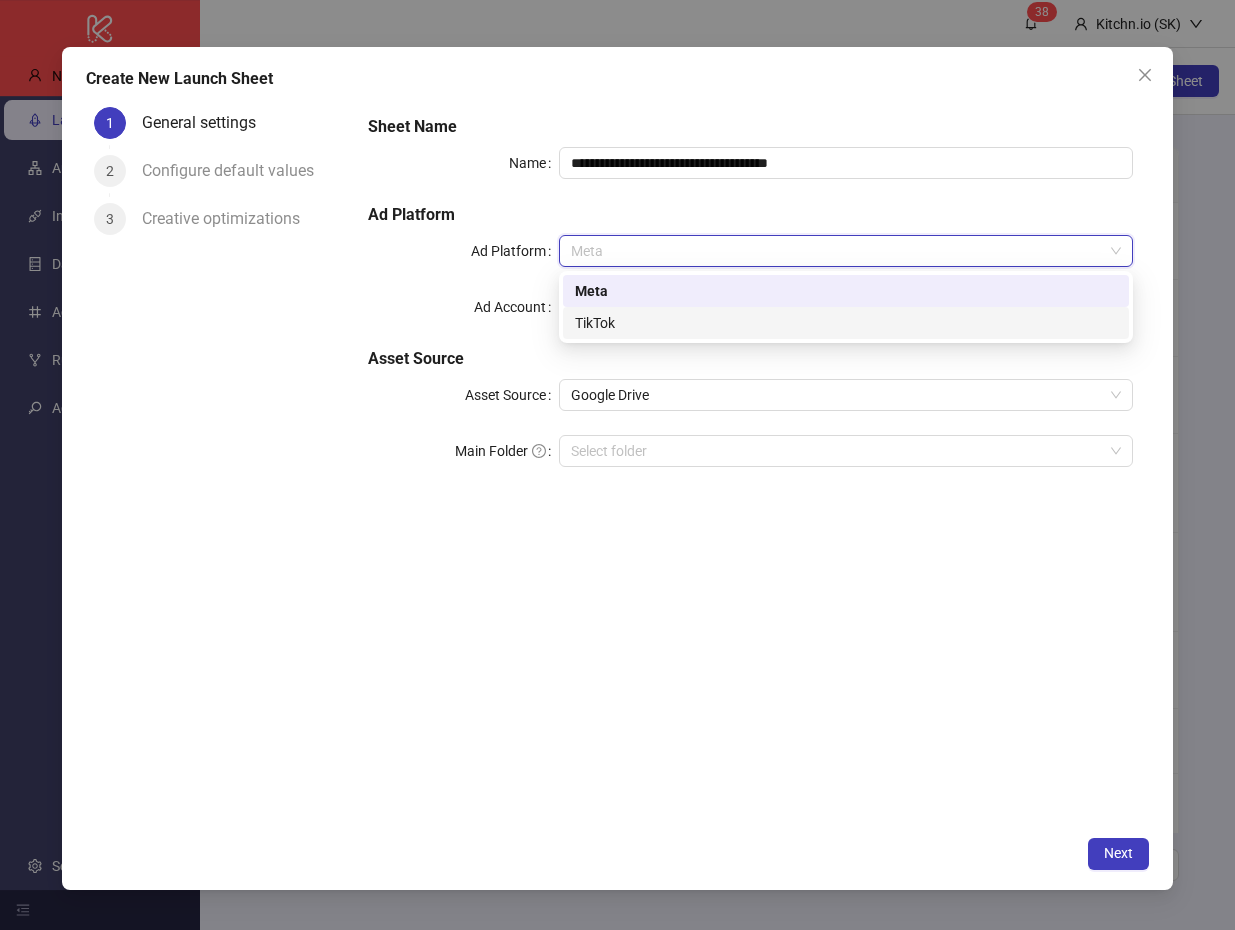 click on "TikTok" at bounding box center (846, 323) 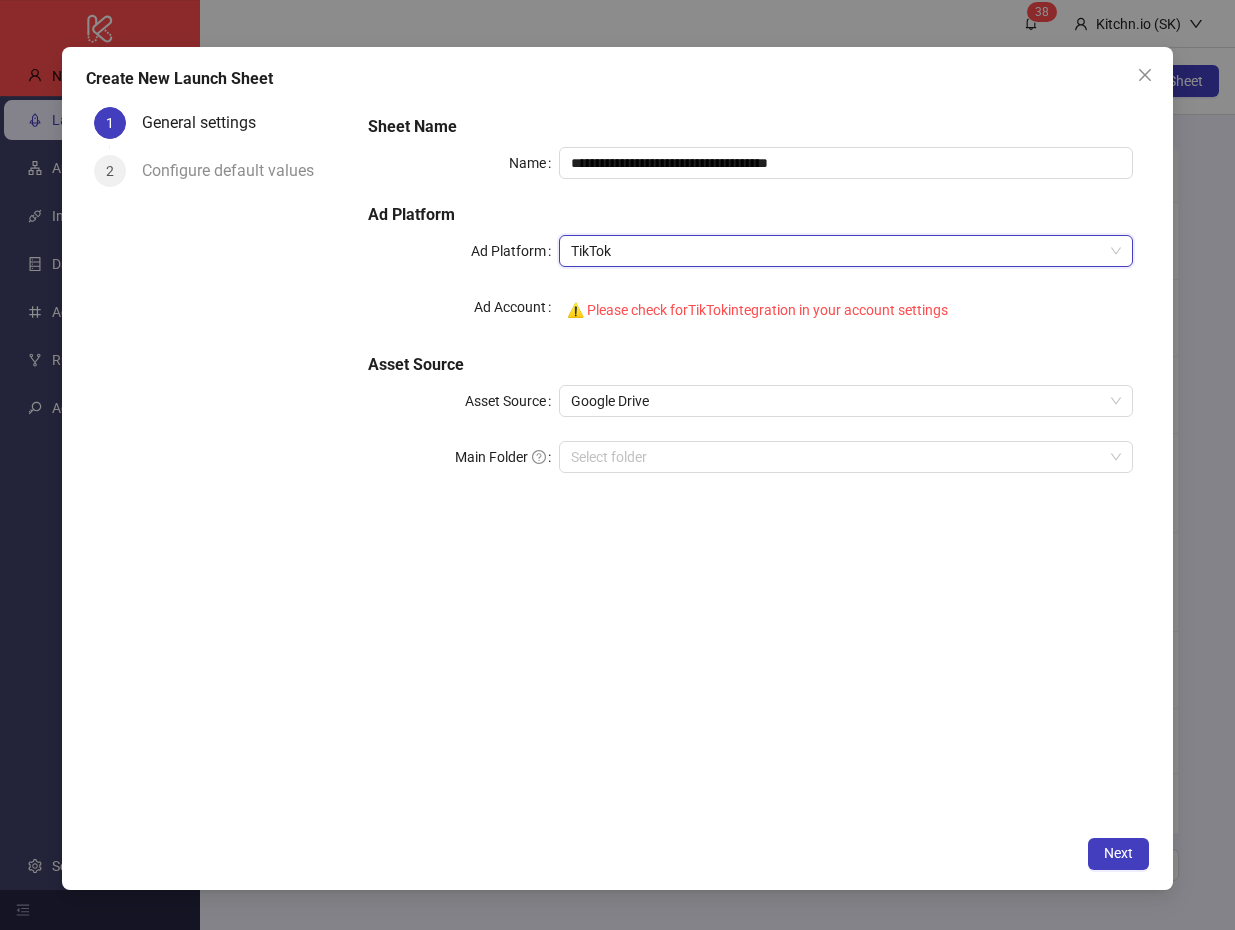 click on "⚠️ Please check for  TikTok  integration in your account settings" at bounding box center (846, 310) 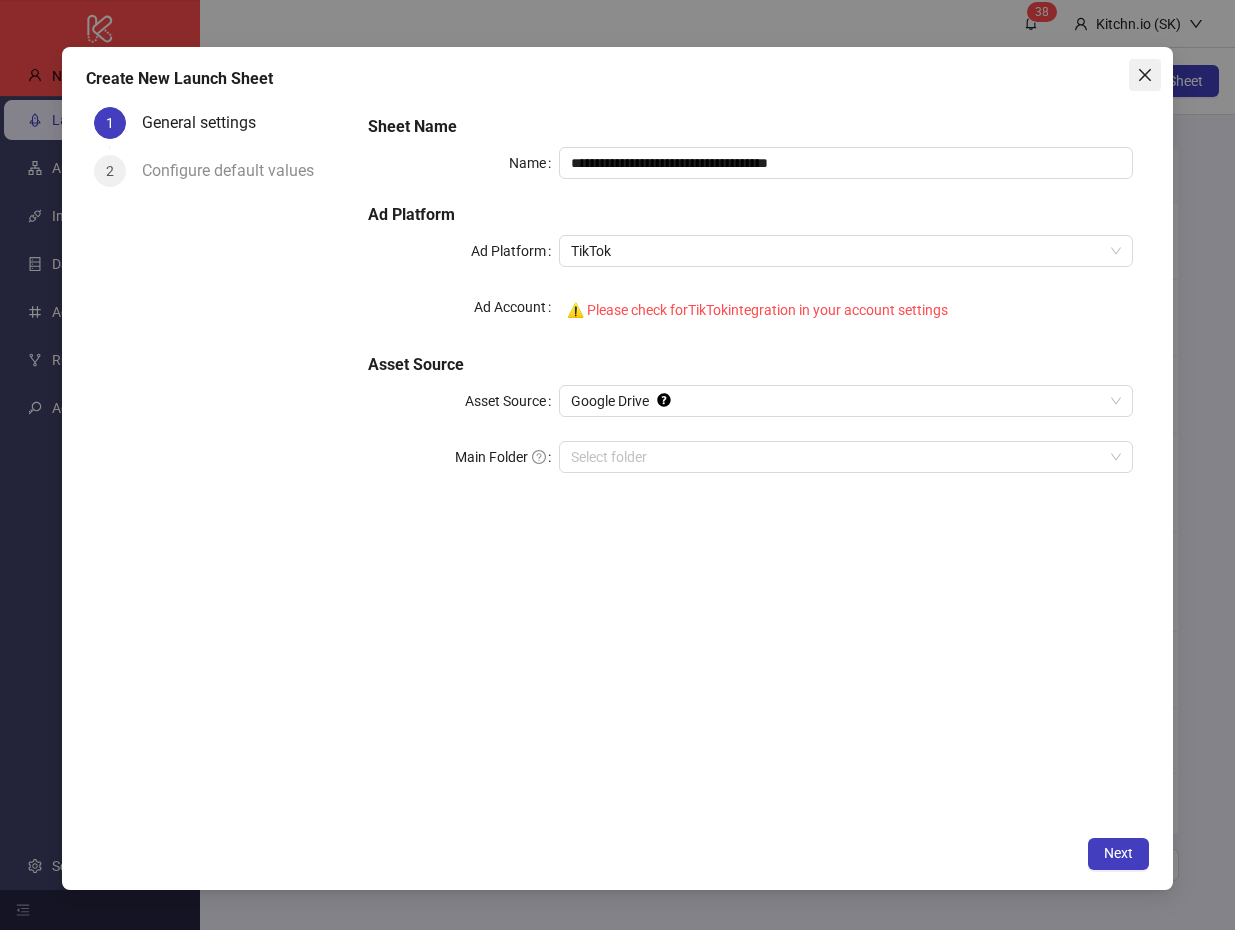 click at bounding box center (1145, 75) 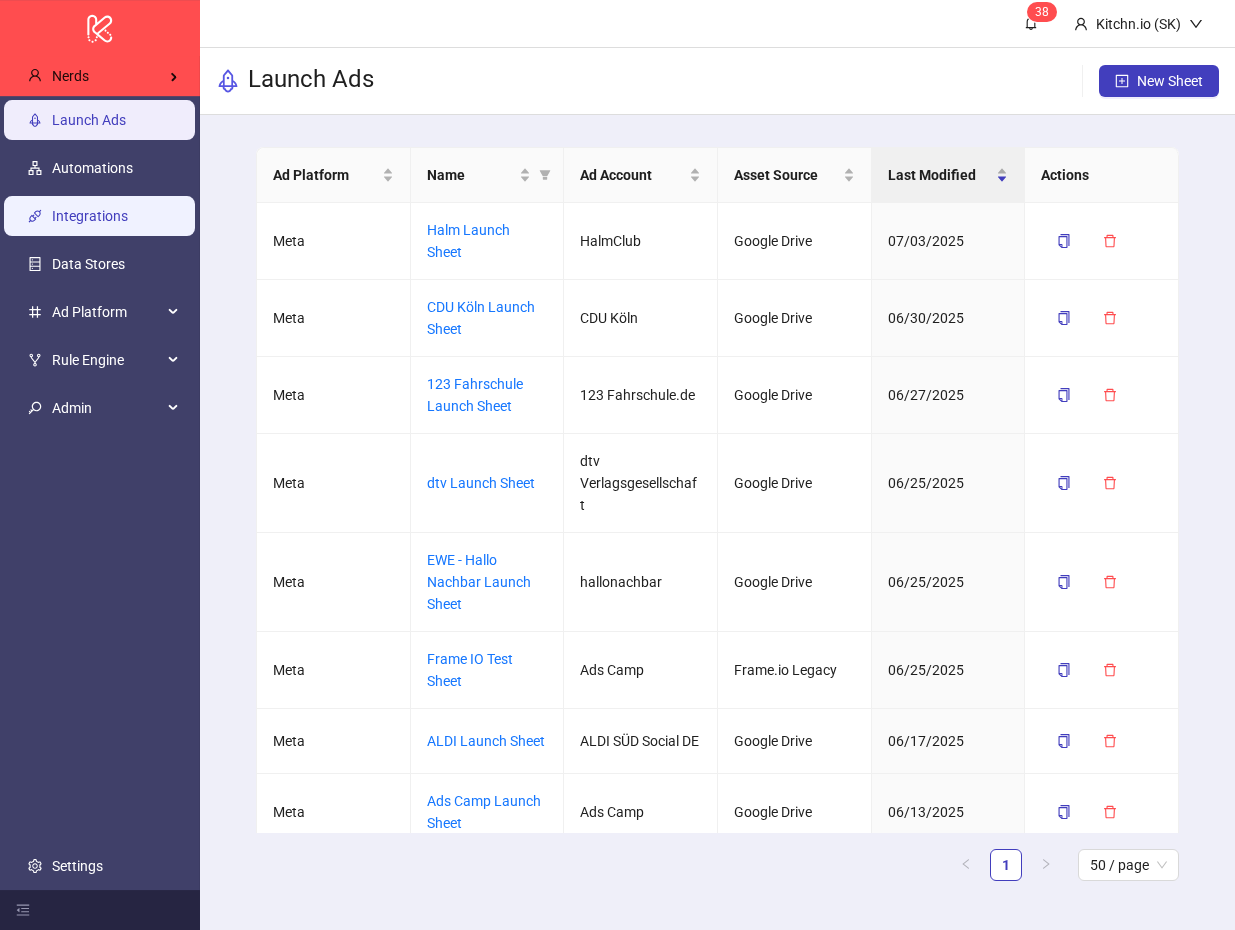 click on "Integrations" at bounding box center (90, 216) 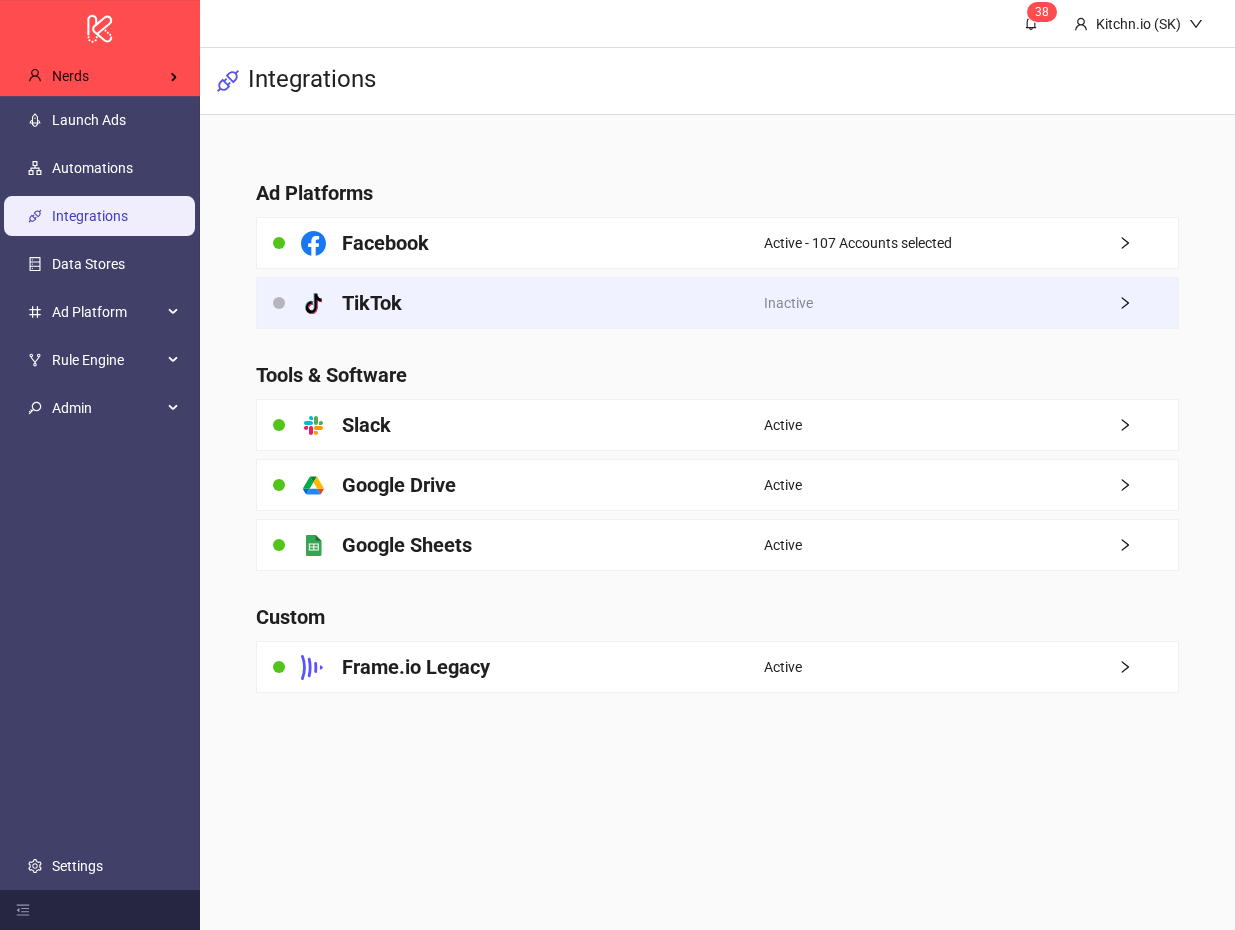 click on "platform/tik_tok TikTok" at bounding box center [510, 303] 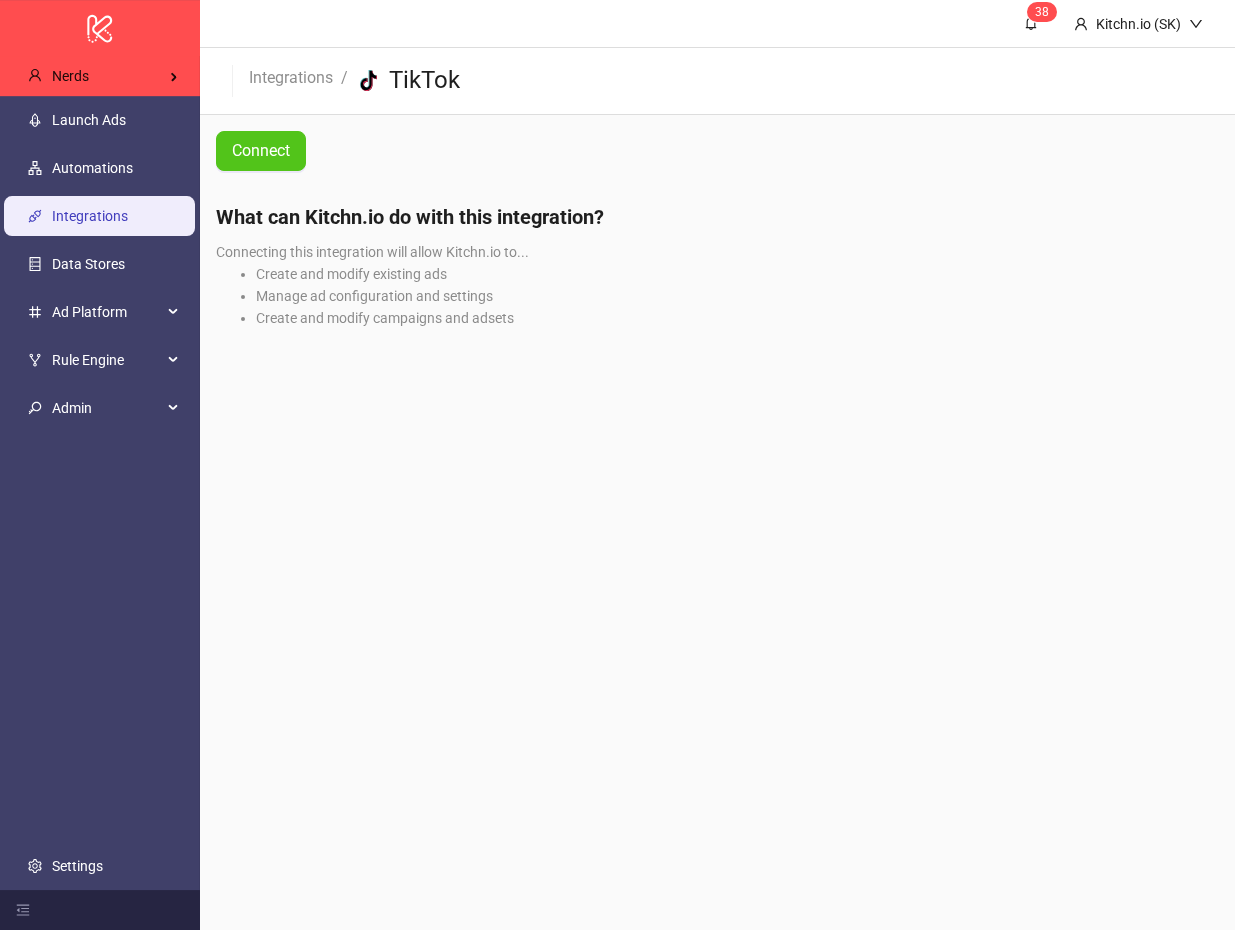 click on "Manage ad configuration and settings" at bounding box center (737, 296) 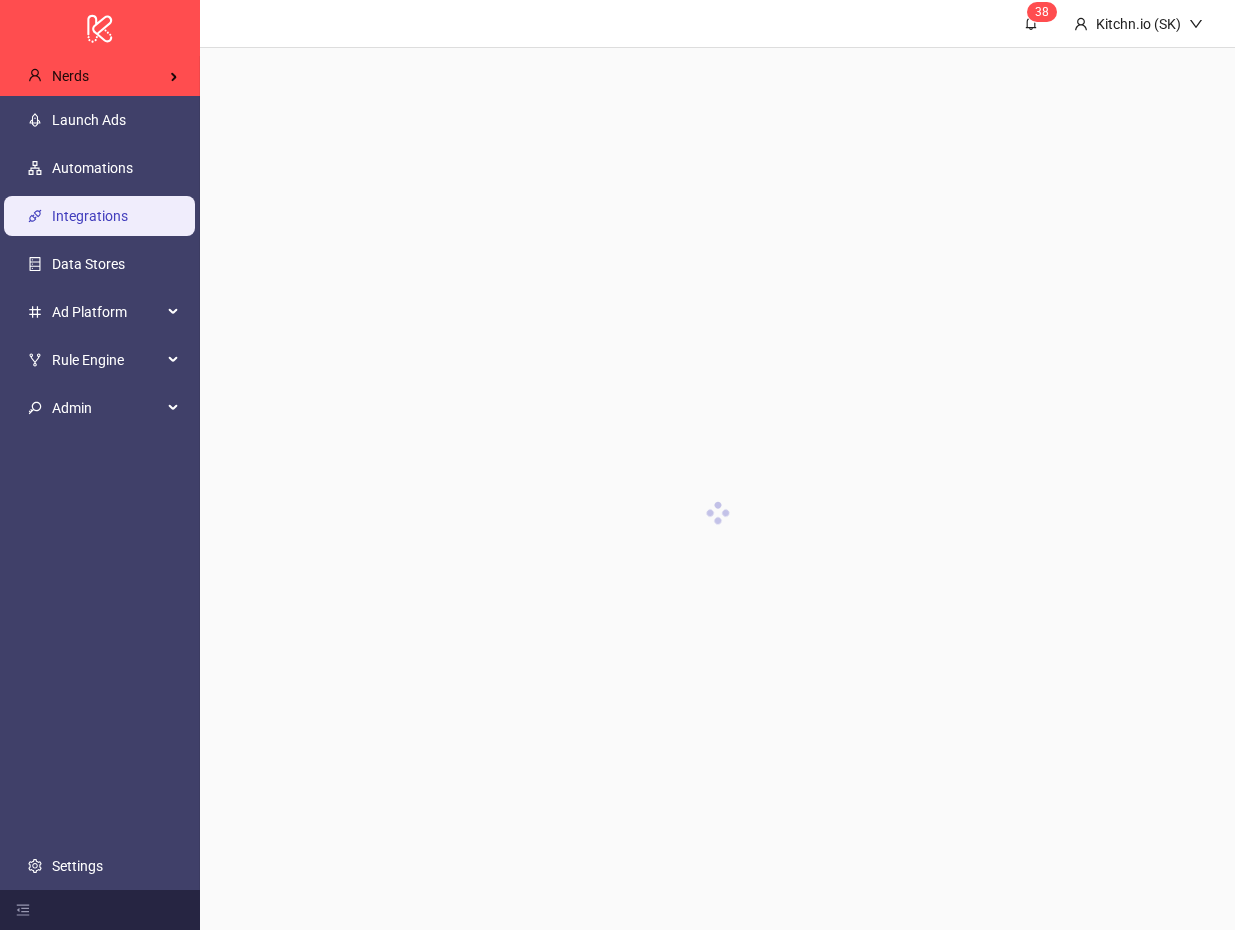 scroll, scrollTop: 0, scrollLeft: 0, axis: both 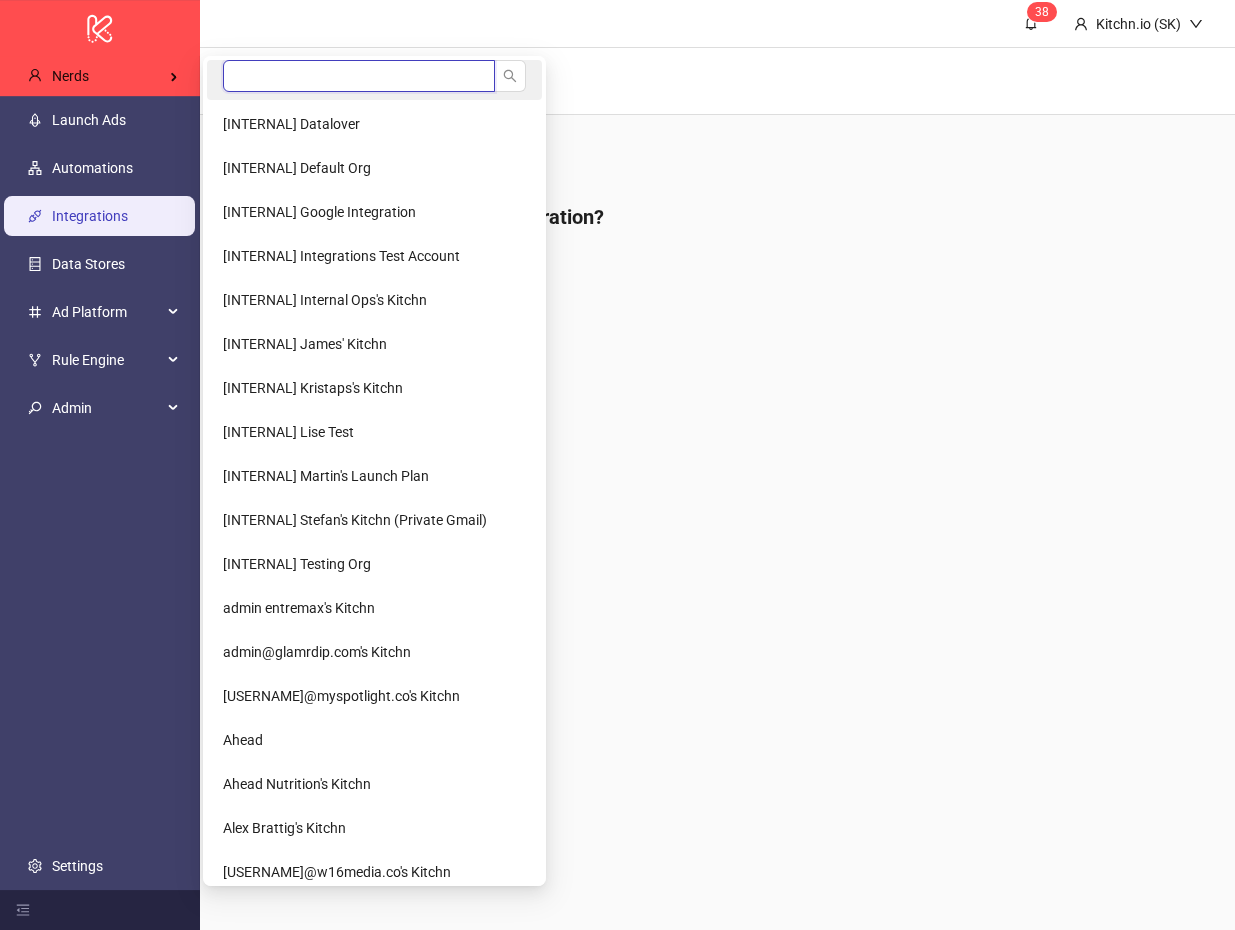 click at bounding box center (359, 76) 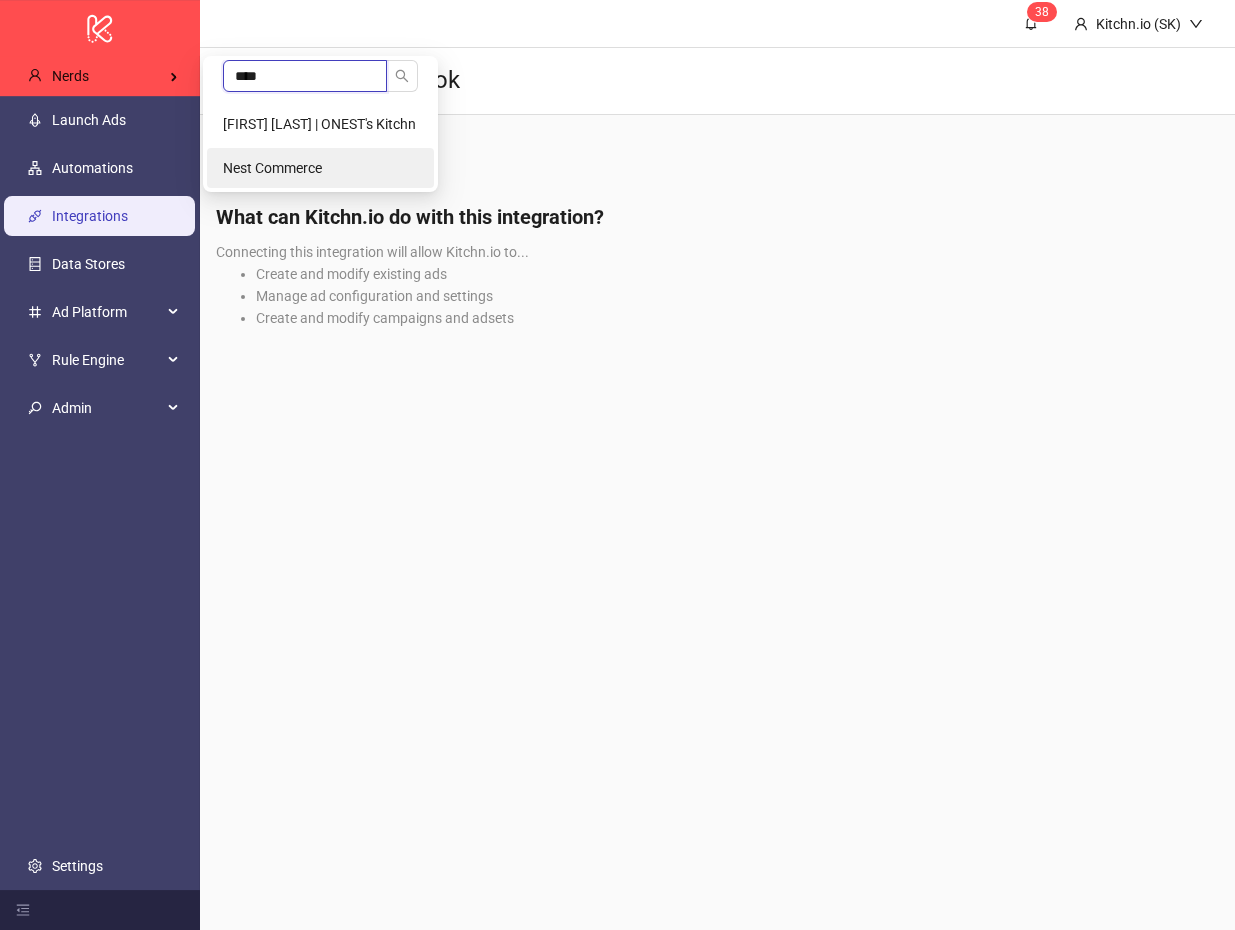 type on "****" 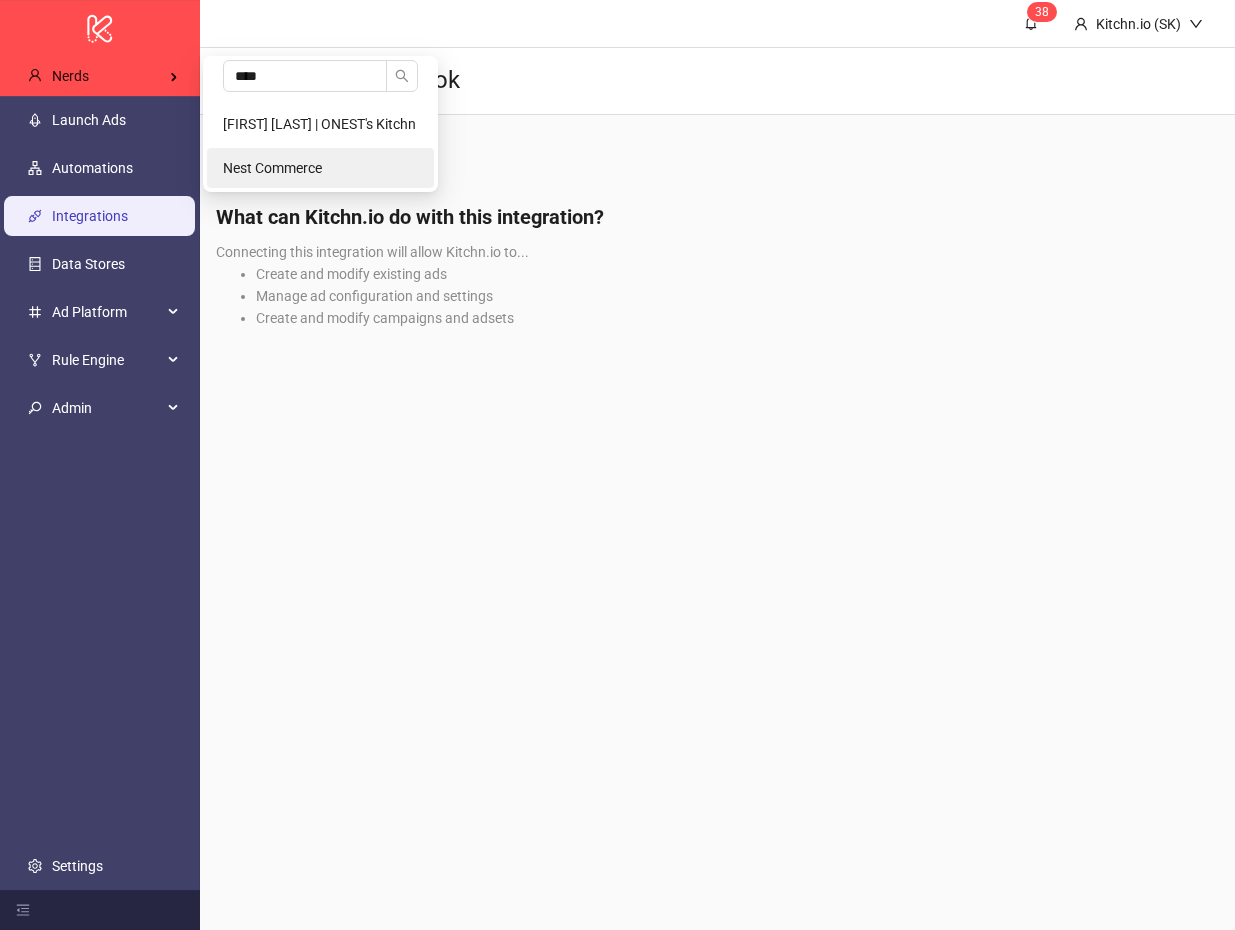 click on "Nest Commerce" at bounding box center [320, 168] 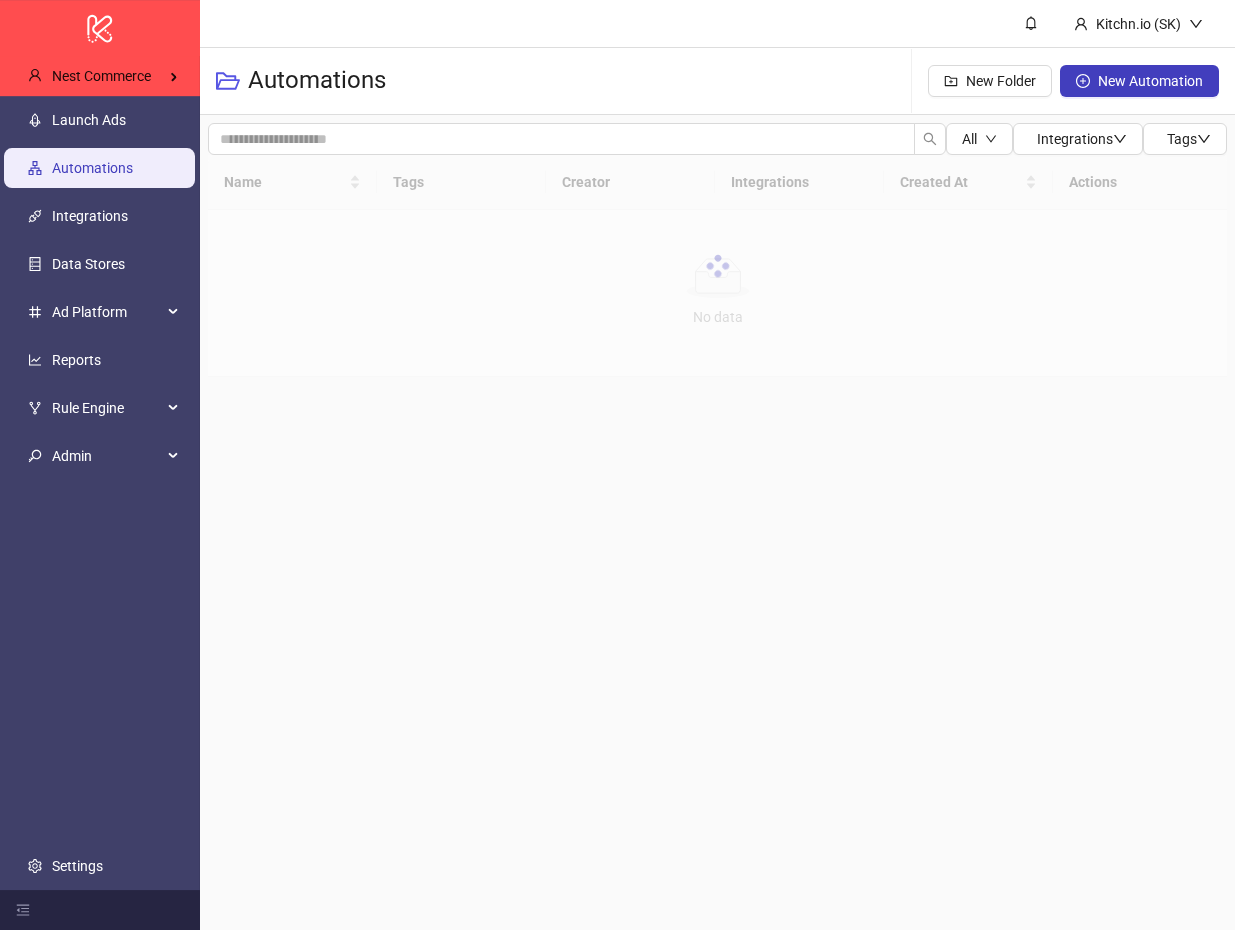 scroll, scrollTop: 0, scrollLeft: 0, axis: both 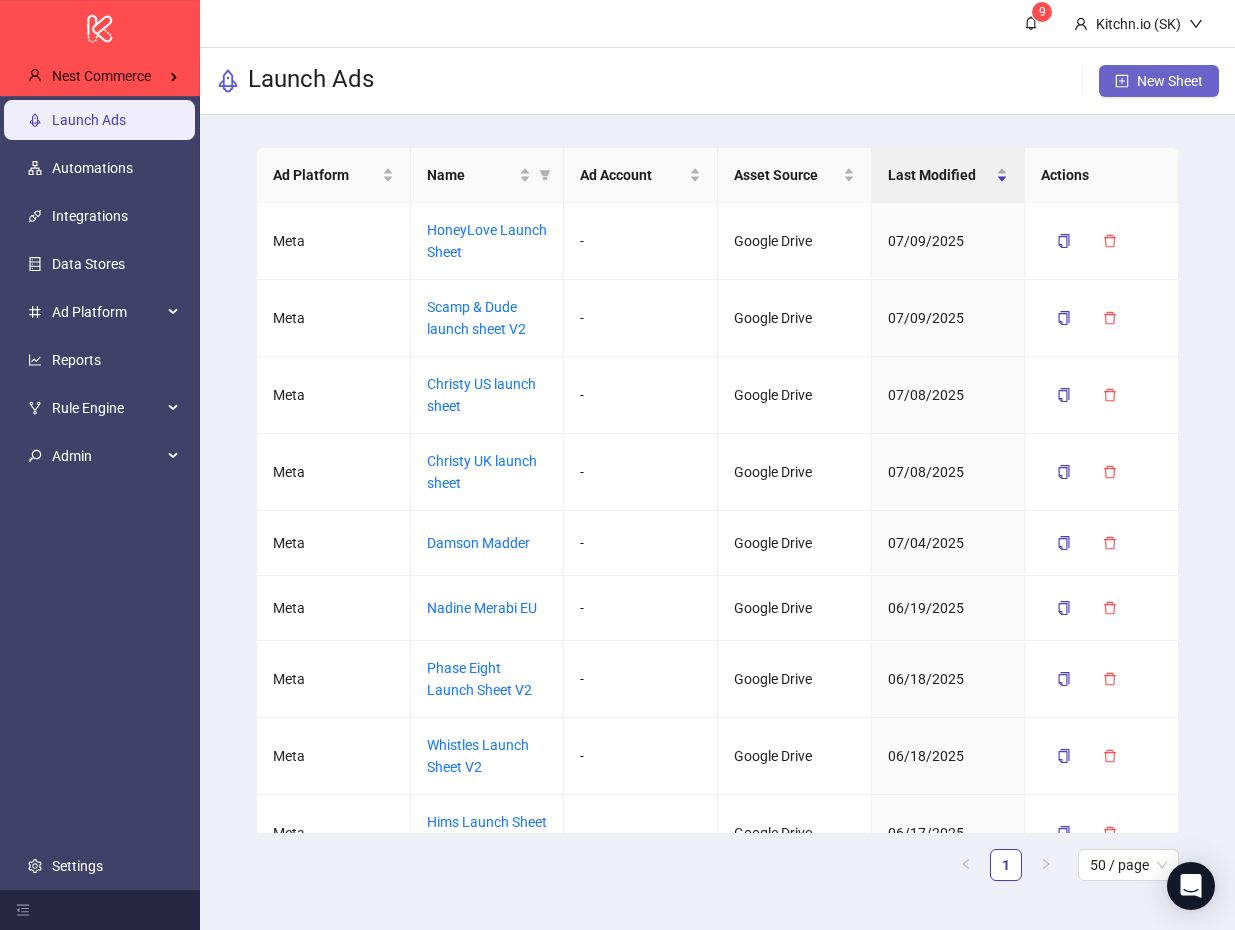 click on "New Sheet" at bounding box center (1159, 81) 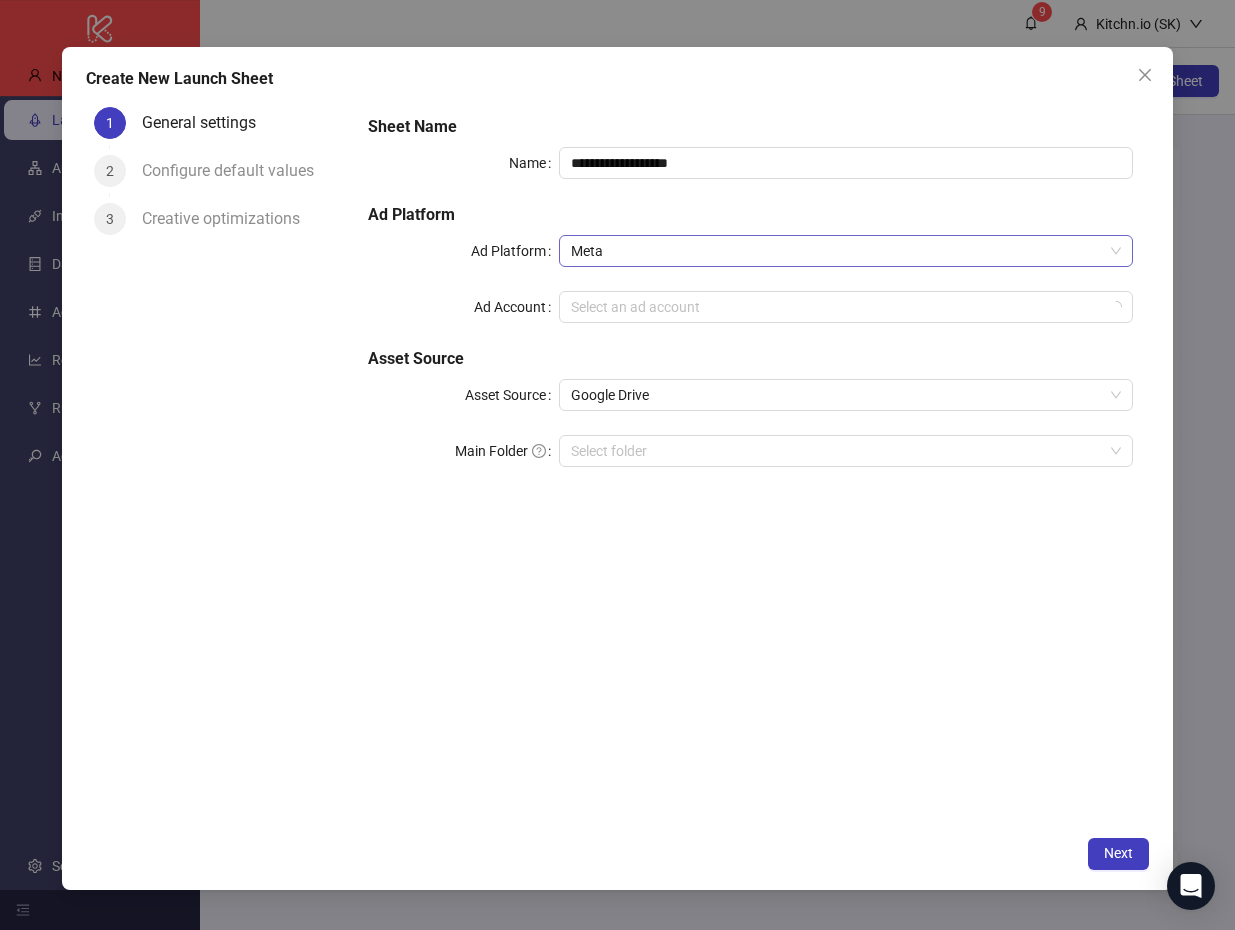 click on "Meta" at bounding box center (846, 251) 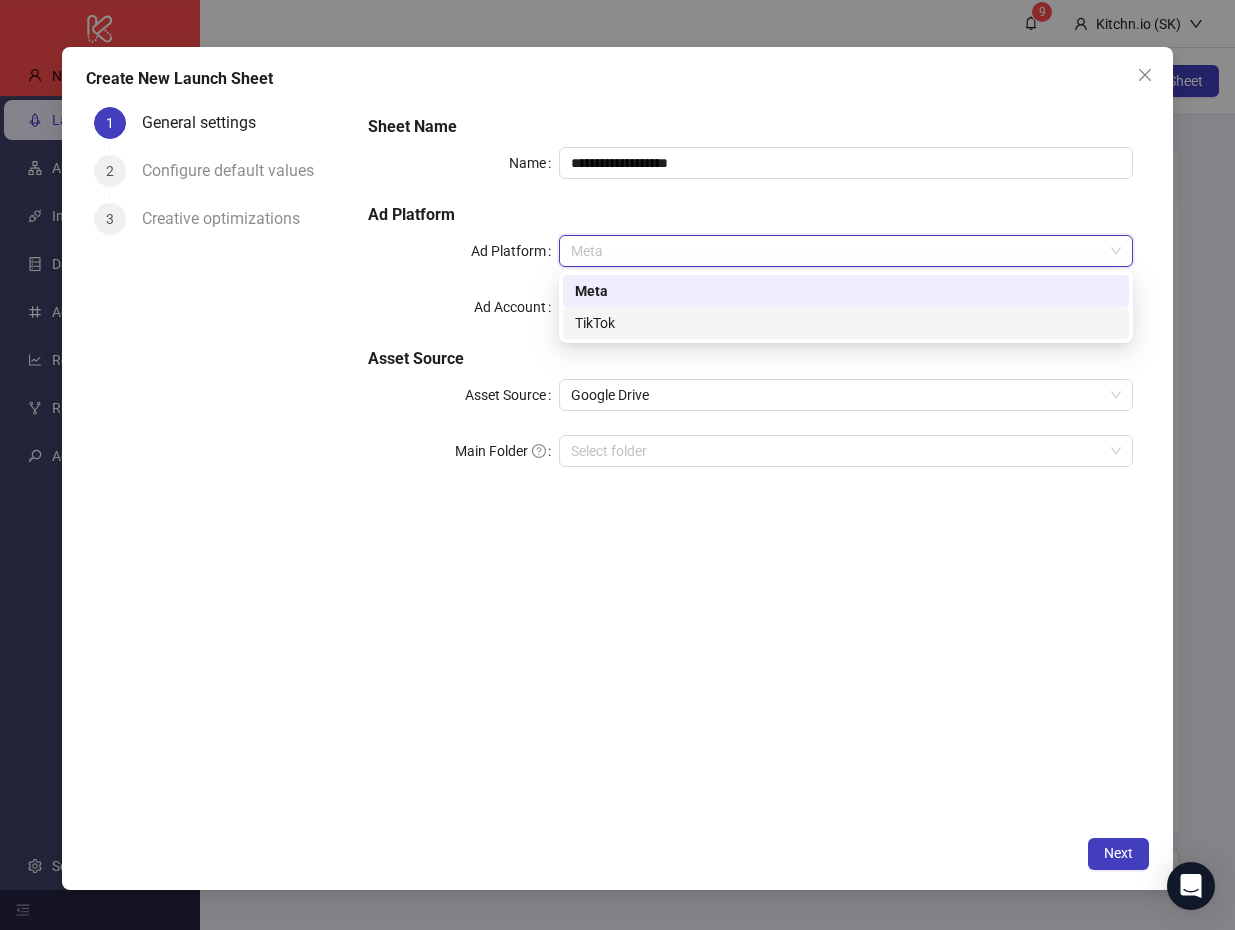 click on "TikTok" at bounding box center [846, 323] 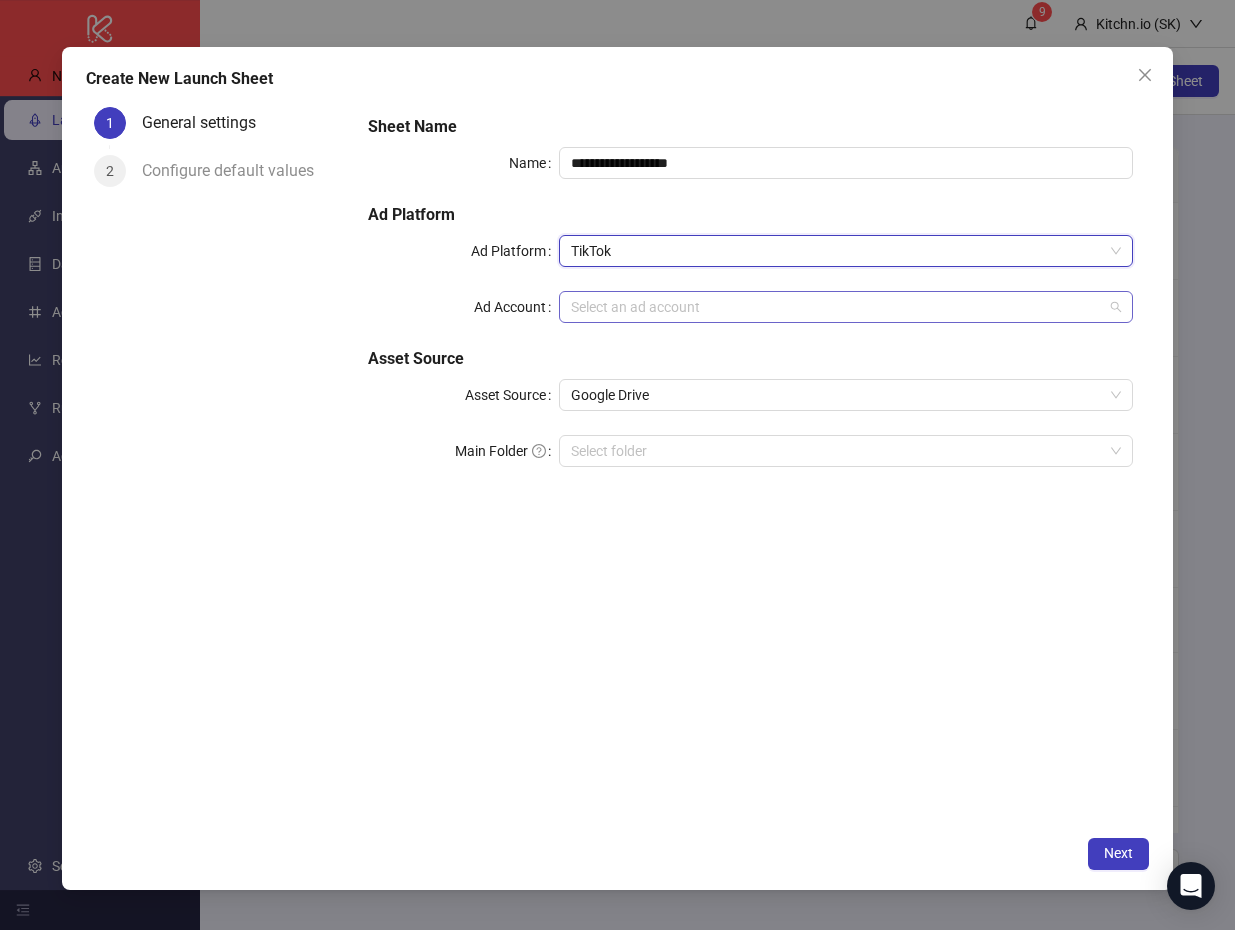 click on "Ad Account" at bounding box center (837, 307) 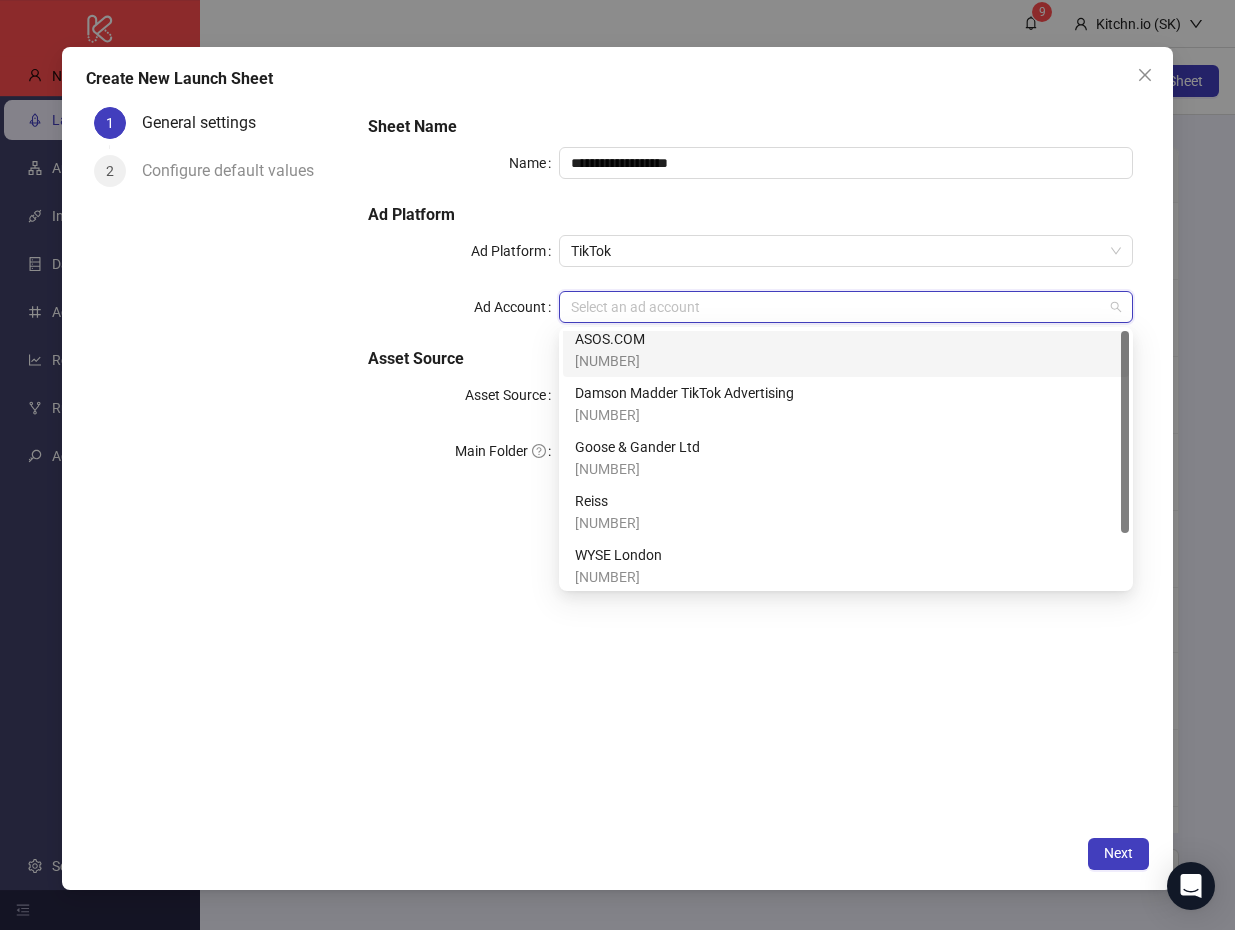scroll, scrollTop: 0, scrollLeft: 0, axis: both 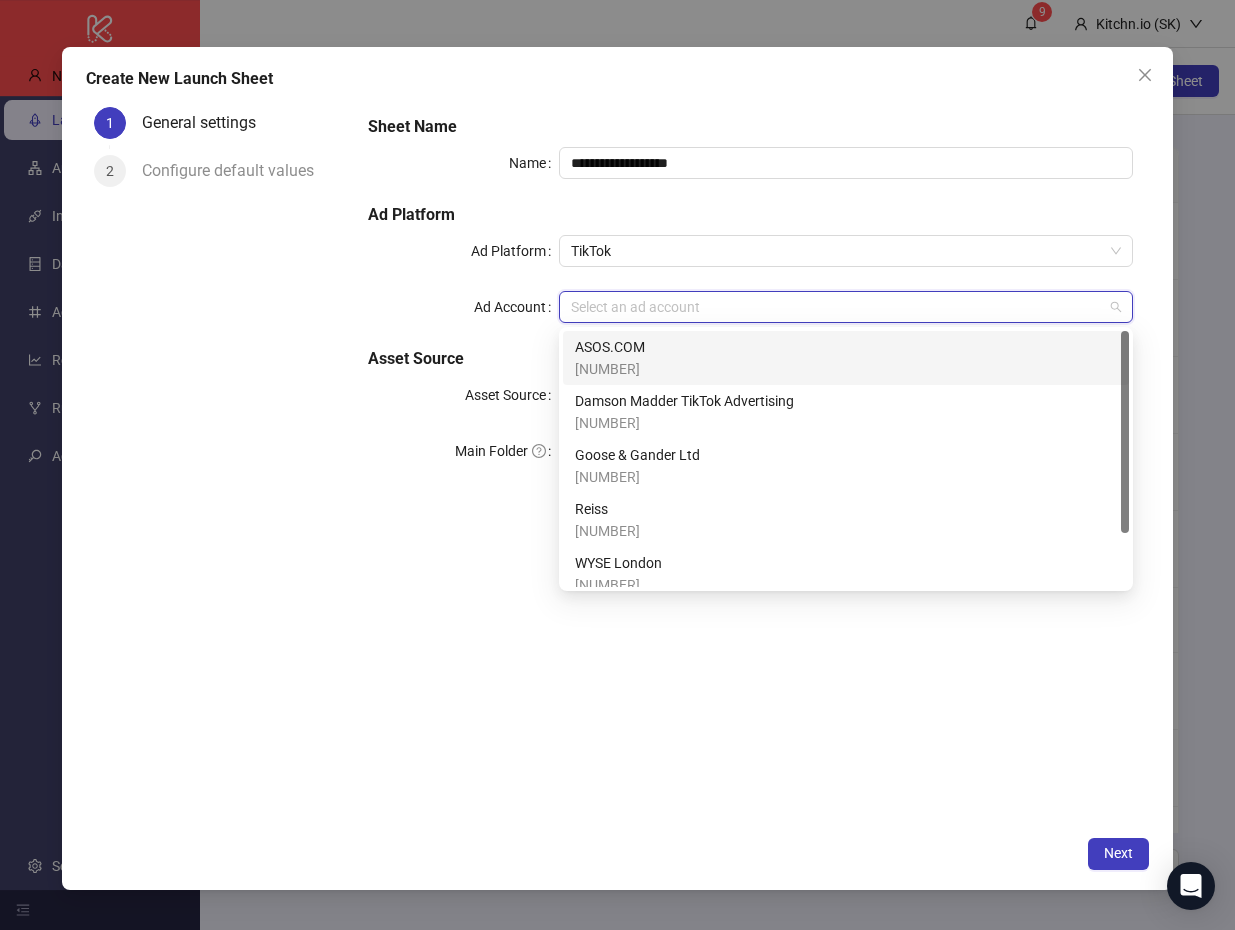 click on "ASOS.COM 6752856612169318406" at bounding box center [846, 358] 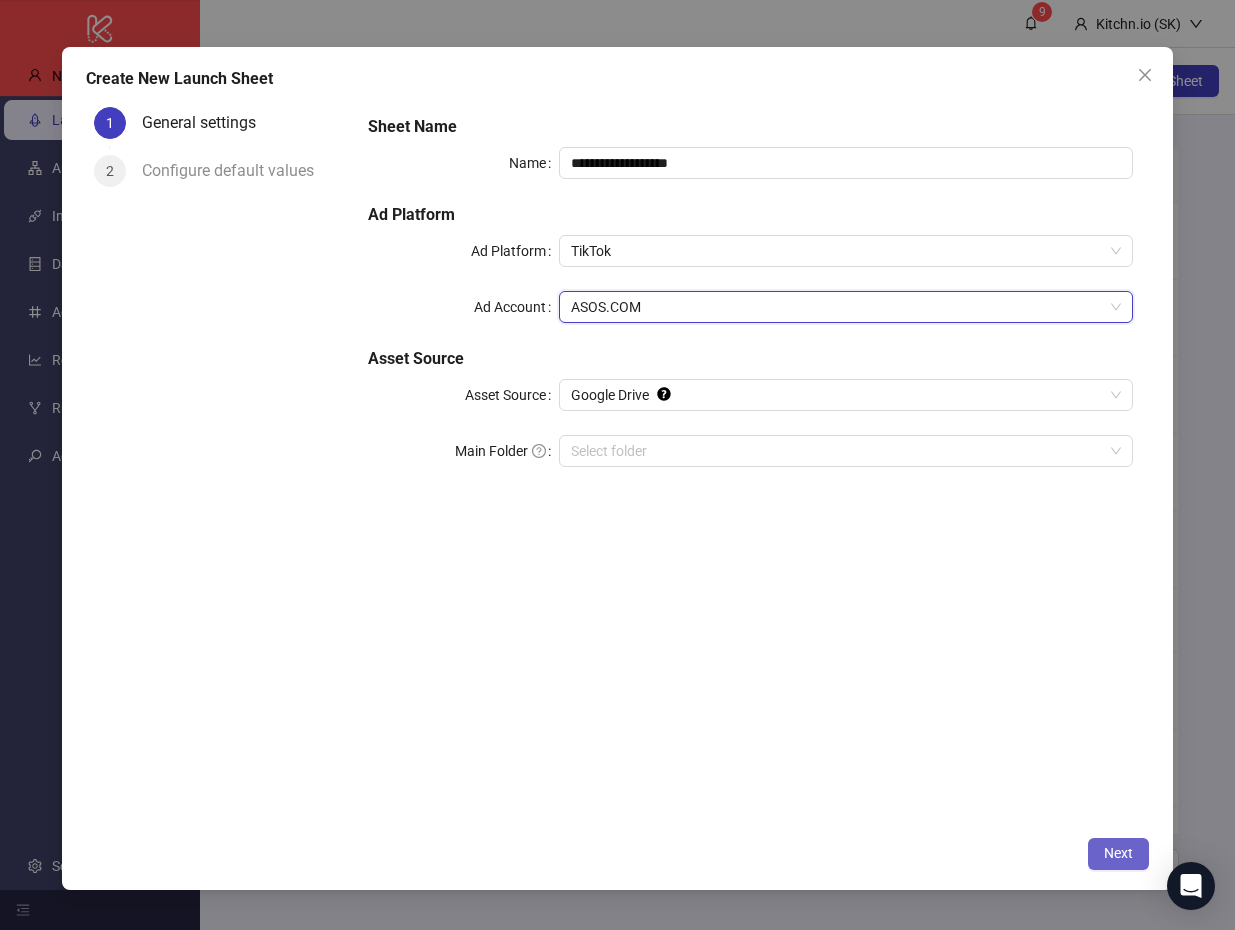 click on "Next" at bounding box center (1118, 853) 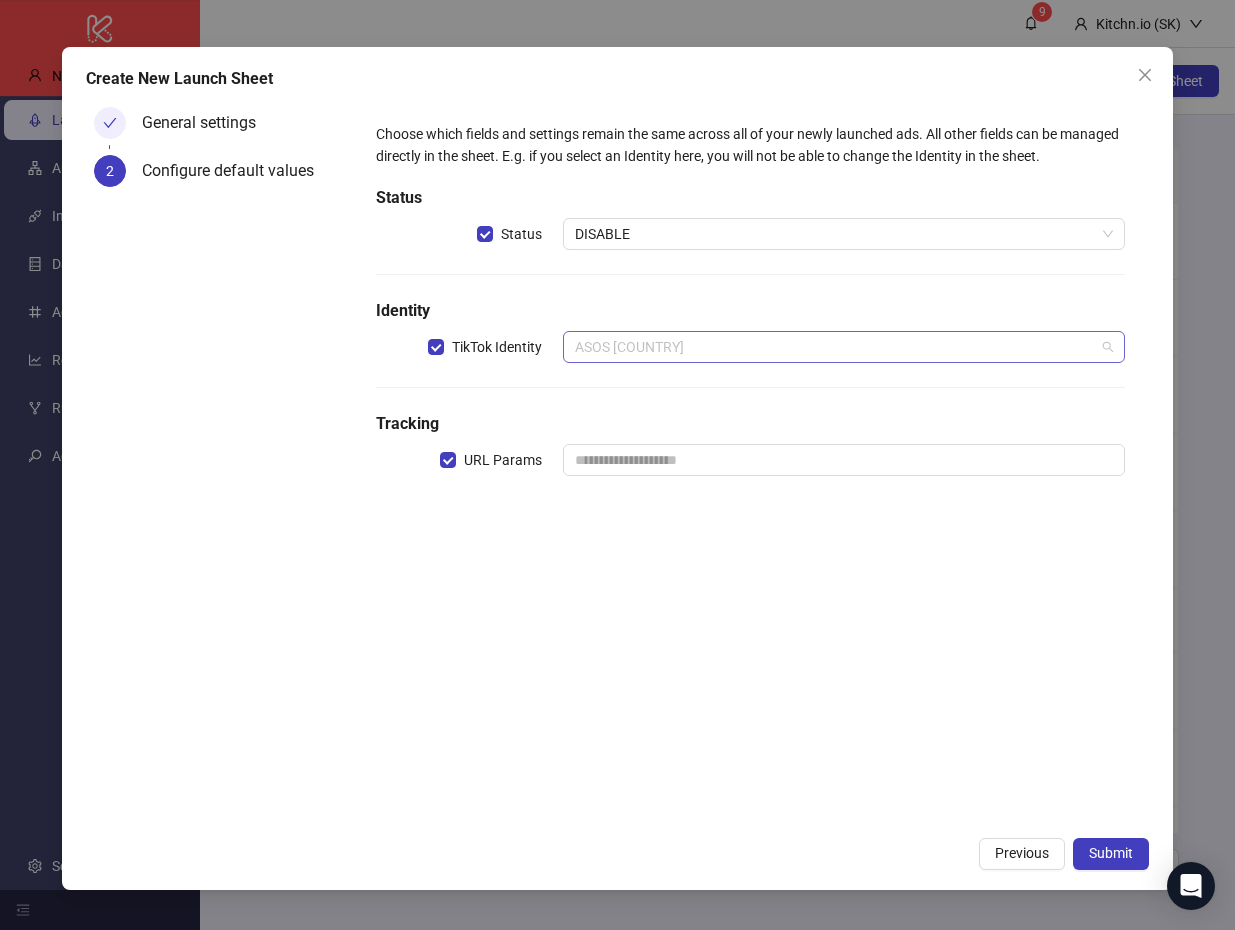 click on "ASOS US" at bounding box center [844, 347] 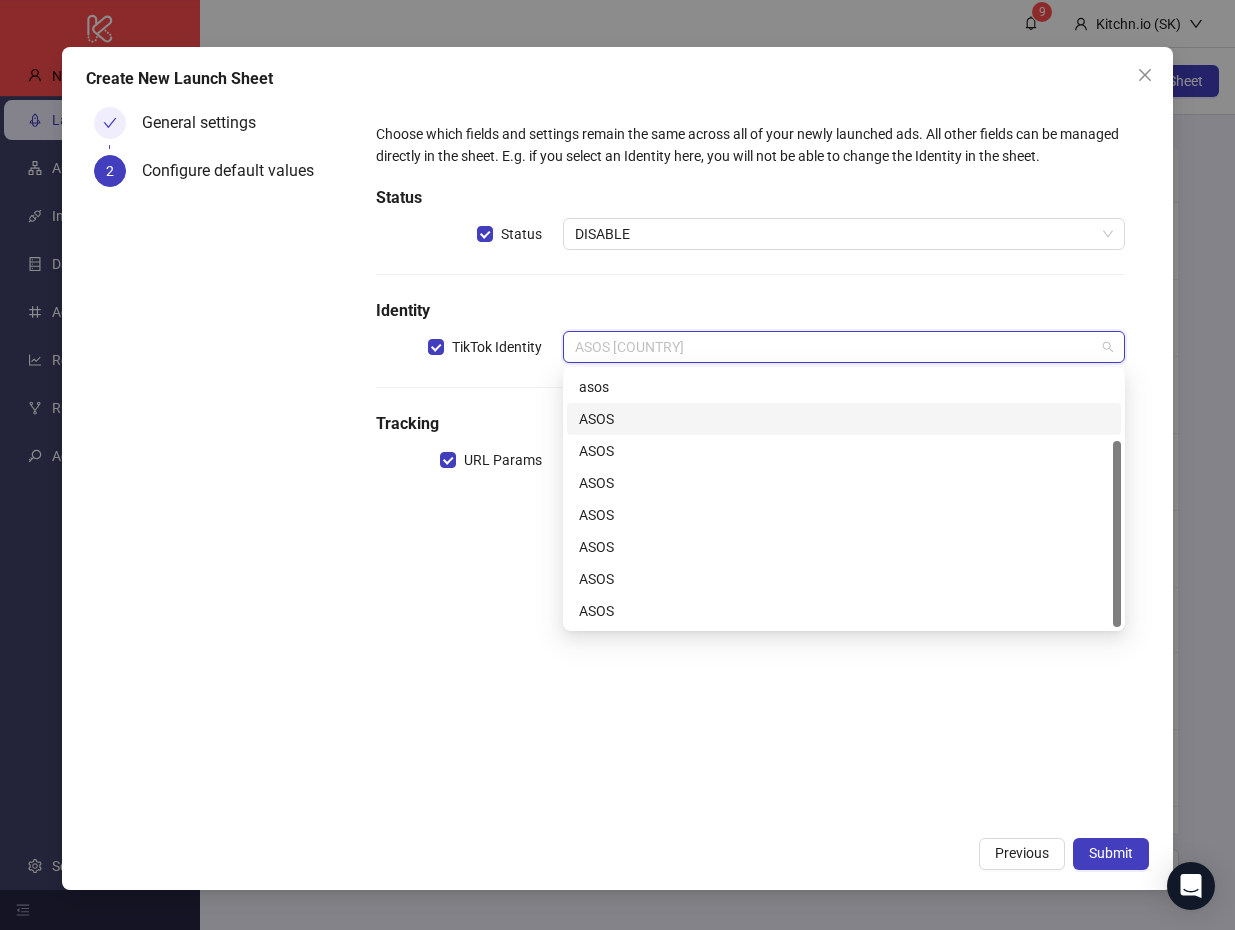 scroll, scrollTop: 0, scrollLeft: 0, axis: both 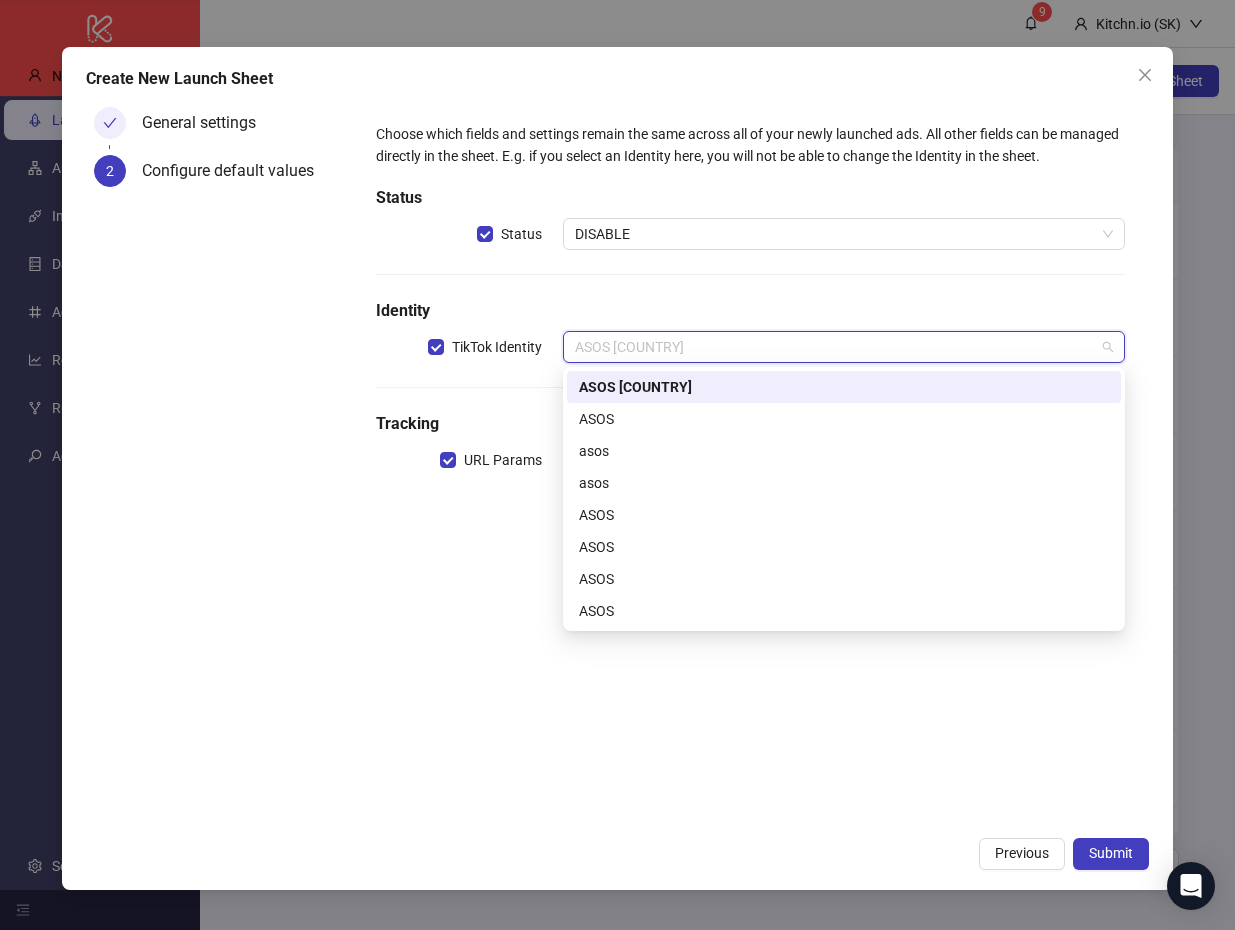 click on "Choose which fields and settings remain the same across all of your newly launched ads. All other fields can be managed directly in the sheet. E.g. if you select an Identity here, you will not be able to change the Identity in the sheet. Status Status DISABLE Identity TikTok Identity ASOS US Tracking URL Params" at bounding box center (751, 311) 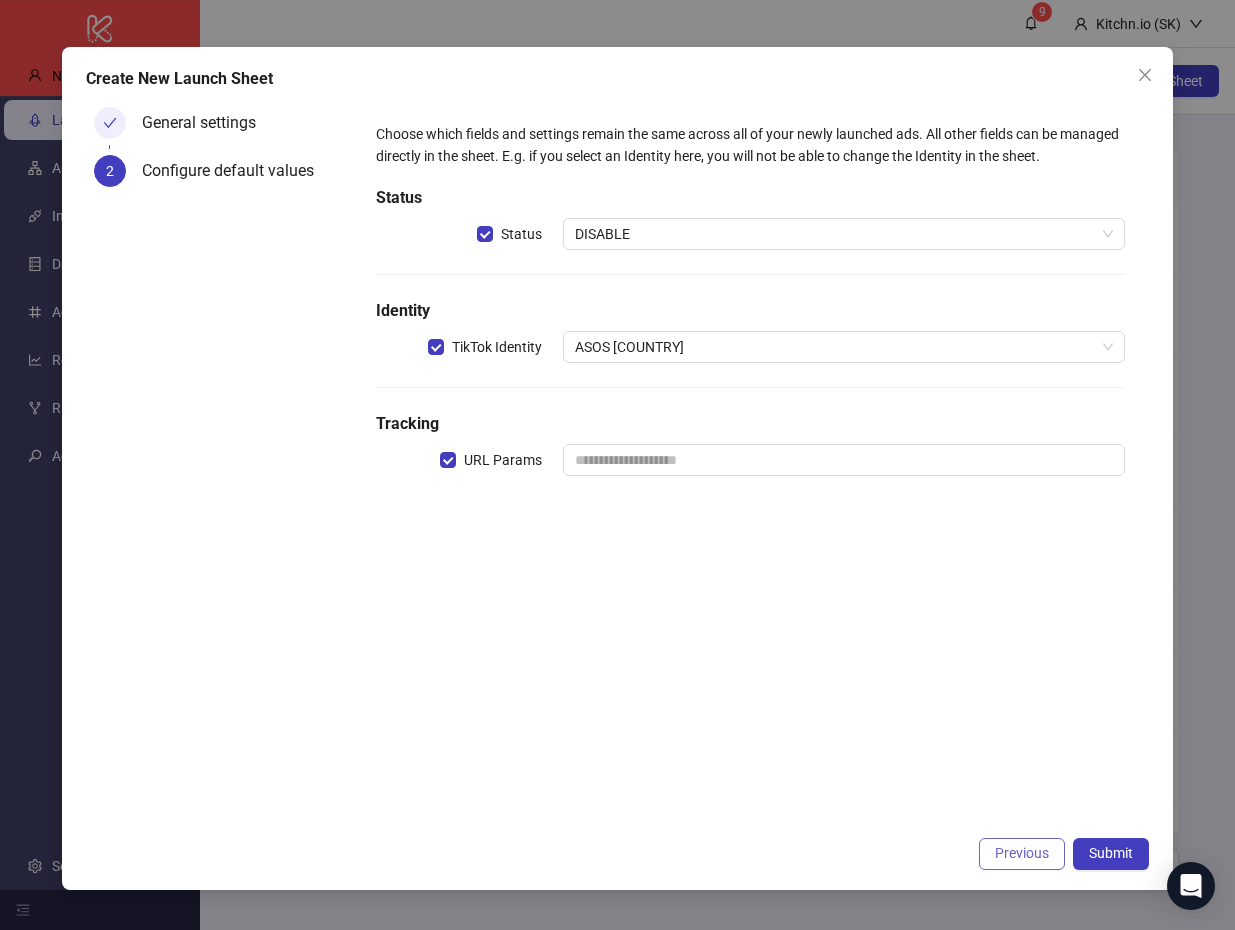 click on "Previous" at bounding box center [1022, 853] 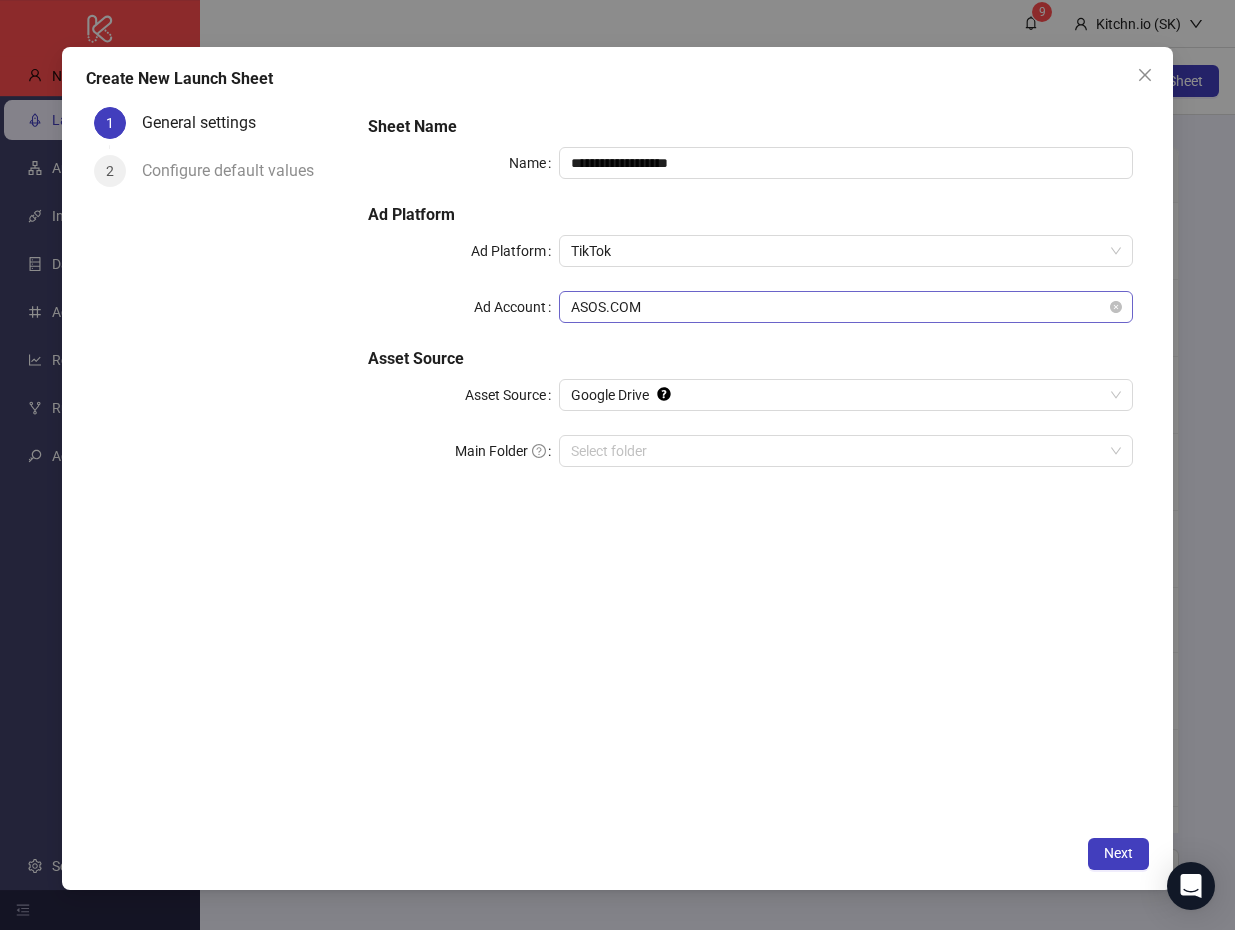 click on "[BRAND]" at bounding box center [846, 307] 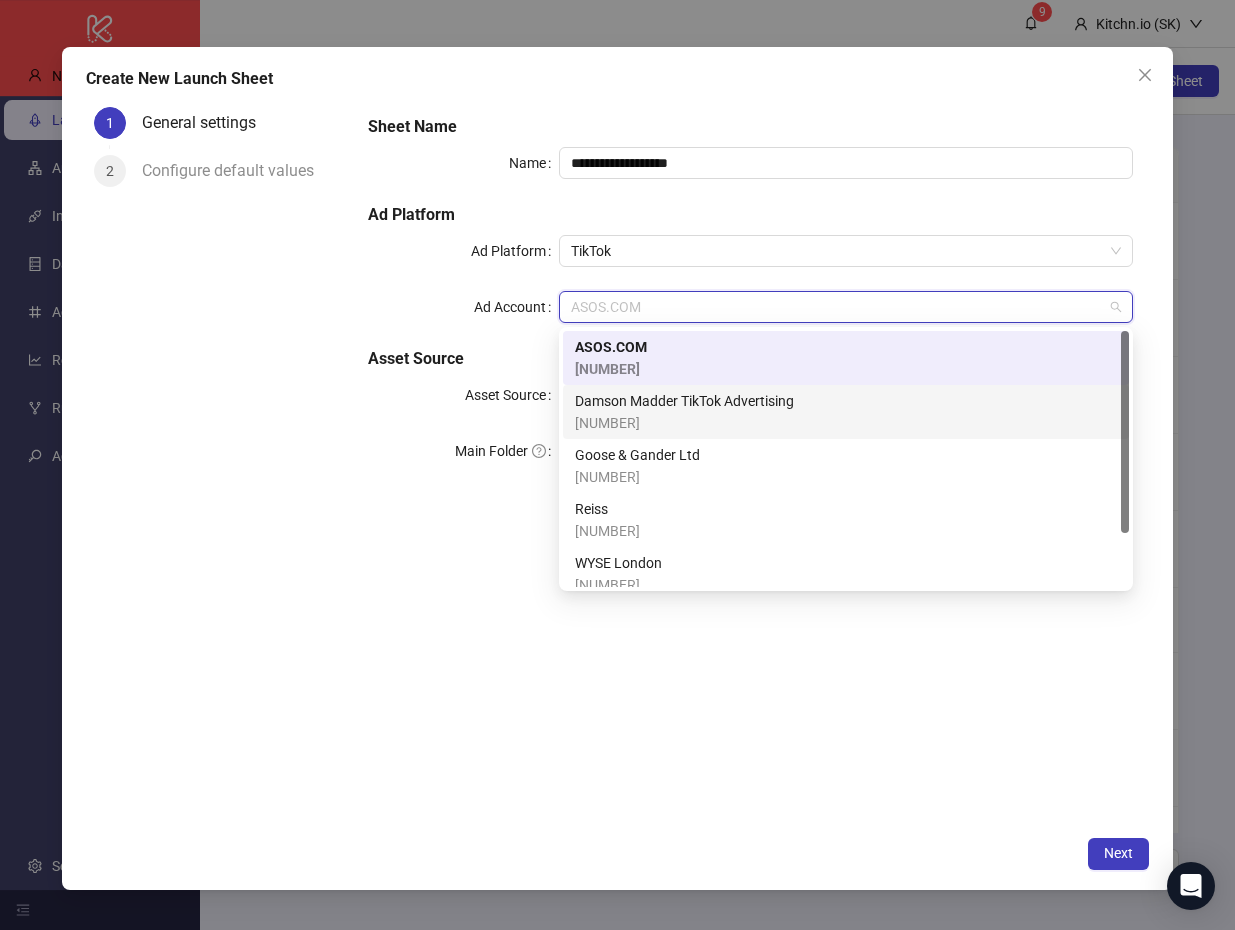 click on "[BRAND] TikTok Advertising" at bounding box center [684, 401] 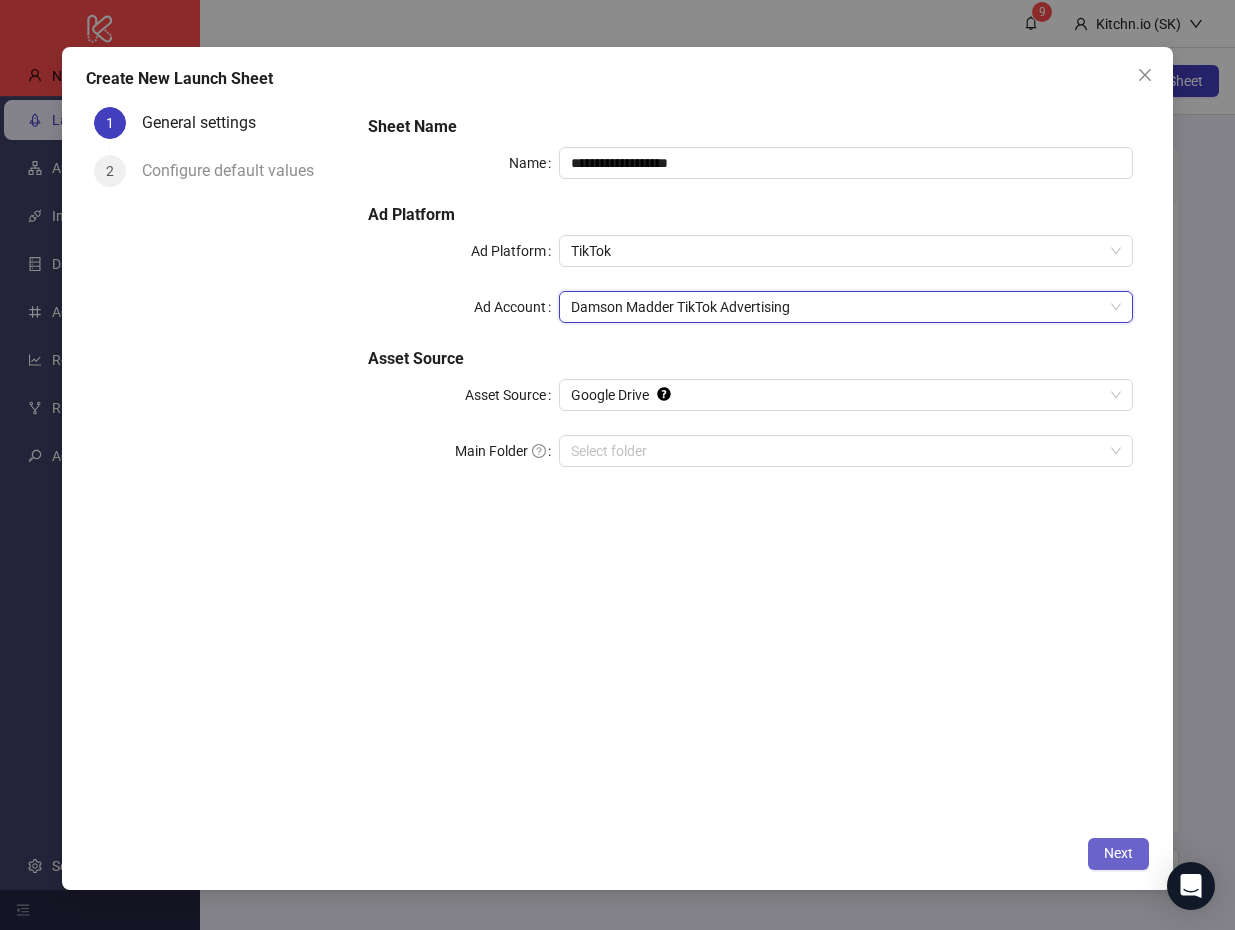 click on "Next" at bounding box center (1118, 853) 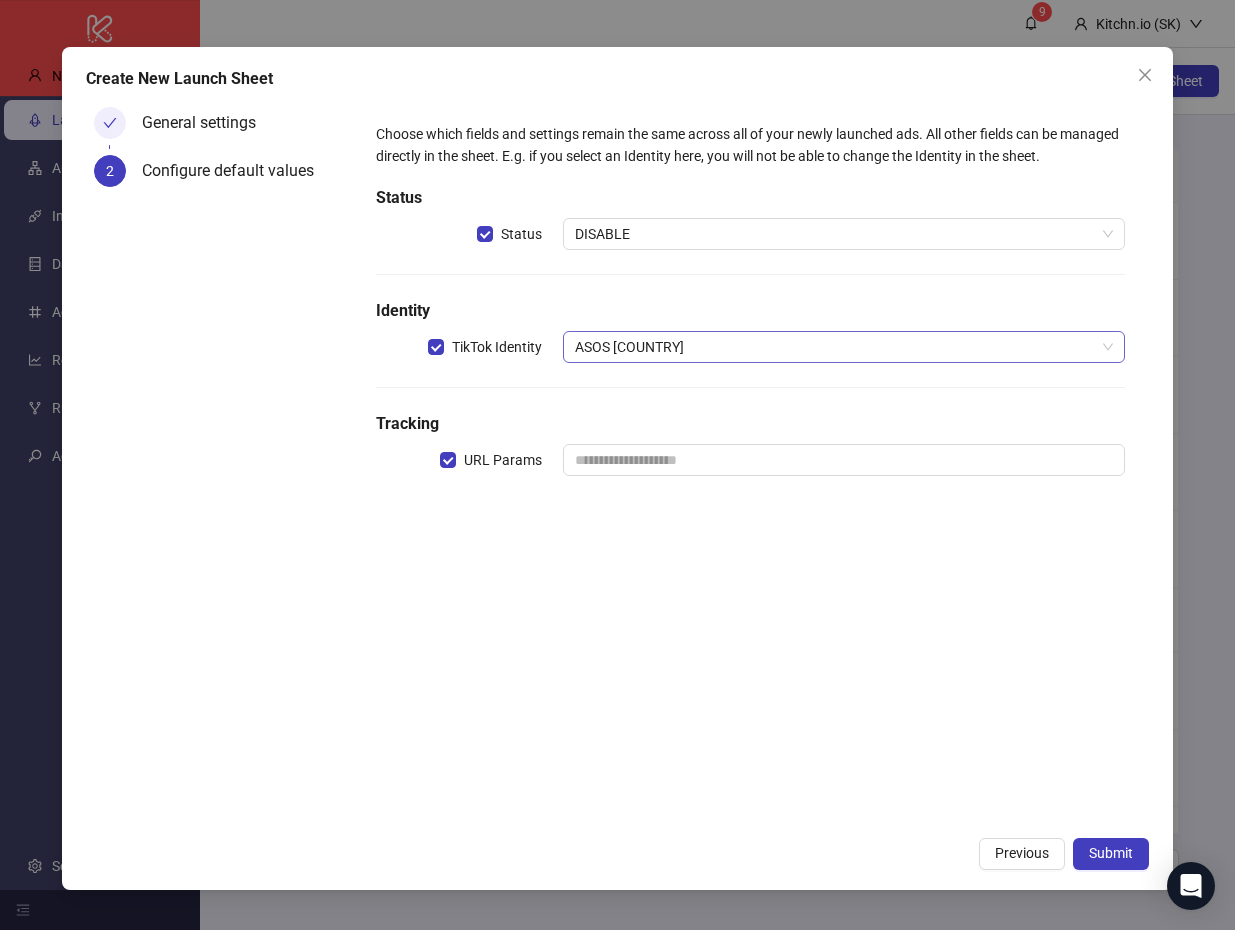 click on "ASOS US" at bounding box center (844, 347) 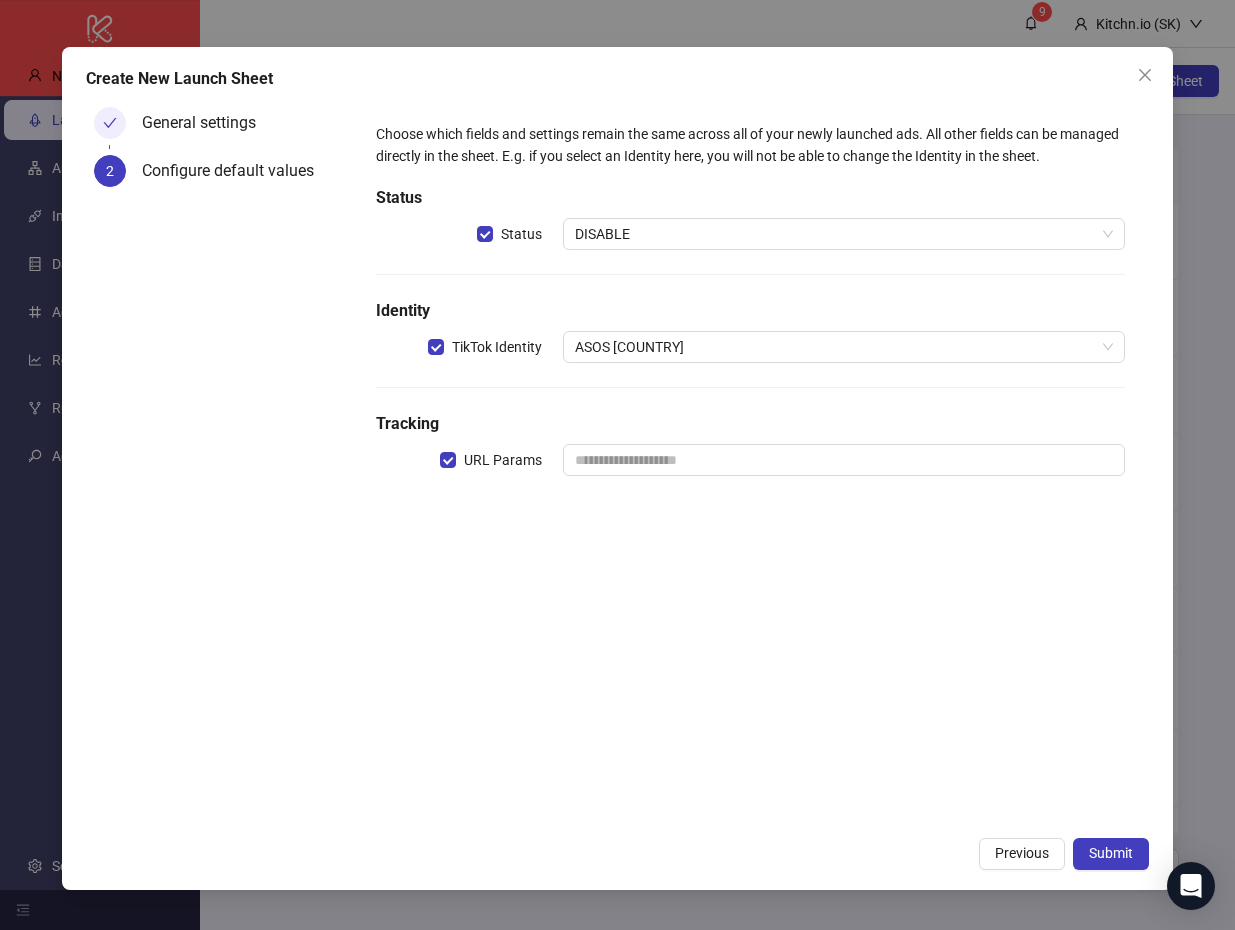click on "Choose which fields and settings remain the same across all of your newly launched ads. All other fields can be managed directly in the sheet. E.g. if you select an Identity here, you will not be able to change the Identity in the sheet. Status Status DISABLE Identity TikTok Identity ASOS US Tracking URL Params" at bounding box center [751, 311] 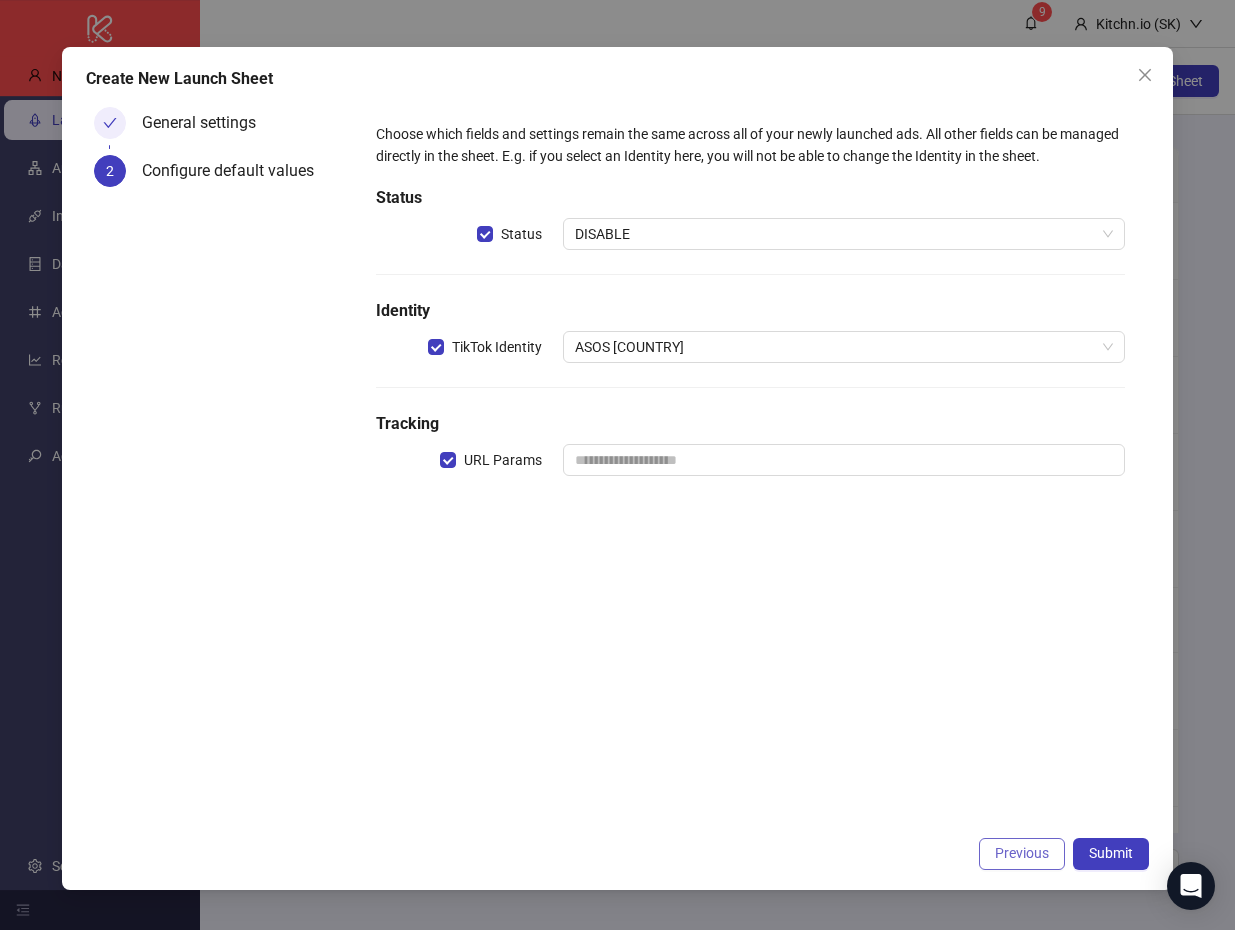 click on "Previous" at bounding box center (1022, 853) 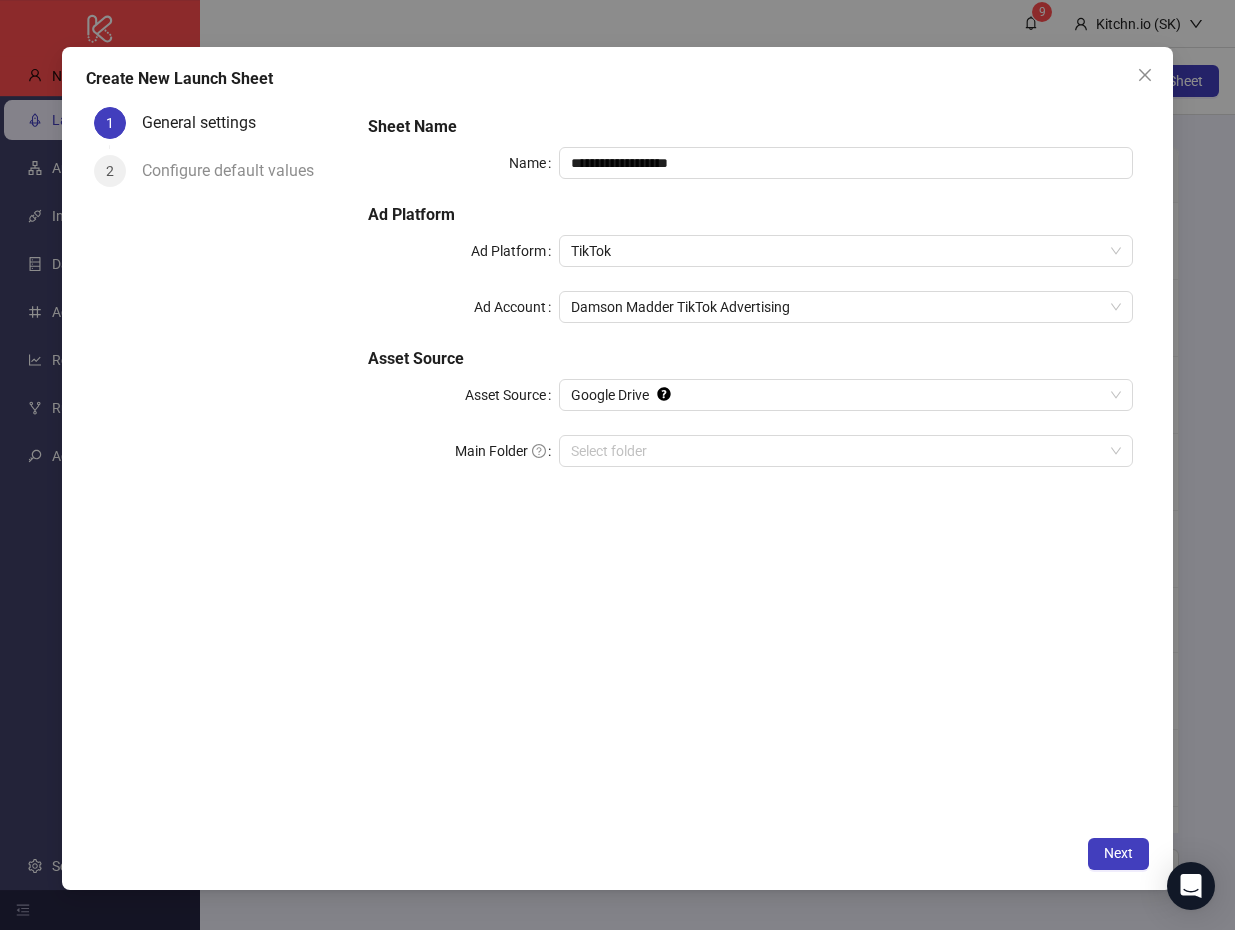 click on "**********" at bounding box center (618, 468) 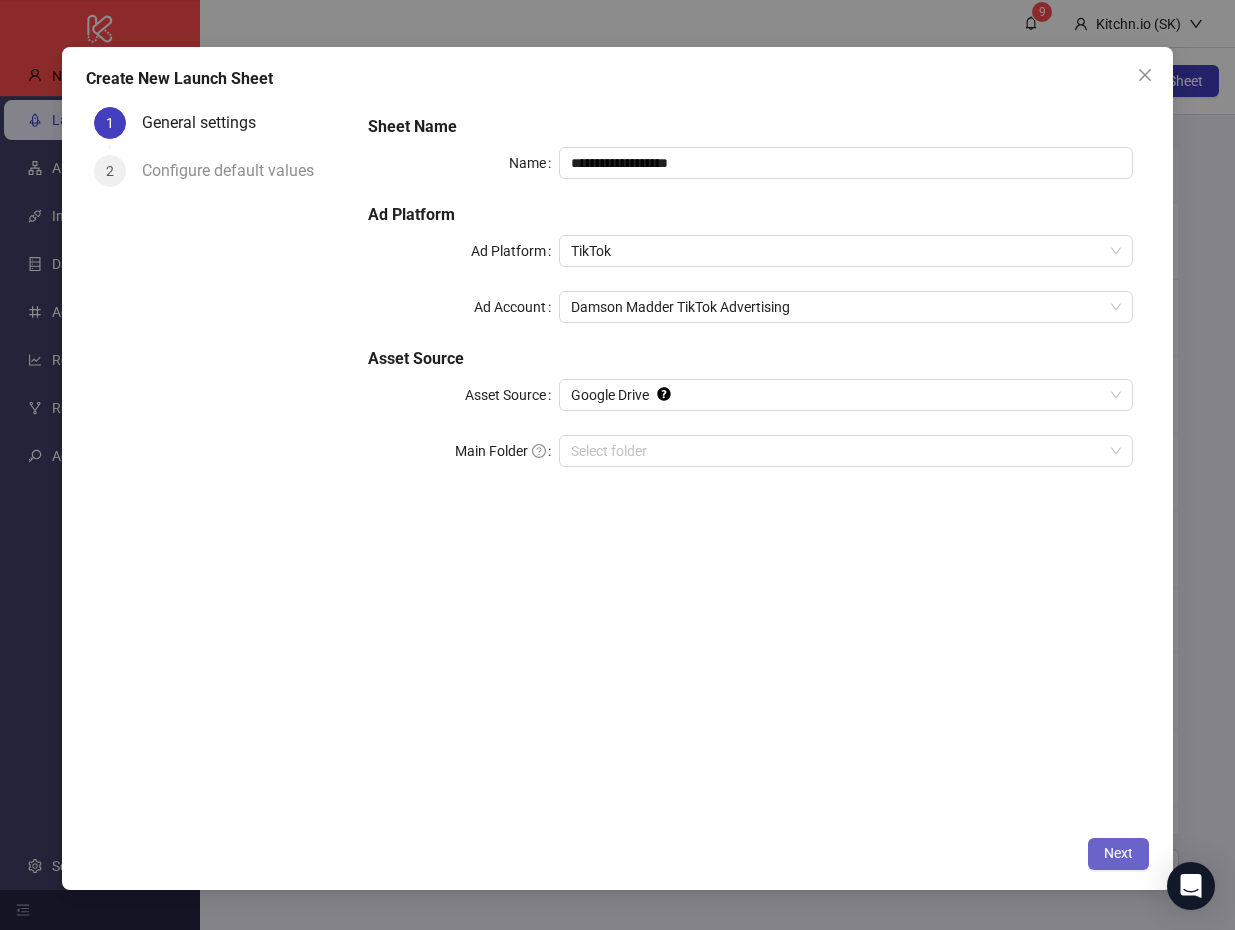 click on "Next" at bounding box center (1118, 854) 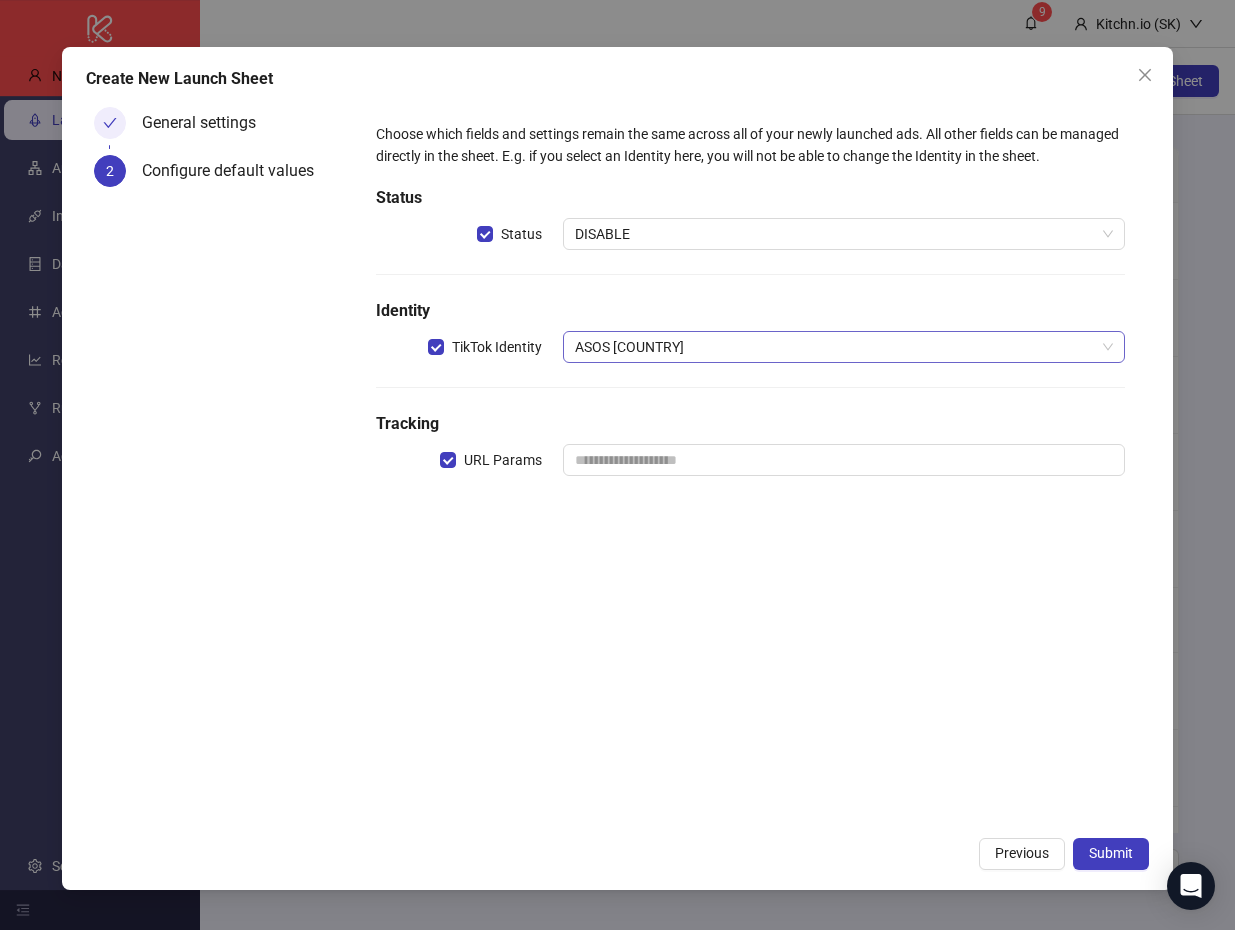 click on "ASOS US" at bounding box center [844, 347] 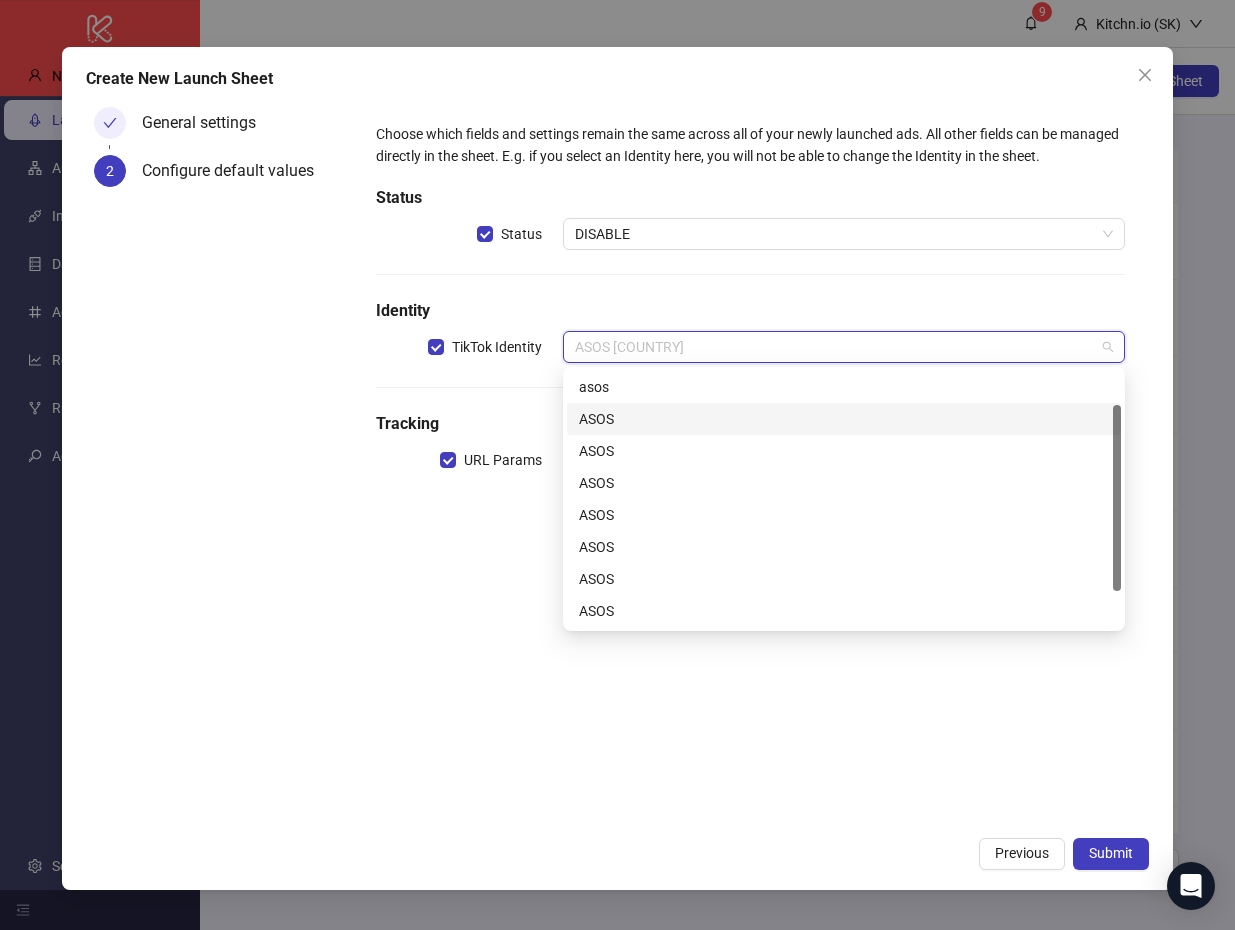 scroll, scrollTop: 0, scrollLeft: 0, axis: both 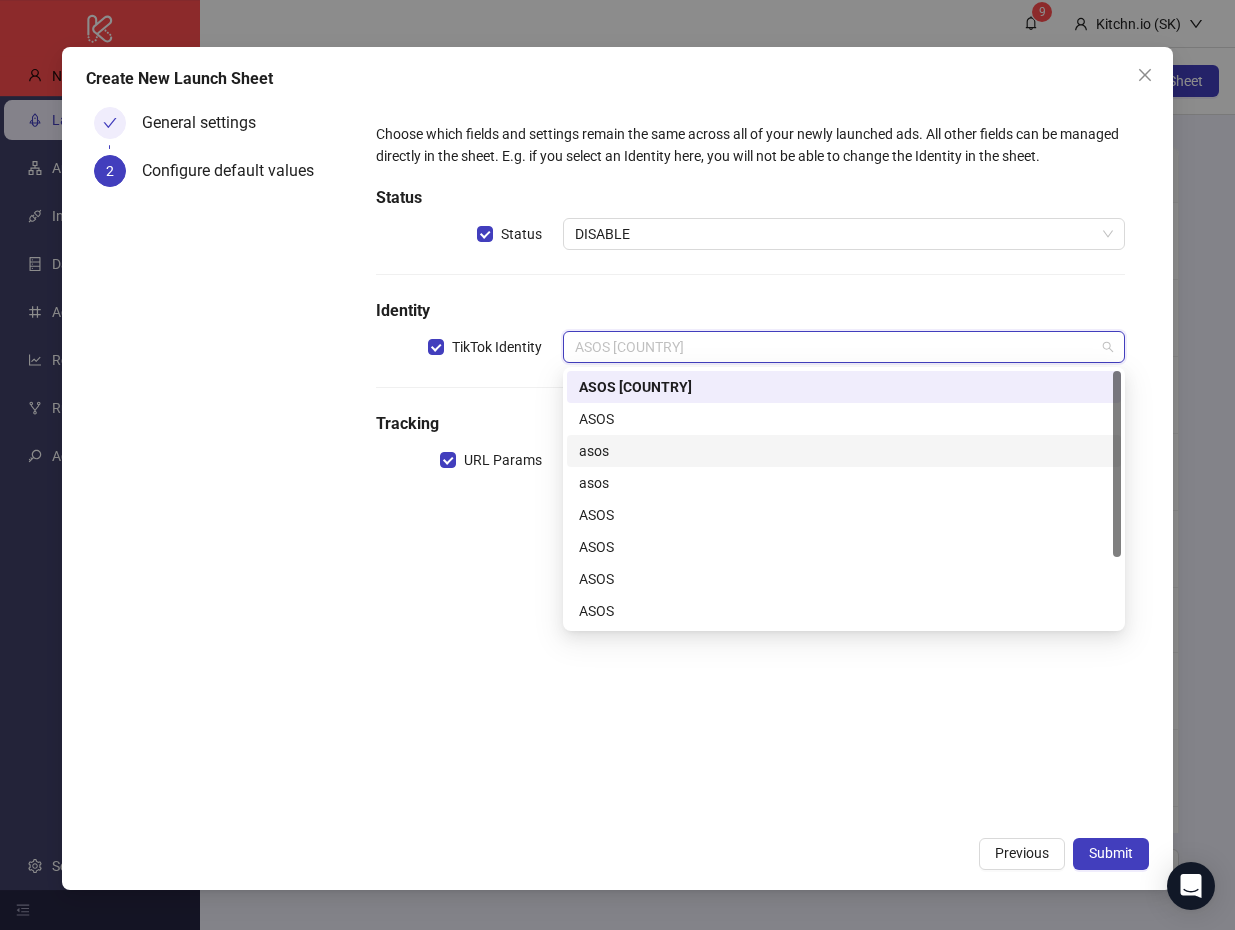click on "Choose which fields and settings remain the same across all of your newly launched ads. All other fields can be managed directly in the sheet. E.g. if you select an Identity here, you will not be able to change the Identity in the sheet. Status Status DISABLE Identity TikTok Identity ASOS US Tracking URL Params" at bounding box center [751, 311] 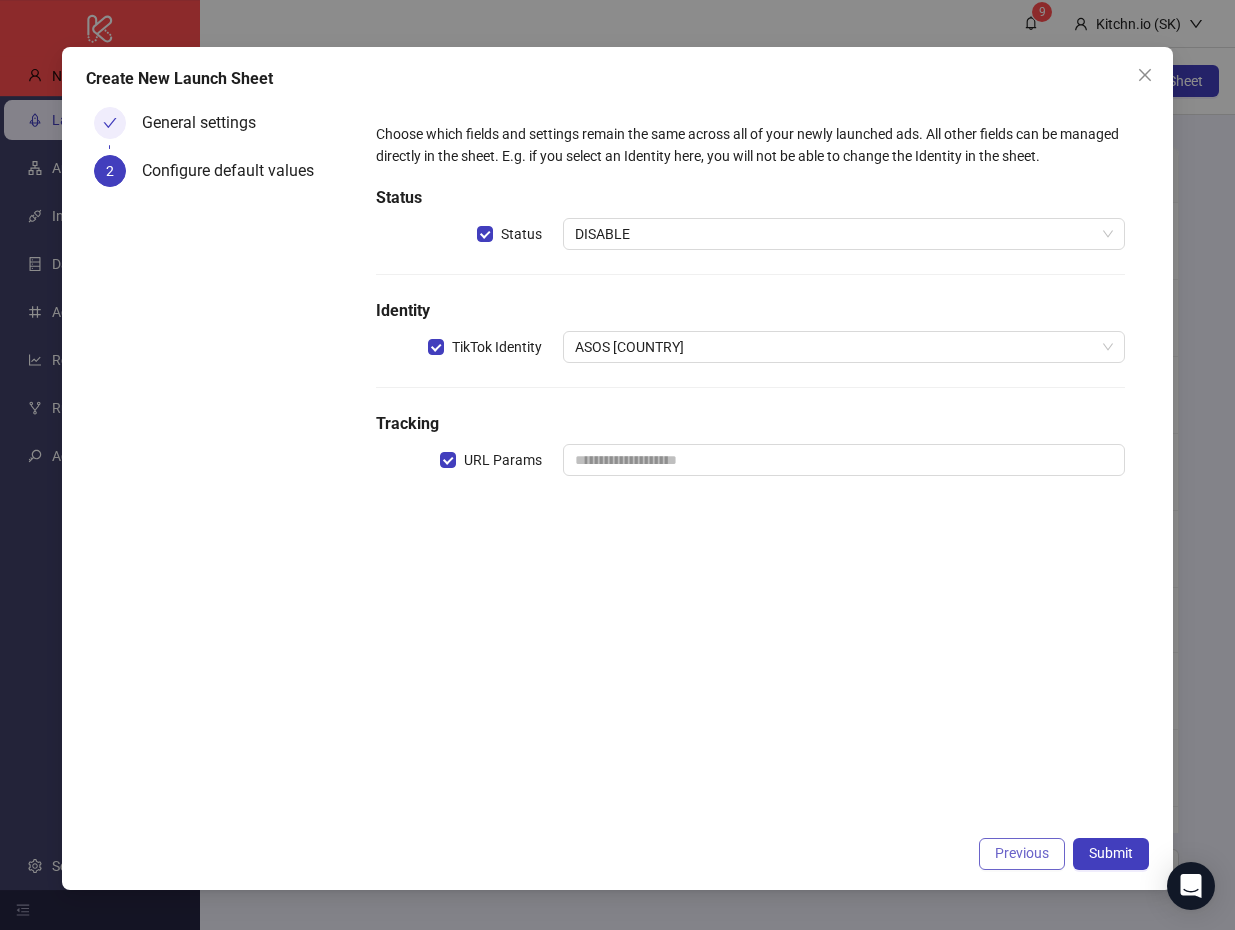 click on "Previous" at bounding box center (1022, 853) 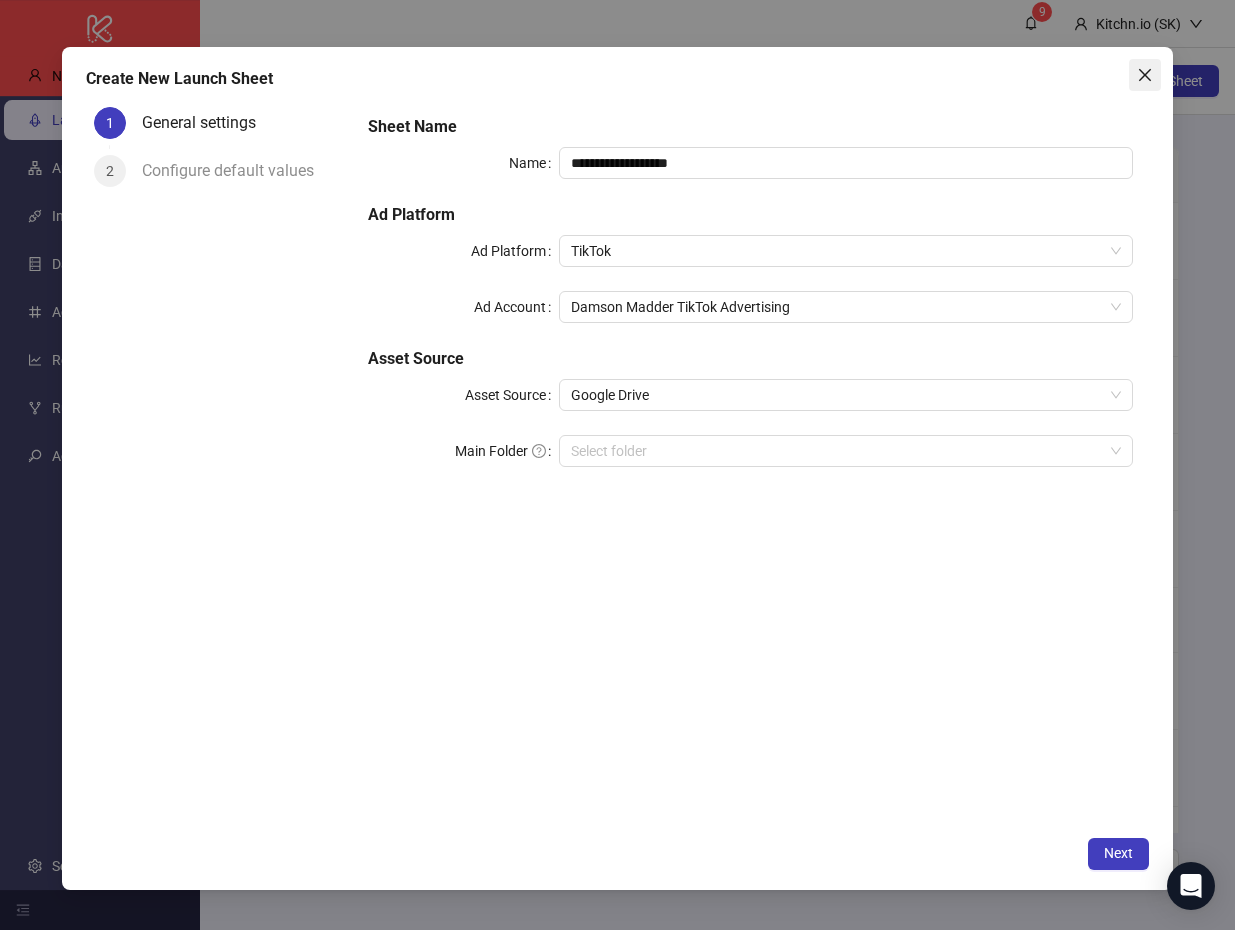 click at bounding box center [1145, 75] 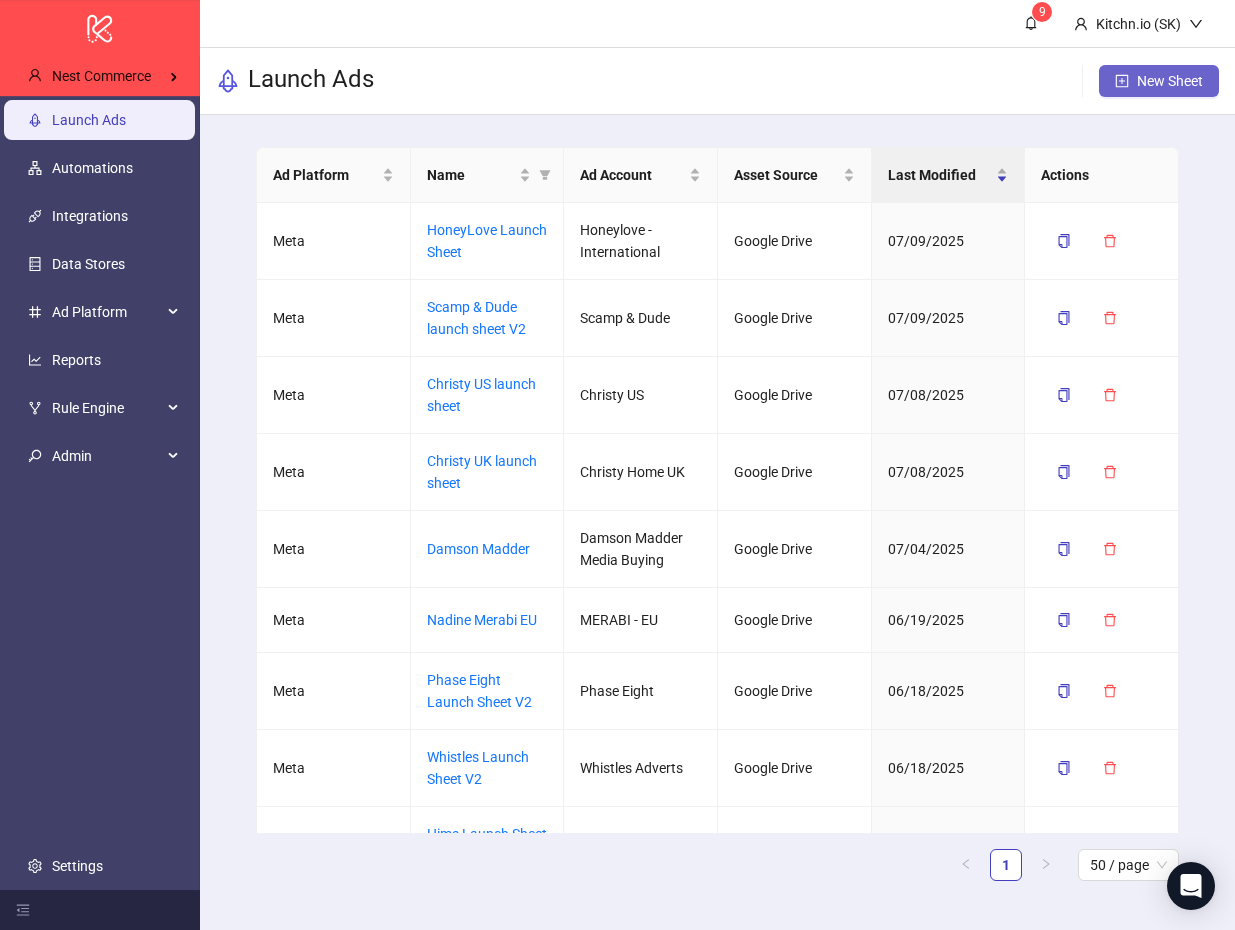 click on "New Sheet" at bounding box center [1170, 81] 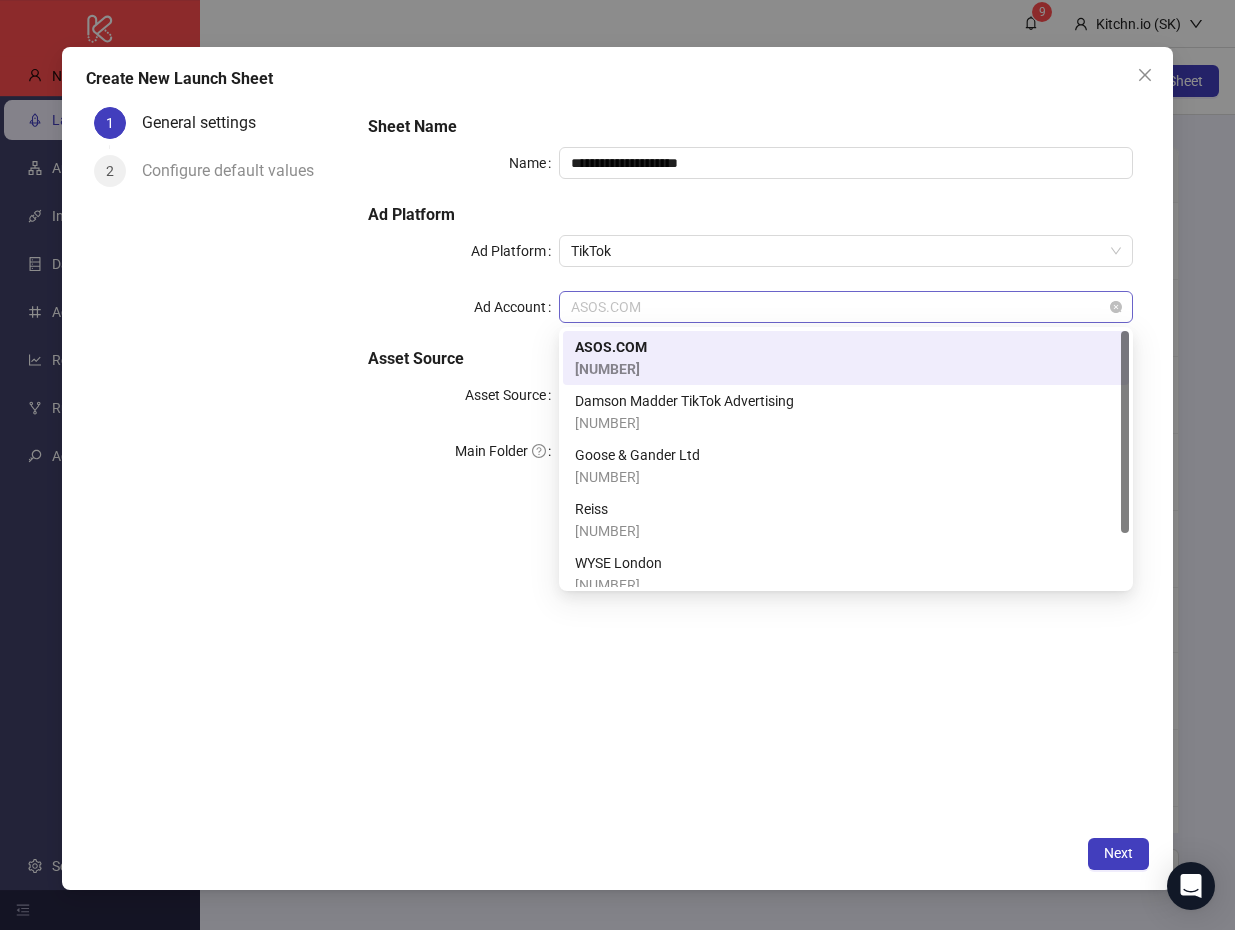 click on "ASOS.COM" at bounding box center [846, 307] 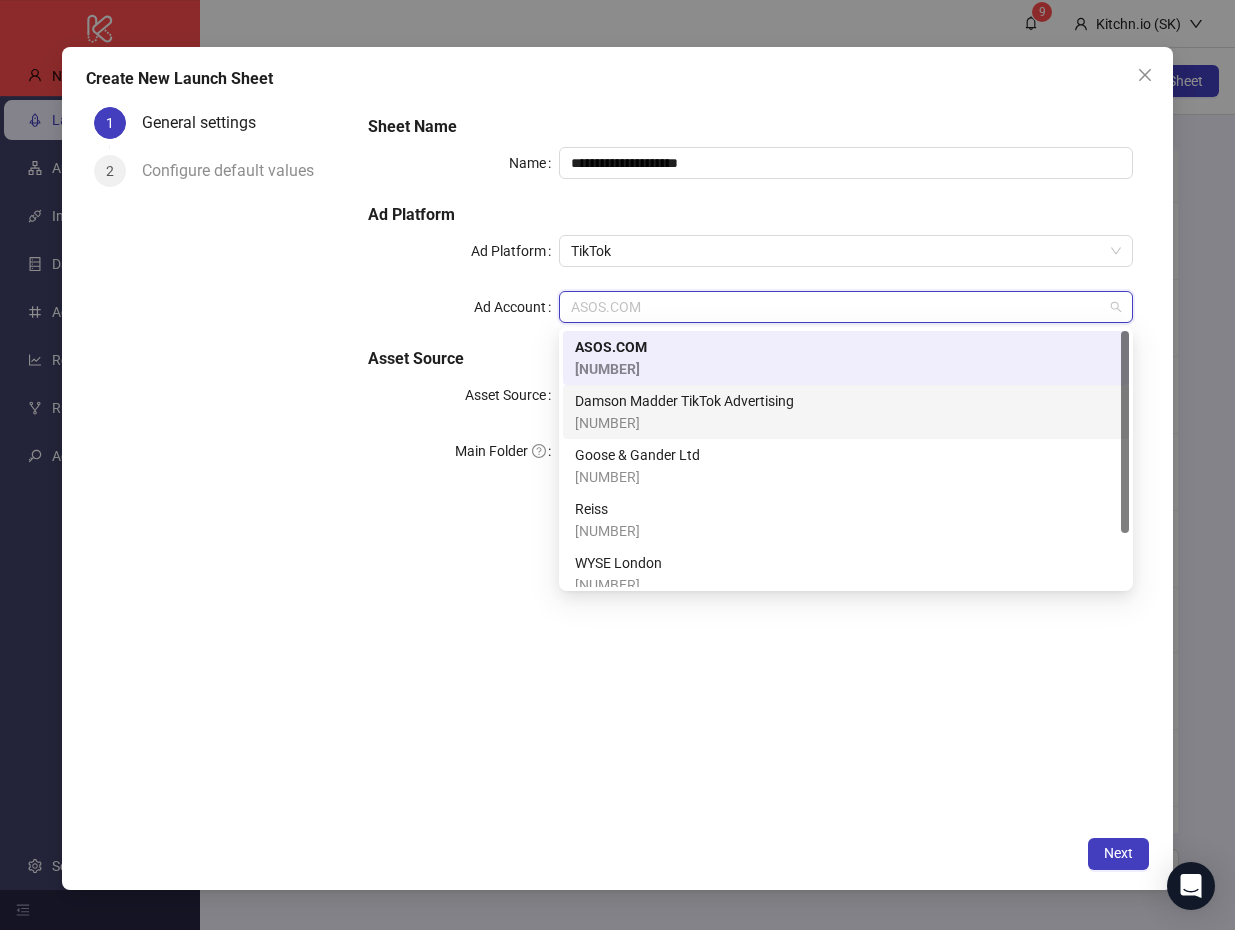 click on "Damson Madder TikTok Advertising" at bounding box center [684, 401] 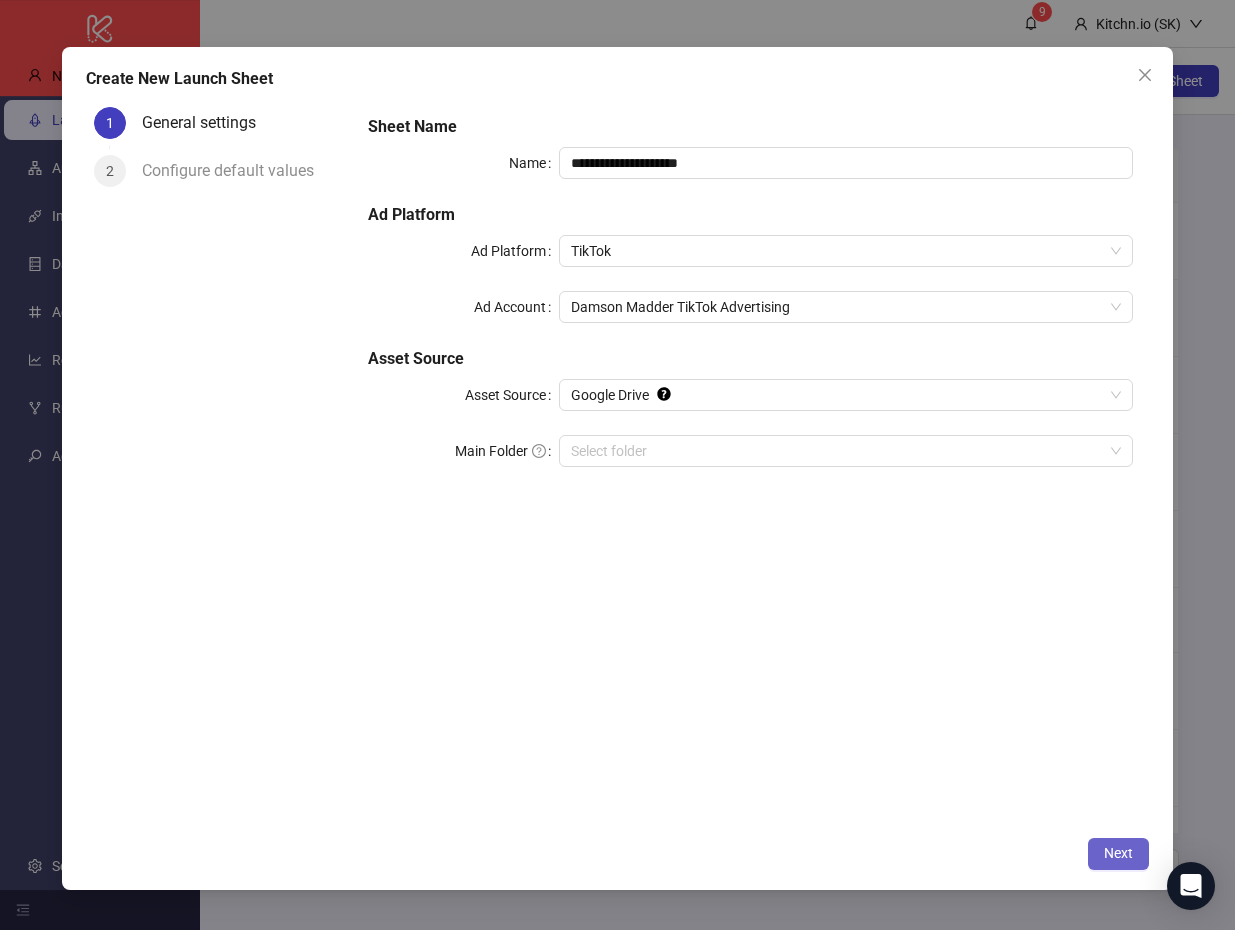 click on "Next" at bounding box center [1118, 853] 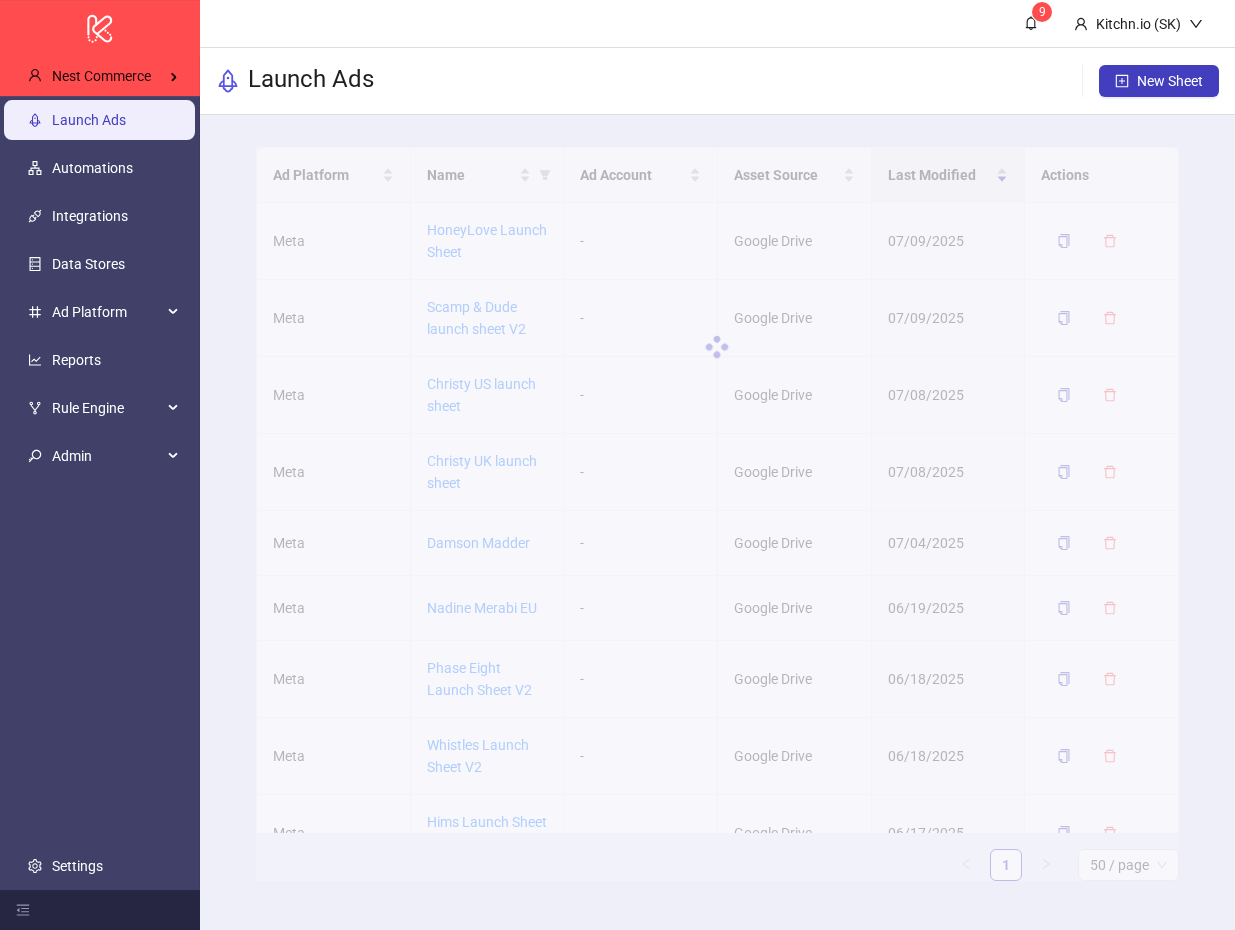 scroll, scrollTop: 0, scrollLeft: 0, axis: both 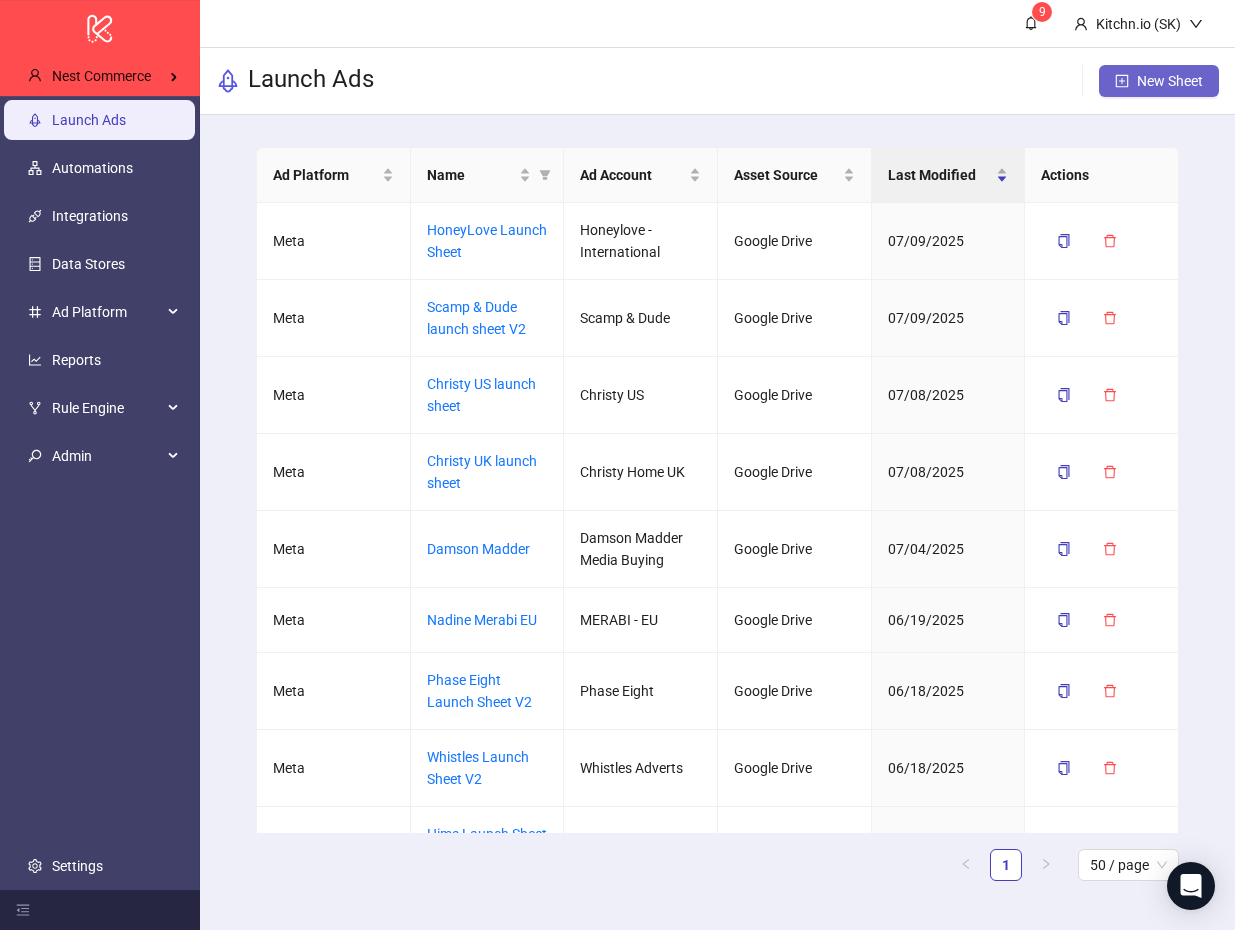 click on "New Sheet" at bounding box center [1159, 81] 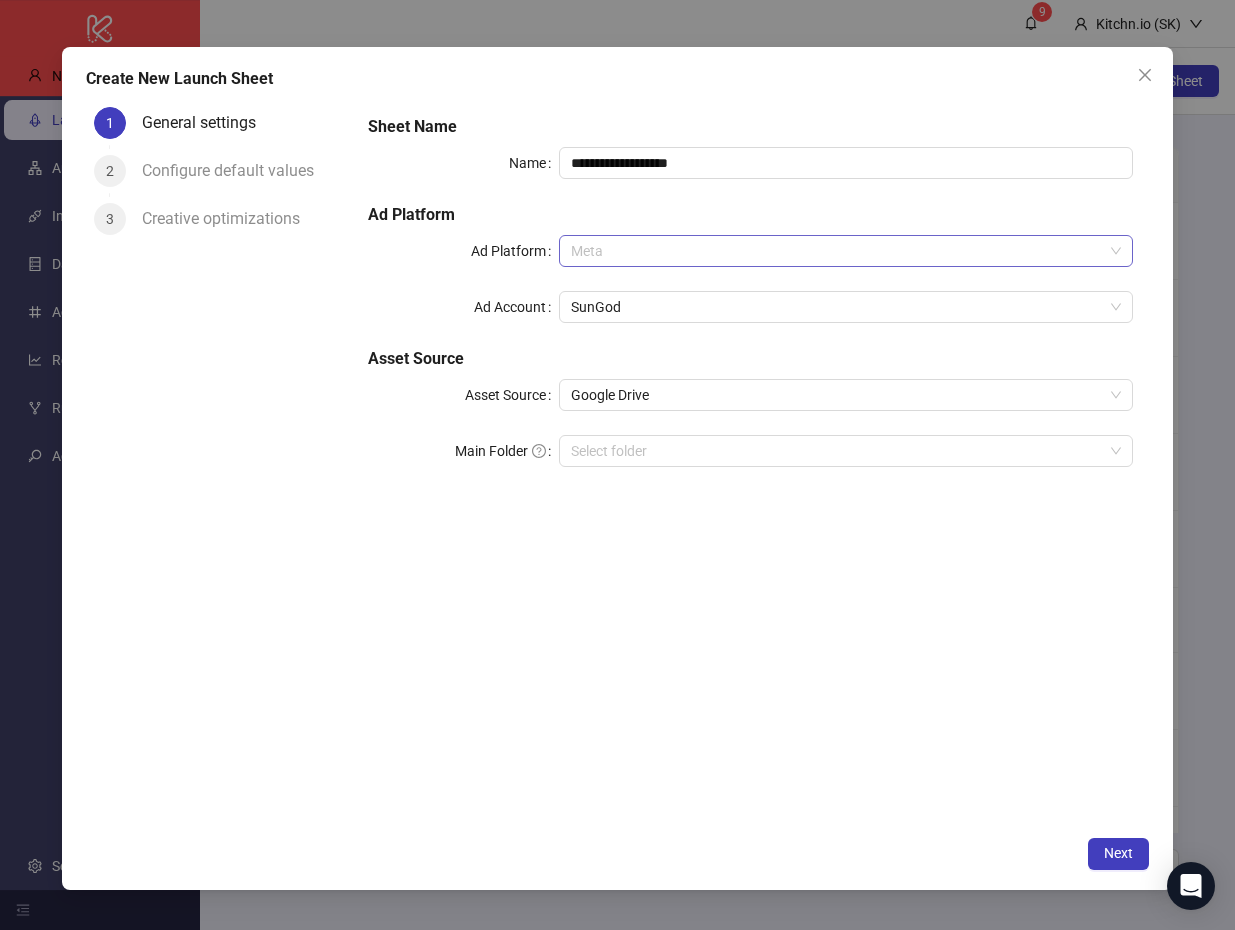 click on "Meta" at bounding box center [846, 251] 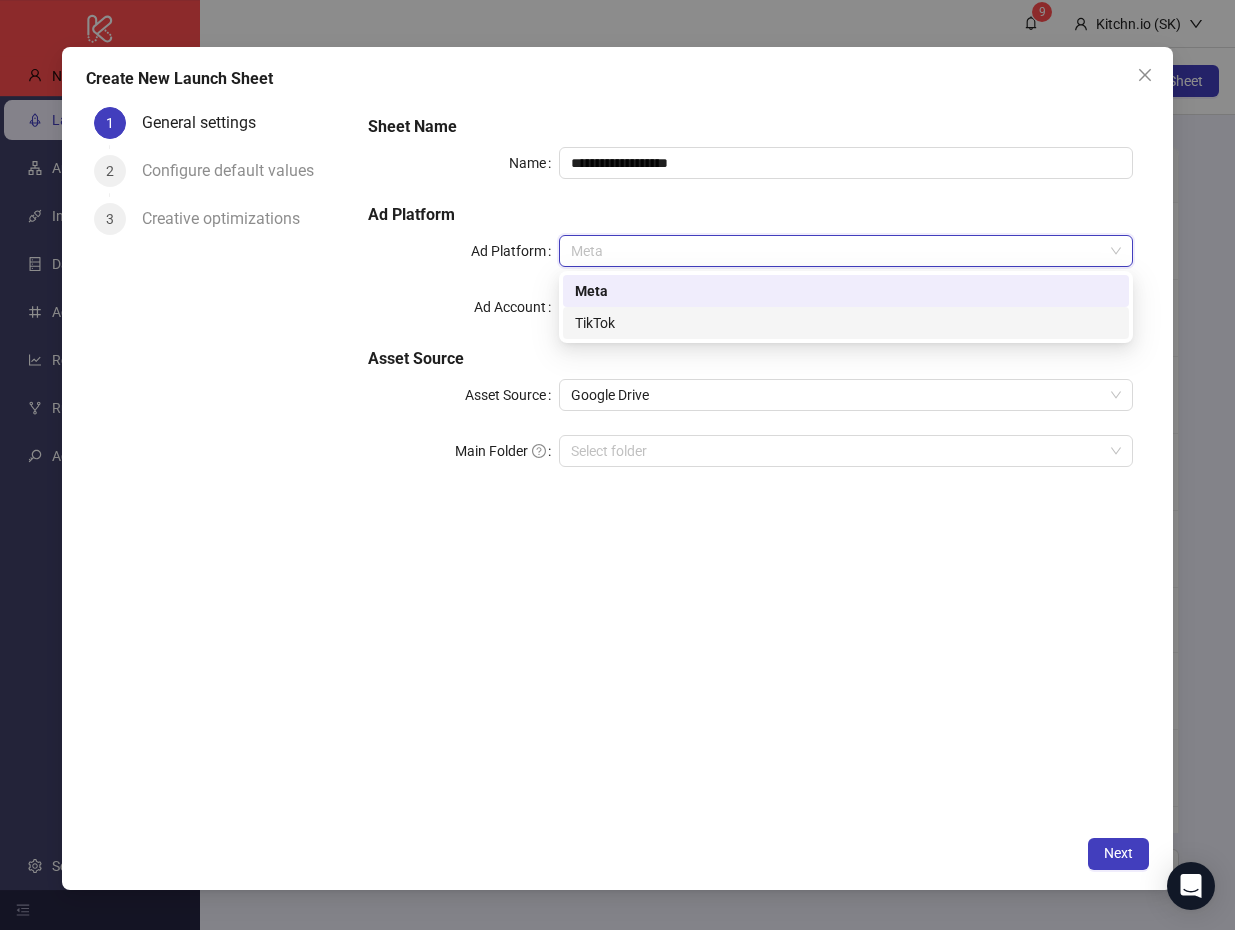 click on "TikTok" at bounding box center (846, 323) 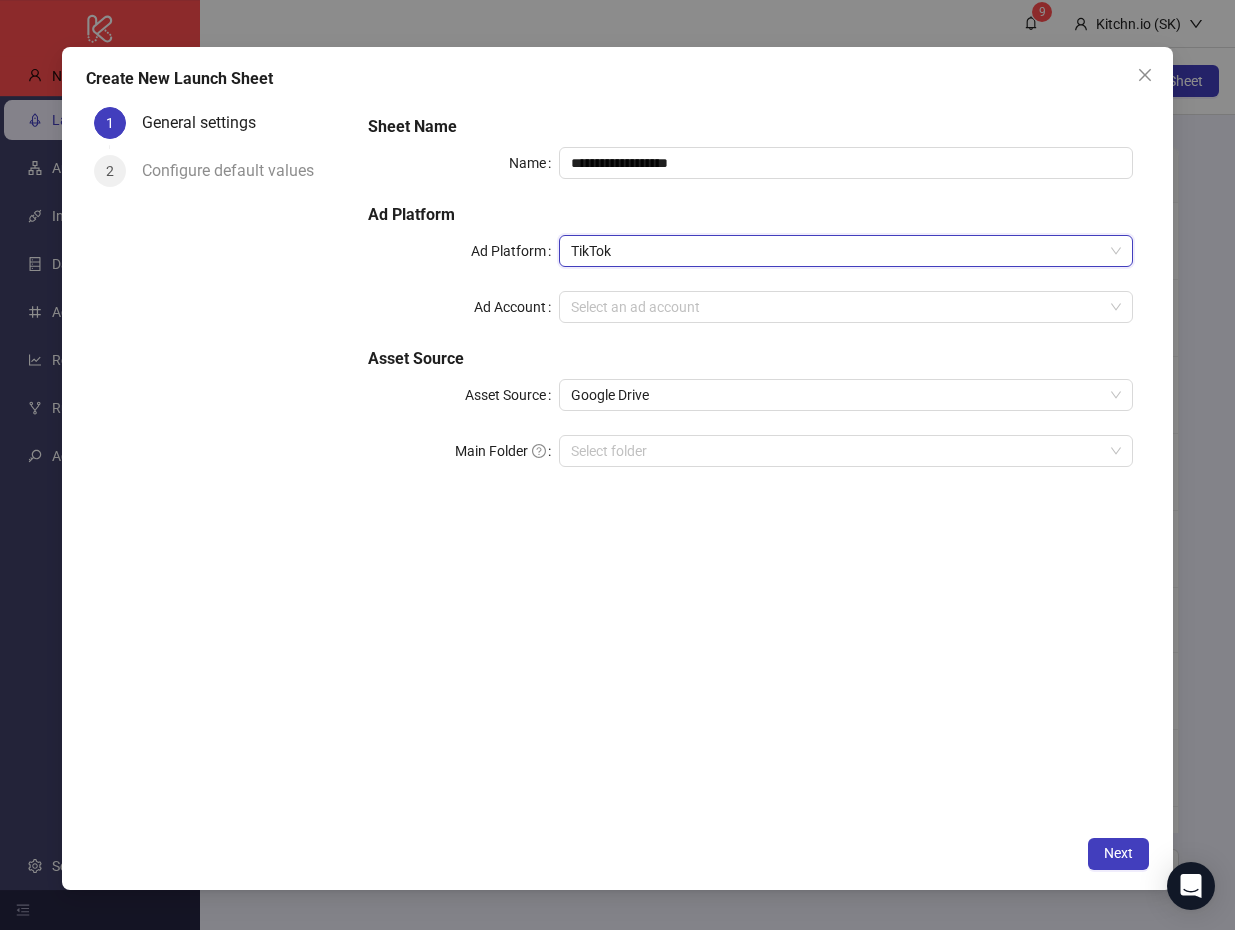 click on "Ad Account" at bounding box center [837, 307] 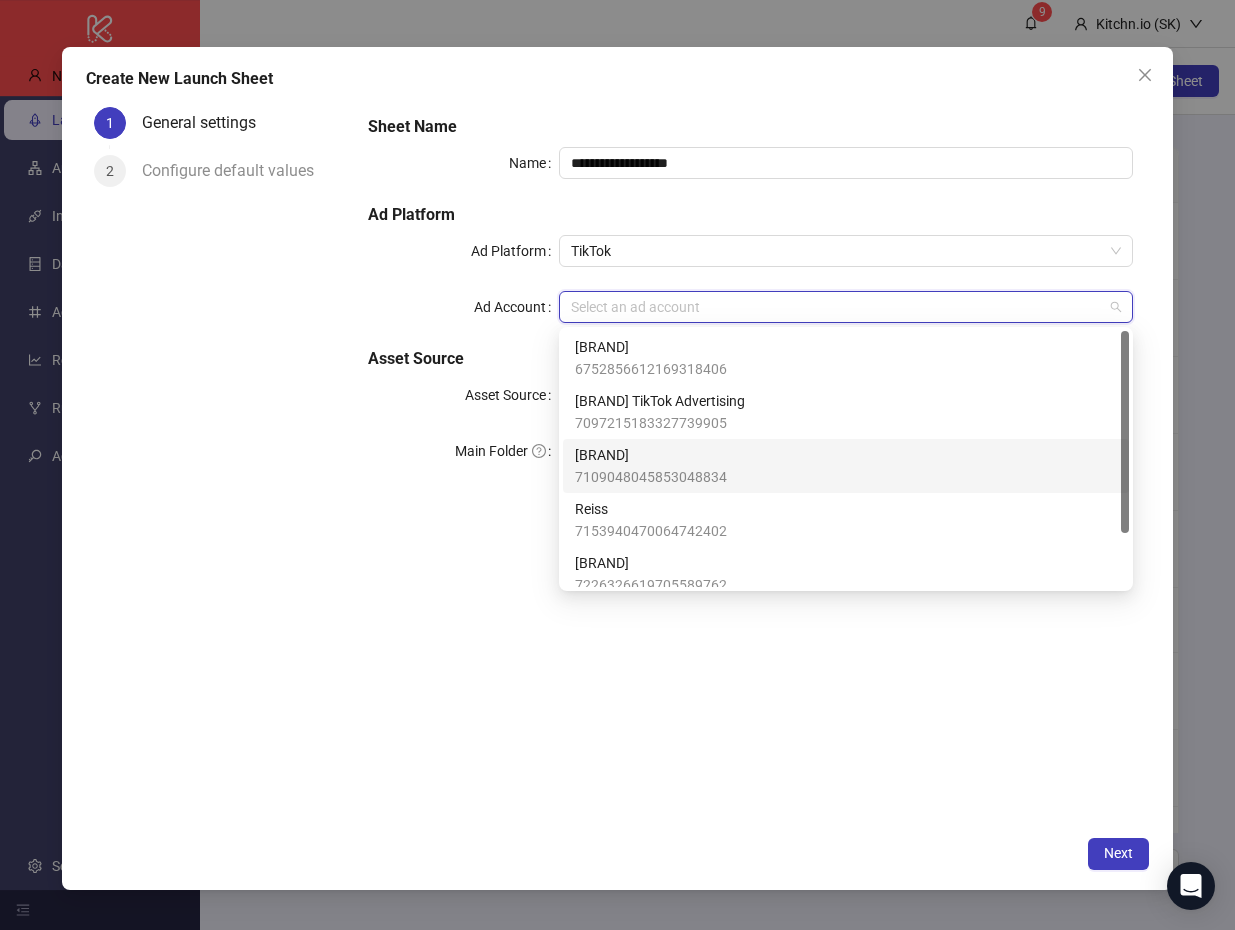 click on "[BRAND]" at bounding box center (651, 455) 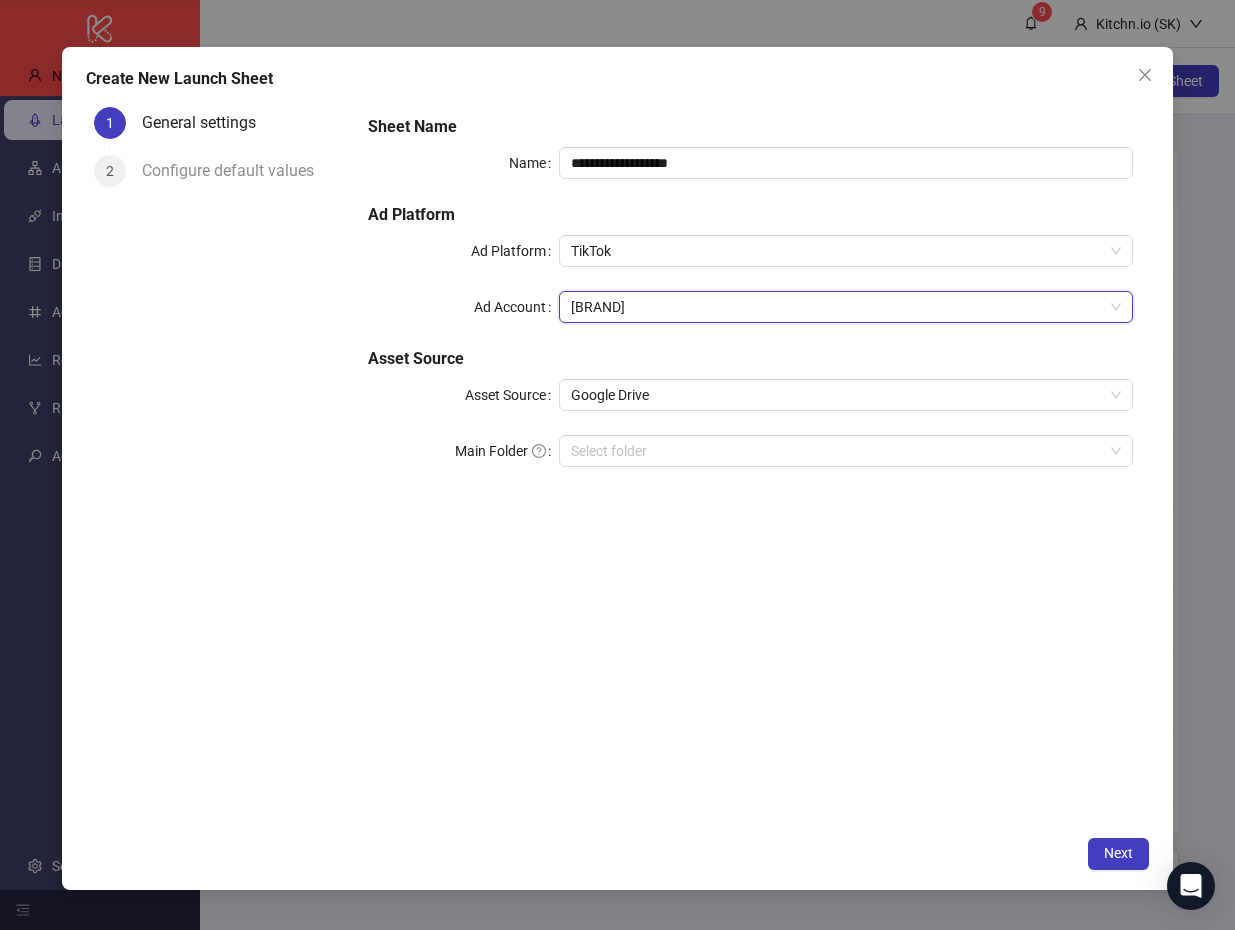 click on "**********" at bounding box center [751, 462] 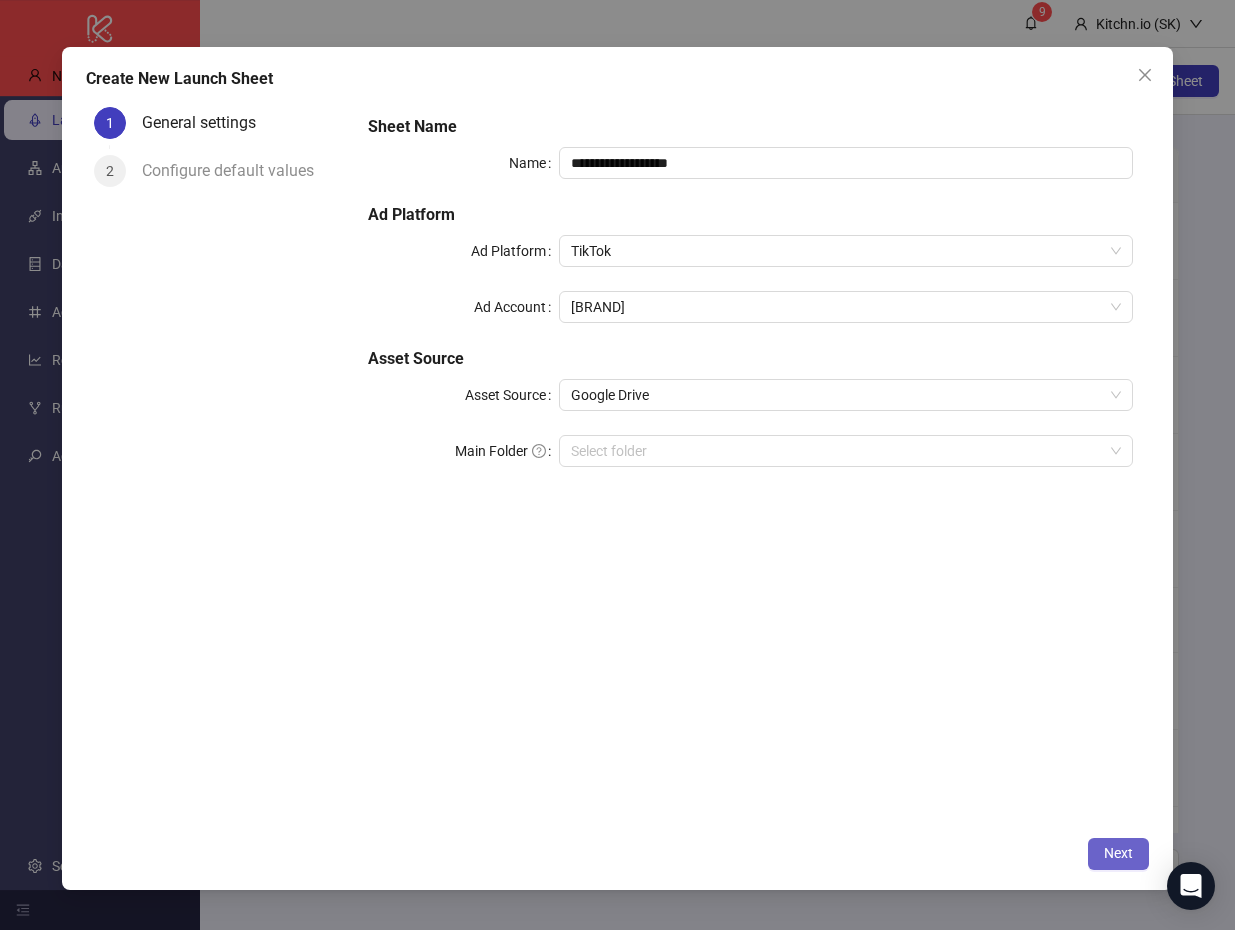 click on "Next" at bounding box center (1118, 853) 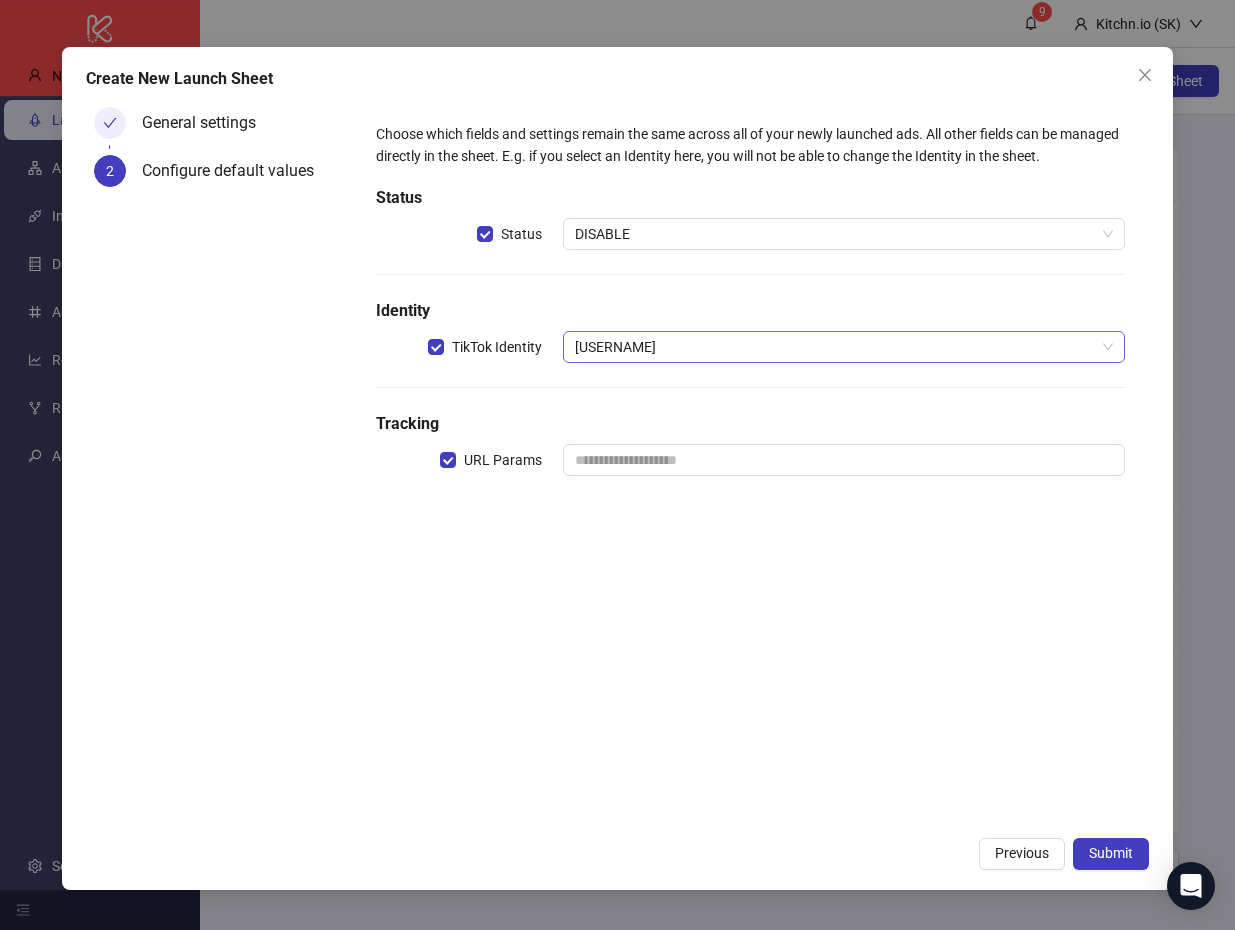 click on "[USERNAME]" at bounding box center (844, 347) 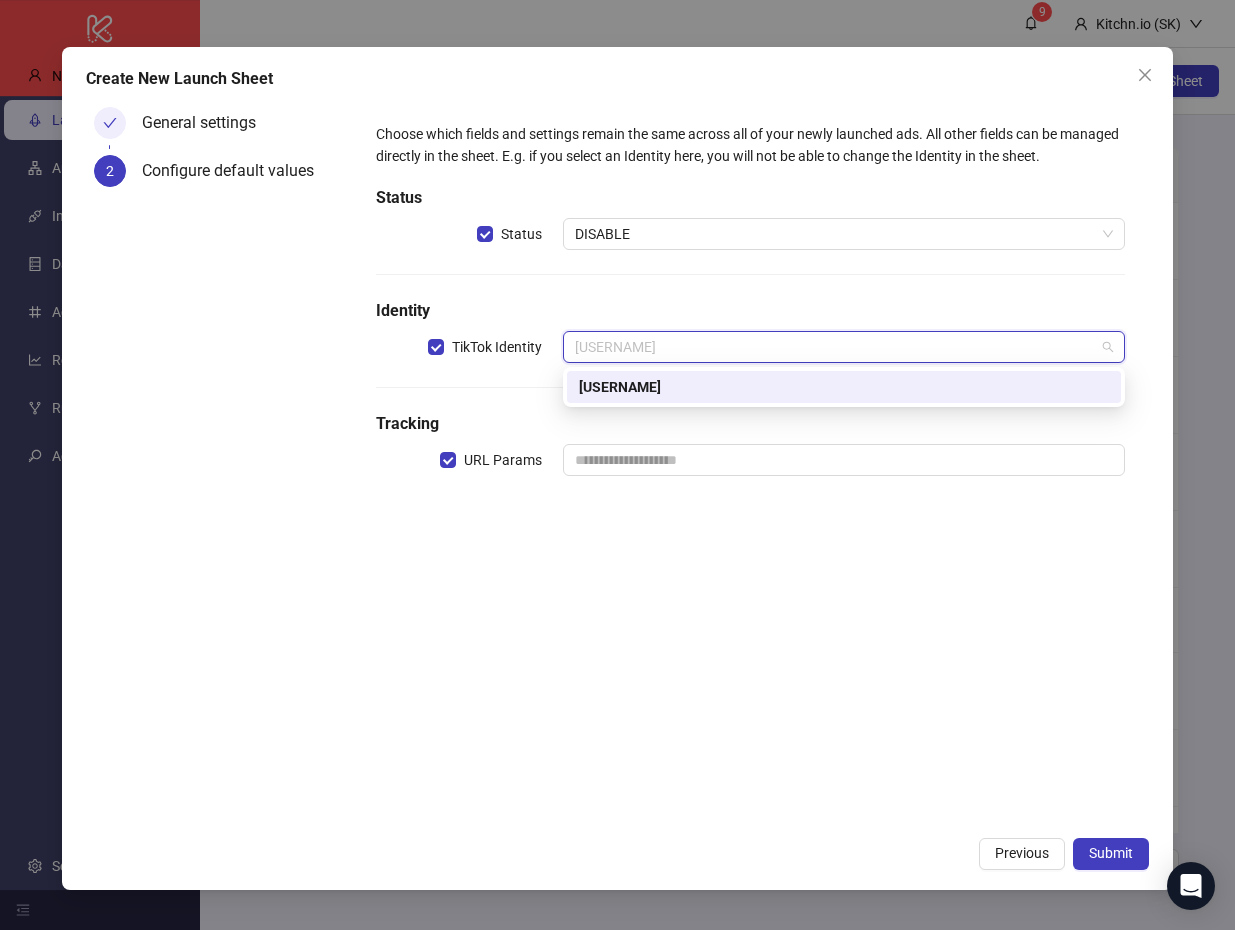click on "Choose which fields and settings remain the same across all of your newly launched ads. All other fields can be managed directly in the sheet. E.g. if you select an Identity here, you will not be able to change the Identity in the sheet. Status Status DISABLE Identity TikTok Identity [USERNAME] Tracking URL Params" at bounding box center [751, 311] 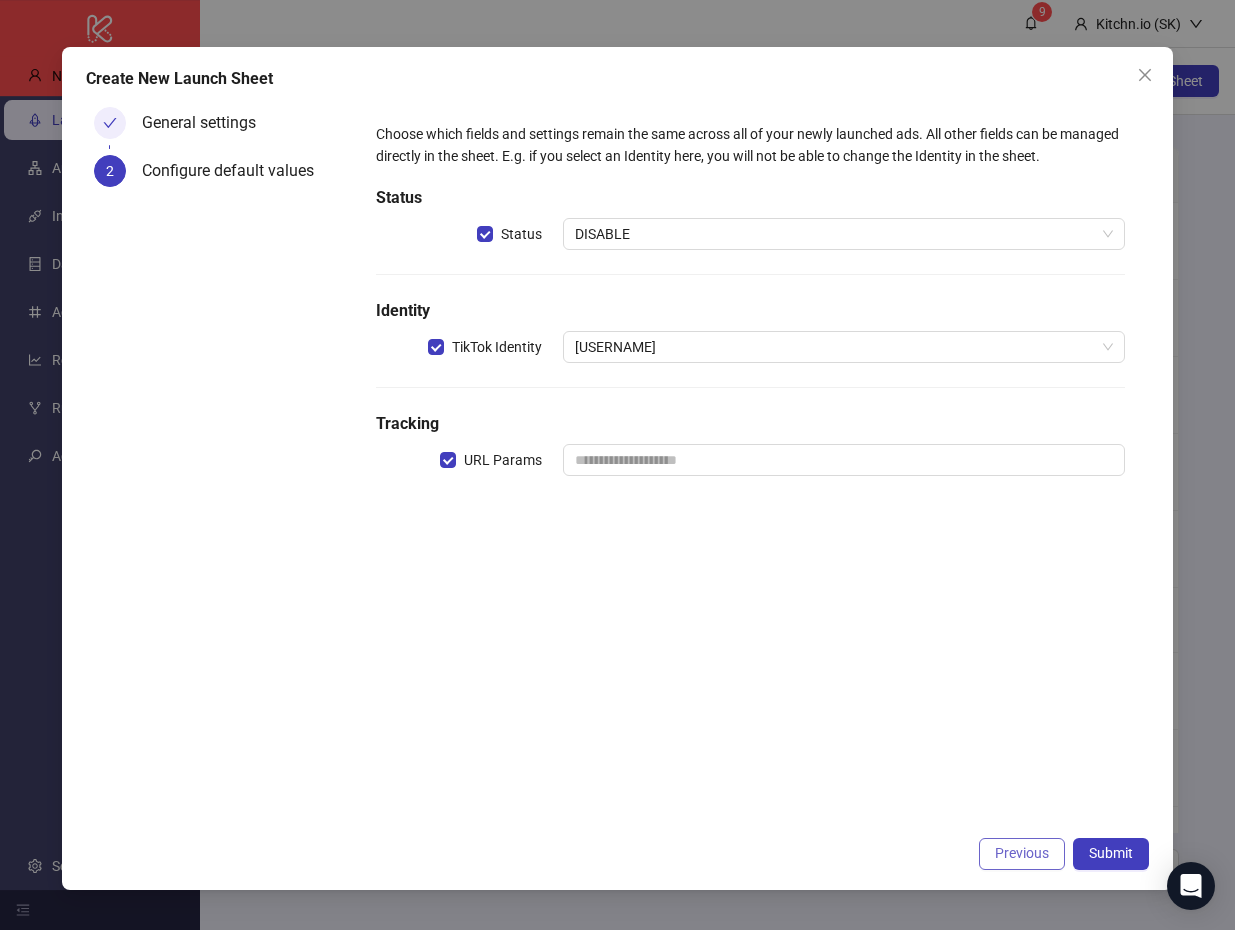 click on "Previous" at bounding box center (1022, 853) 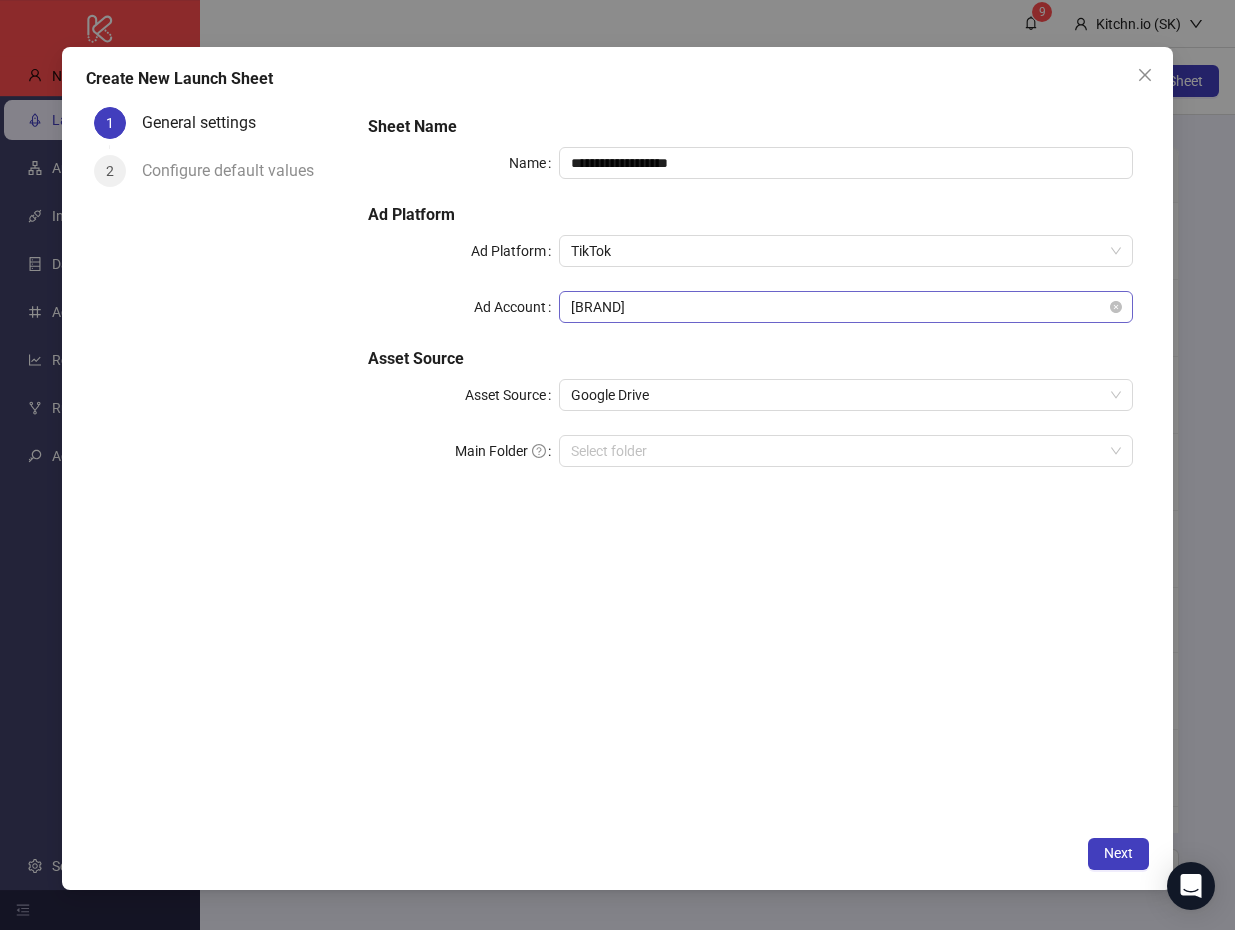 click on "[BRAND]" at bounding box center (846, 307) 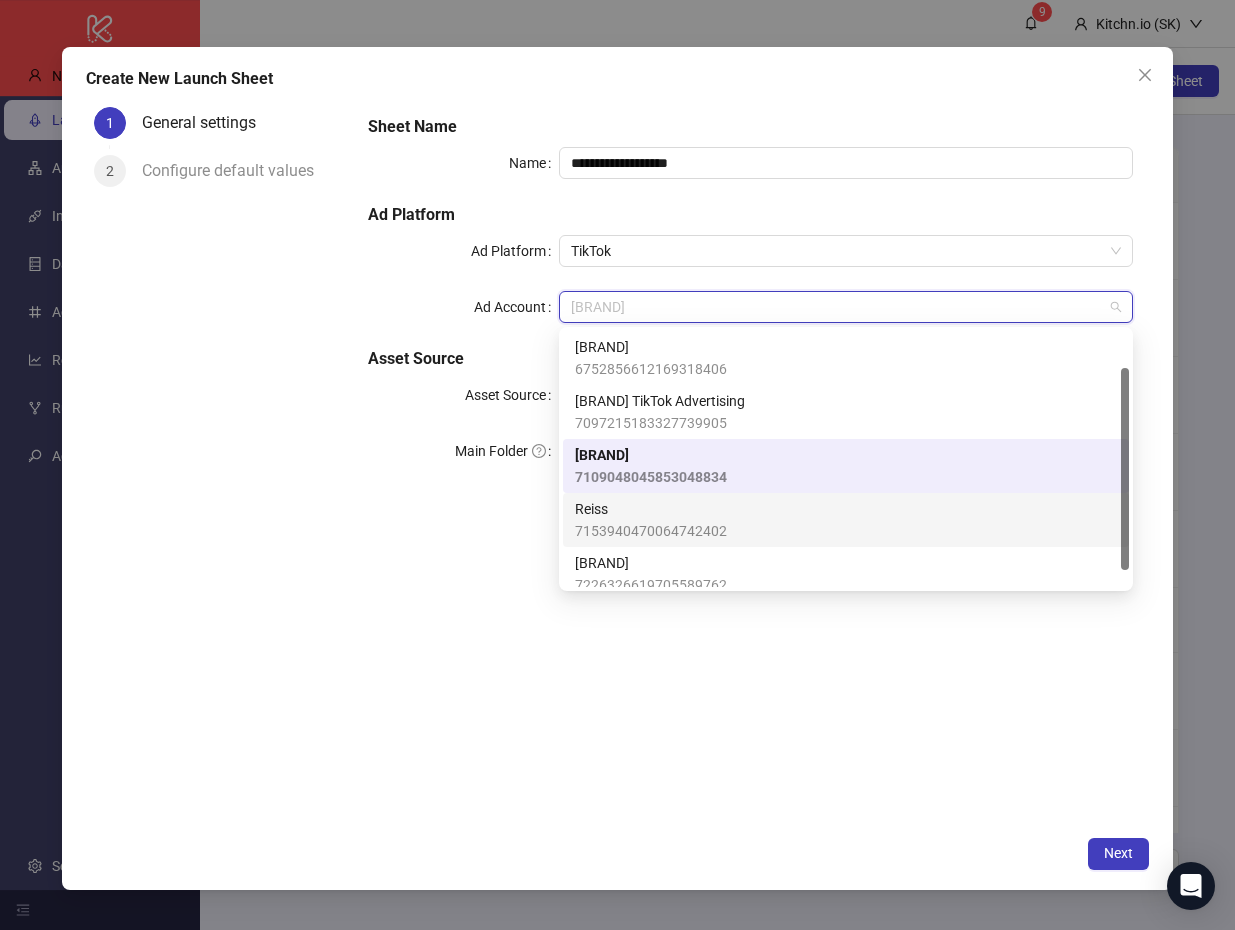 scroll, scrollTop: 68, scrollLeft: 0, axis: vertical 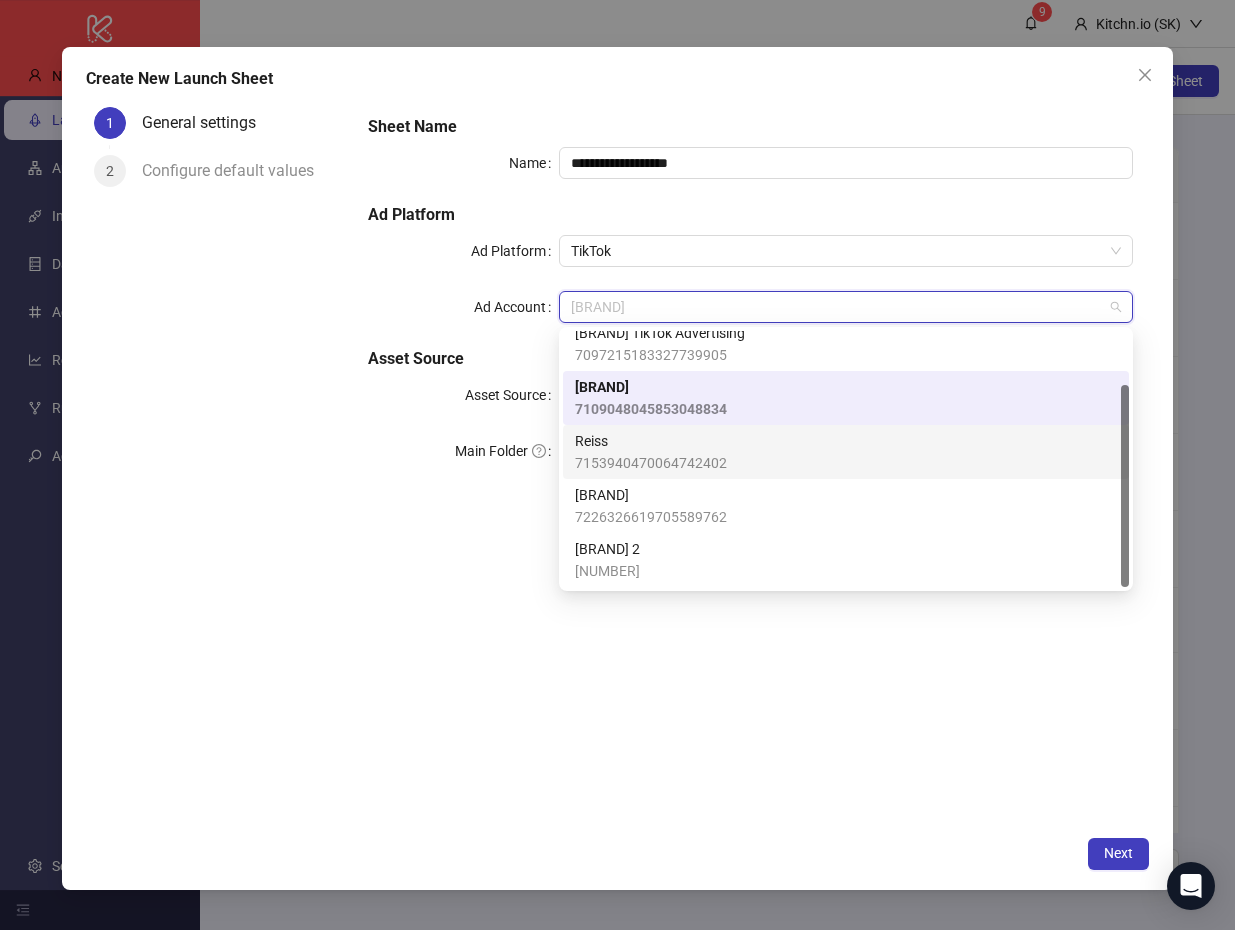 click on "WYSE London 7226326619705589762" at bounding box center [846, 344] 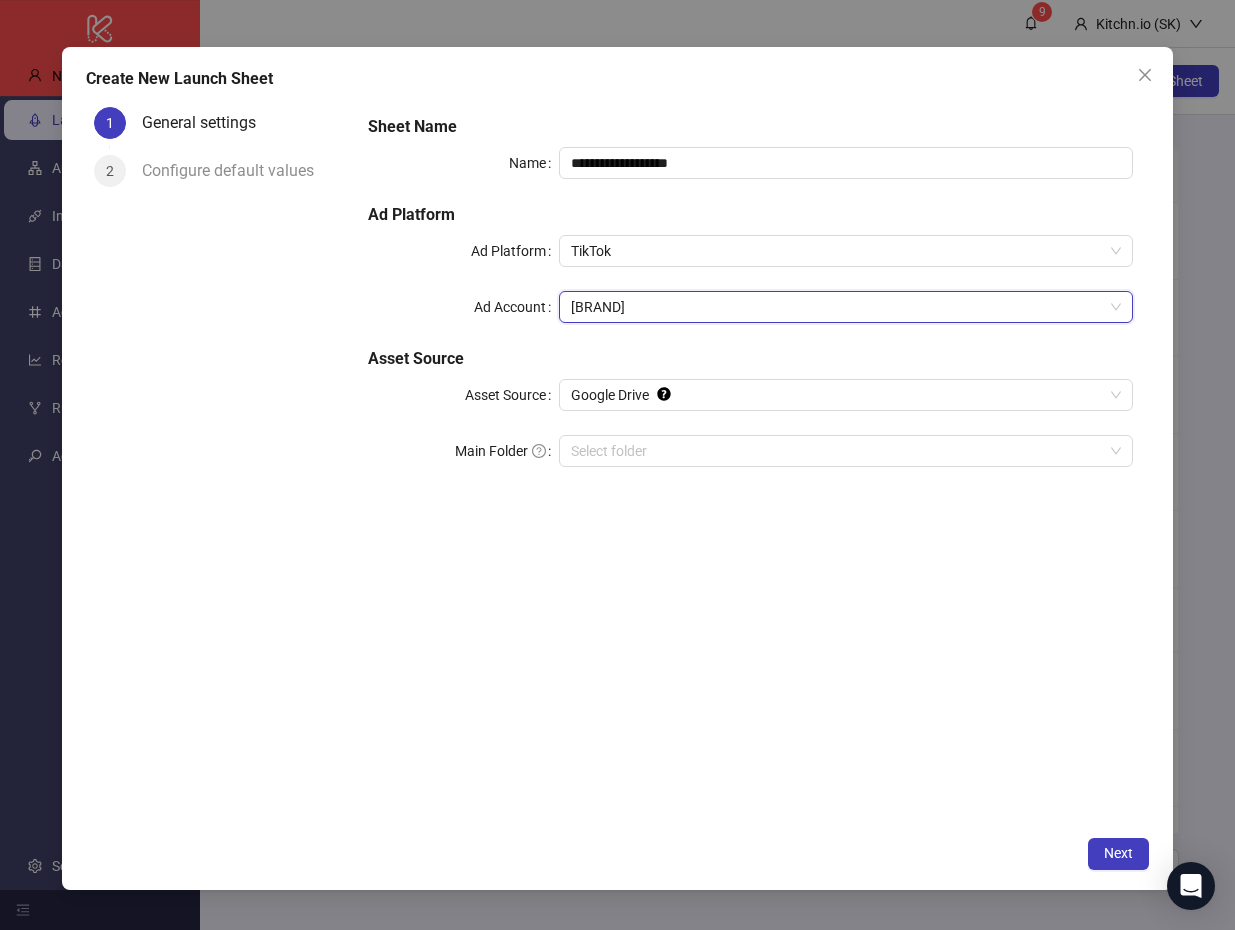 click on "**********" at bounding box center [751, 462] 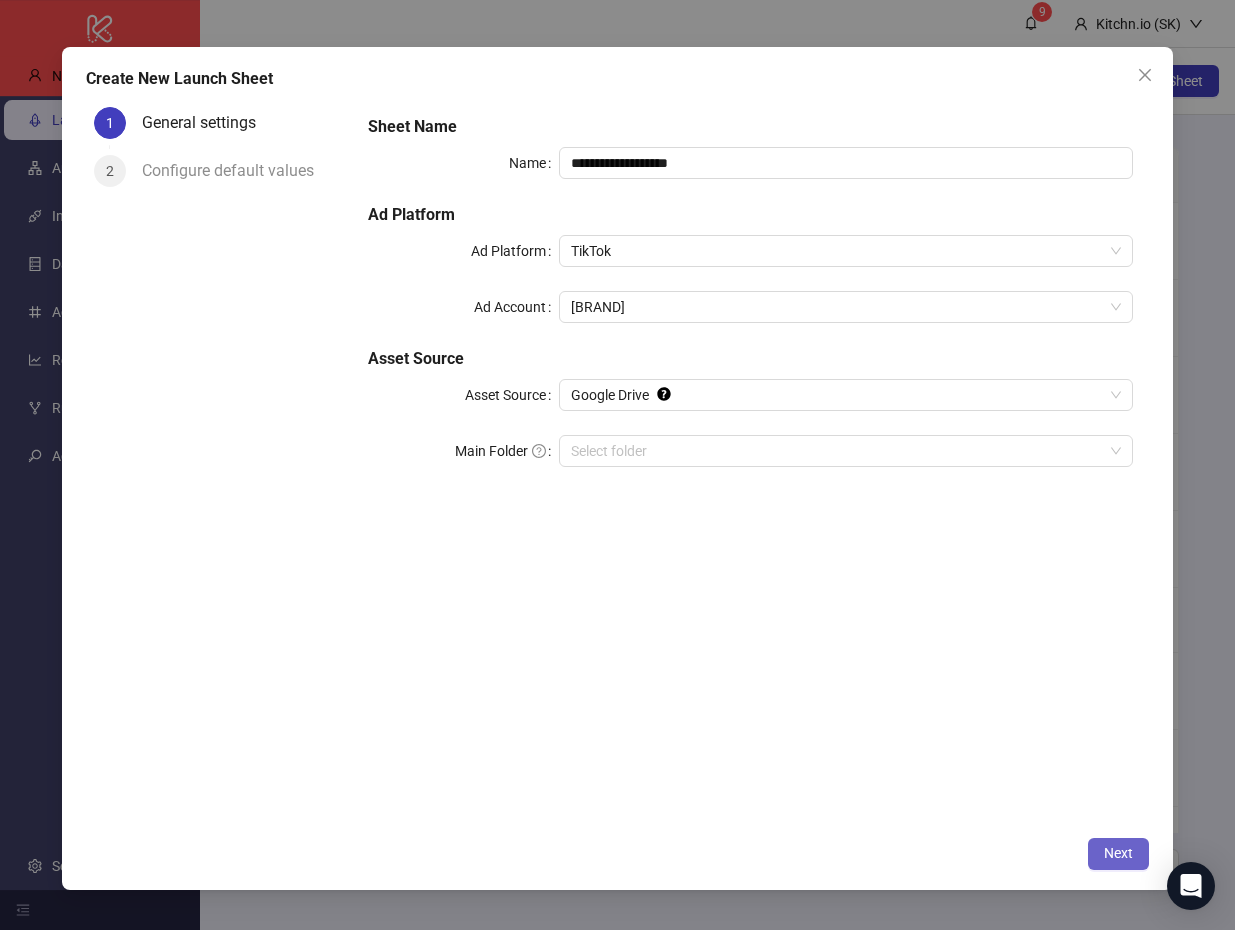 click on "Next" at bounding box center [1118, 854] 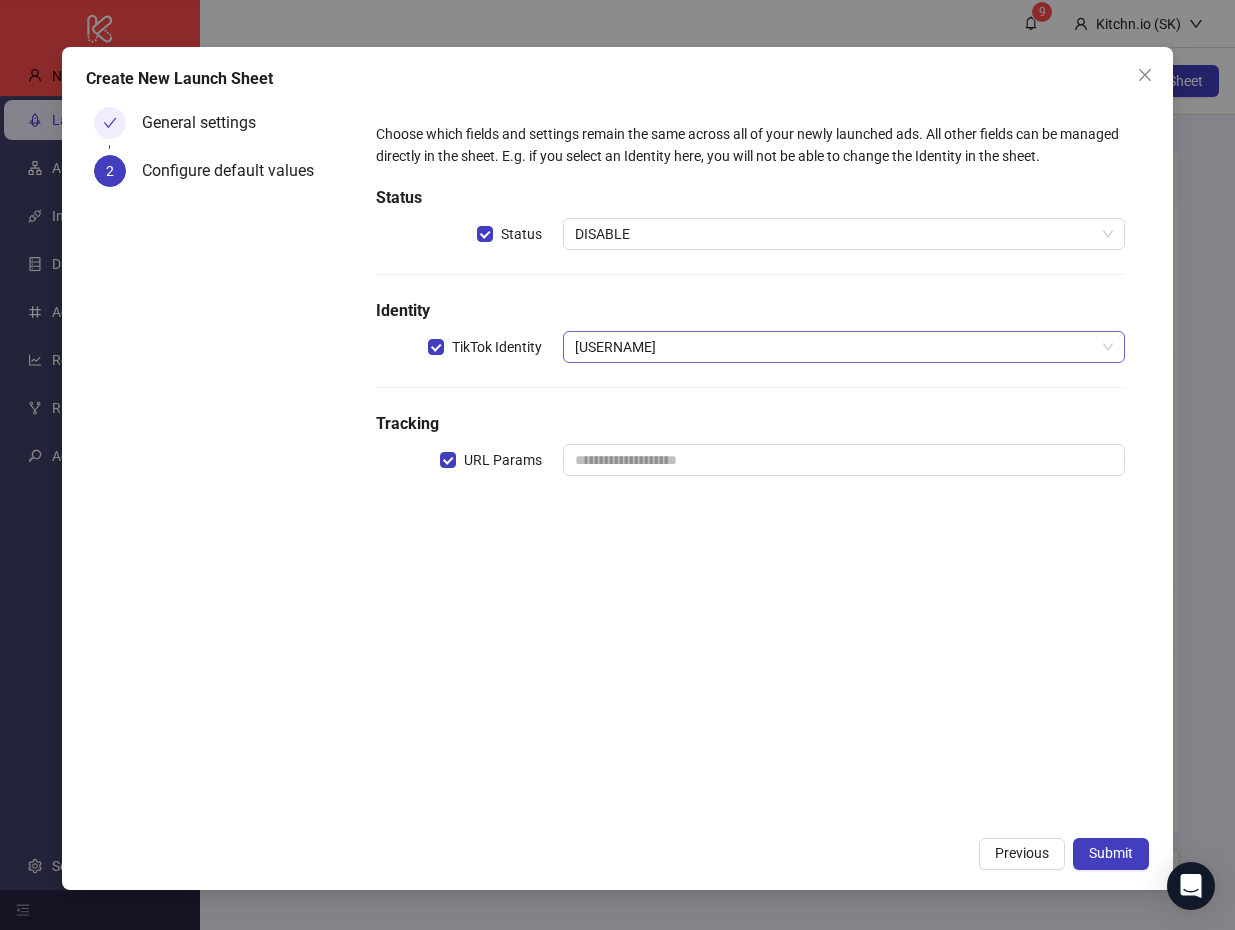 click on "gooseandgander" at bounding box center (844, 347) 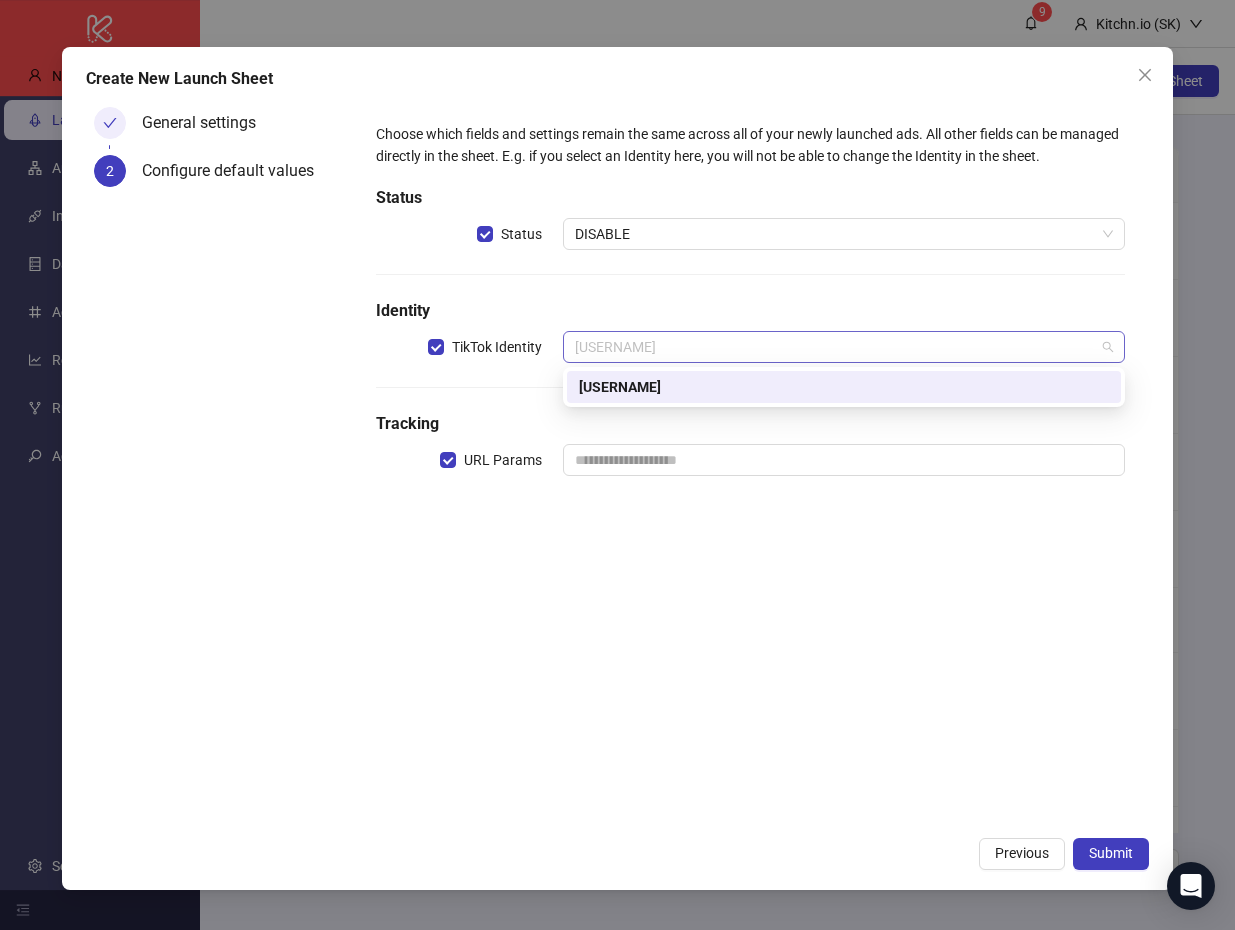 click on "gooseandgander" at bounding box center [844, 347] 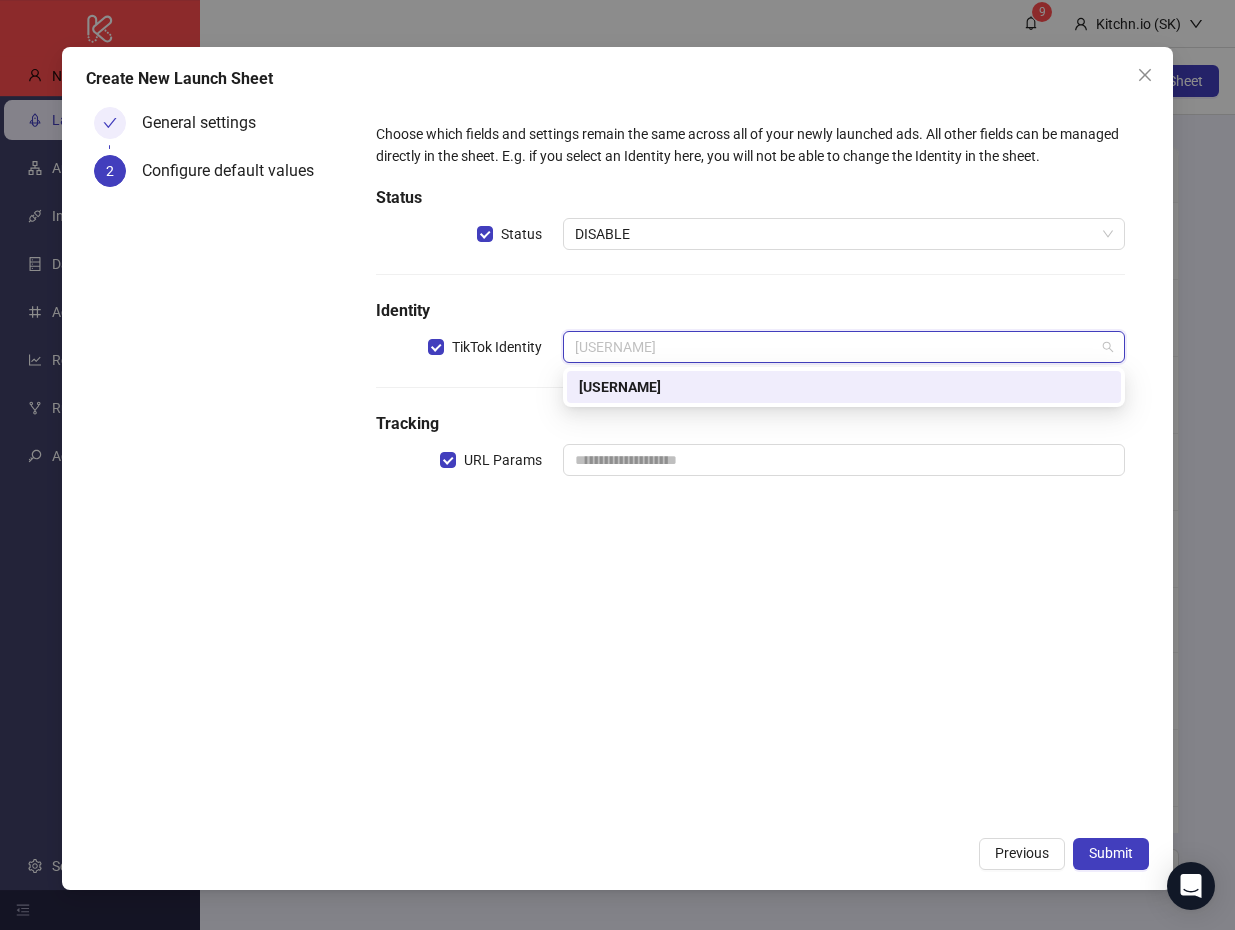 click on "Choose which fields and settings remain the same across all of your newly launched ads. All other fields can be managed directly in the sheet. E.g. if you select an Identity here, you will not be able to change the Identity in the sheet. Status Status DISABLE Identity TikTok Identity gooseandgander Tracking URL Params" at bounding box center [751, 311] 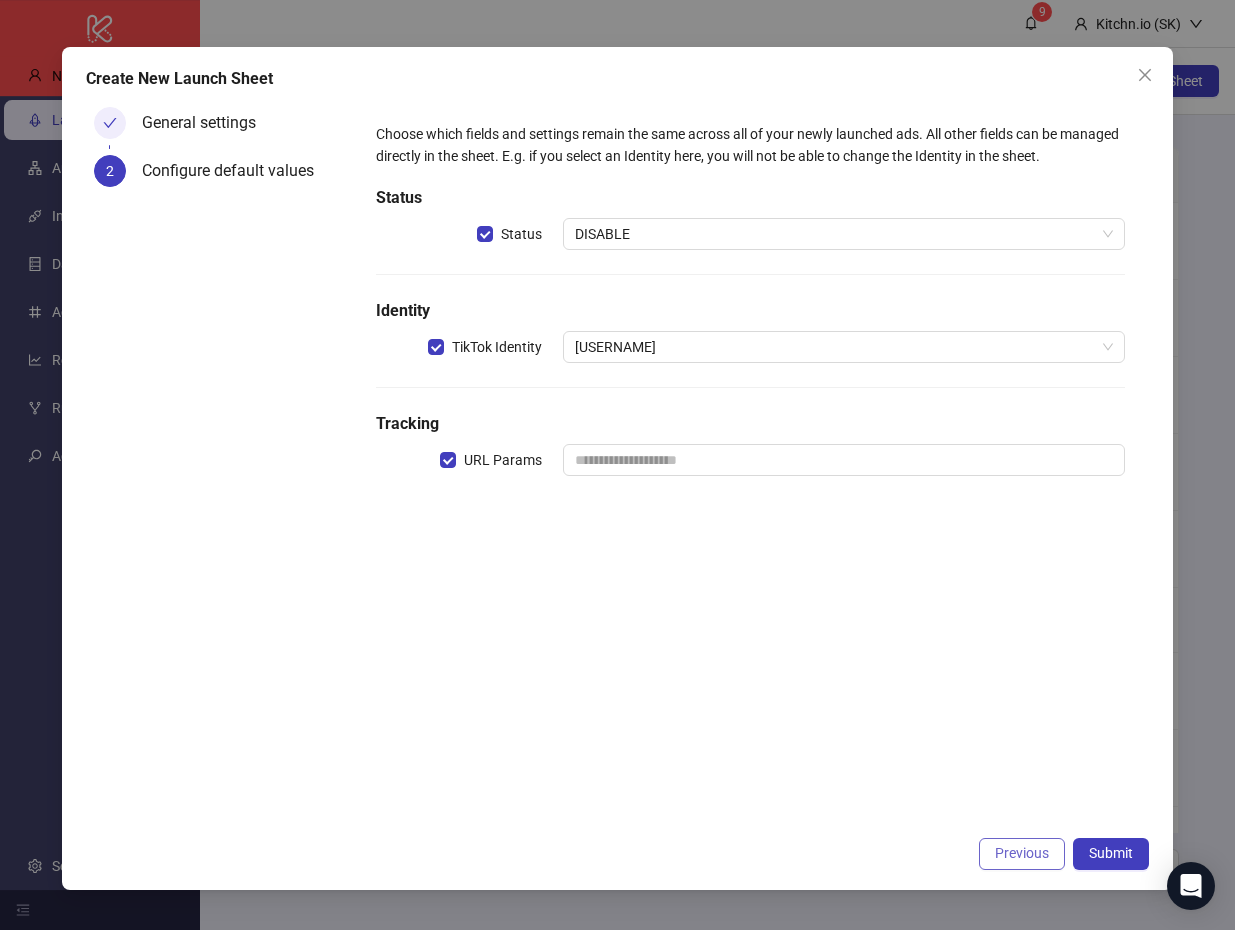 click on "Previous" at bounding box center (1022, 853) 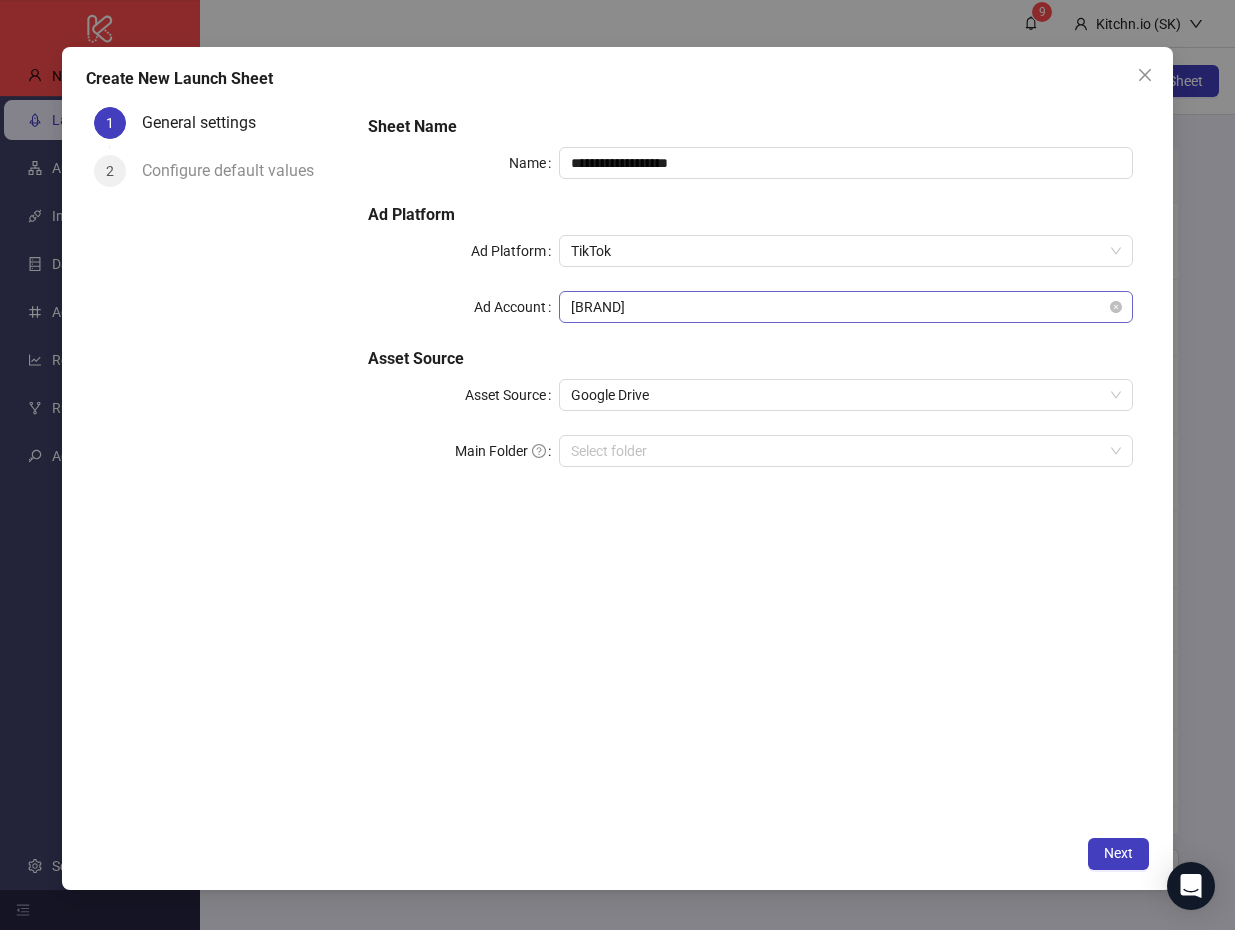 click on "WYSE London" at bounding box center (846, 307) 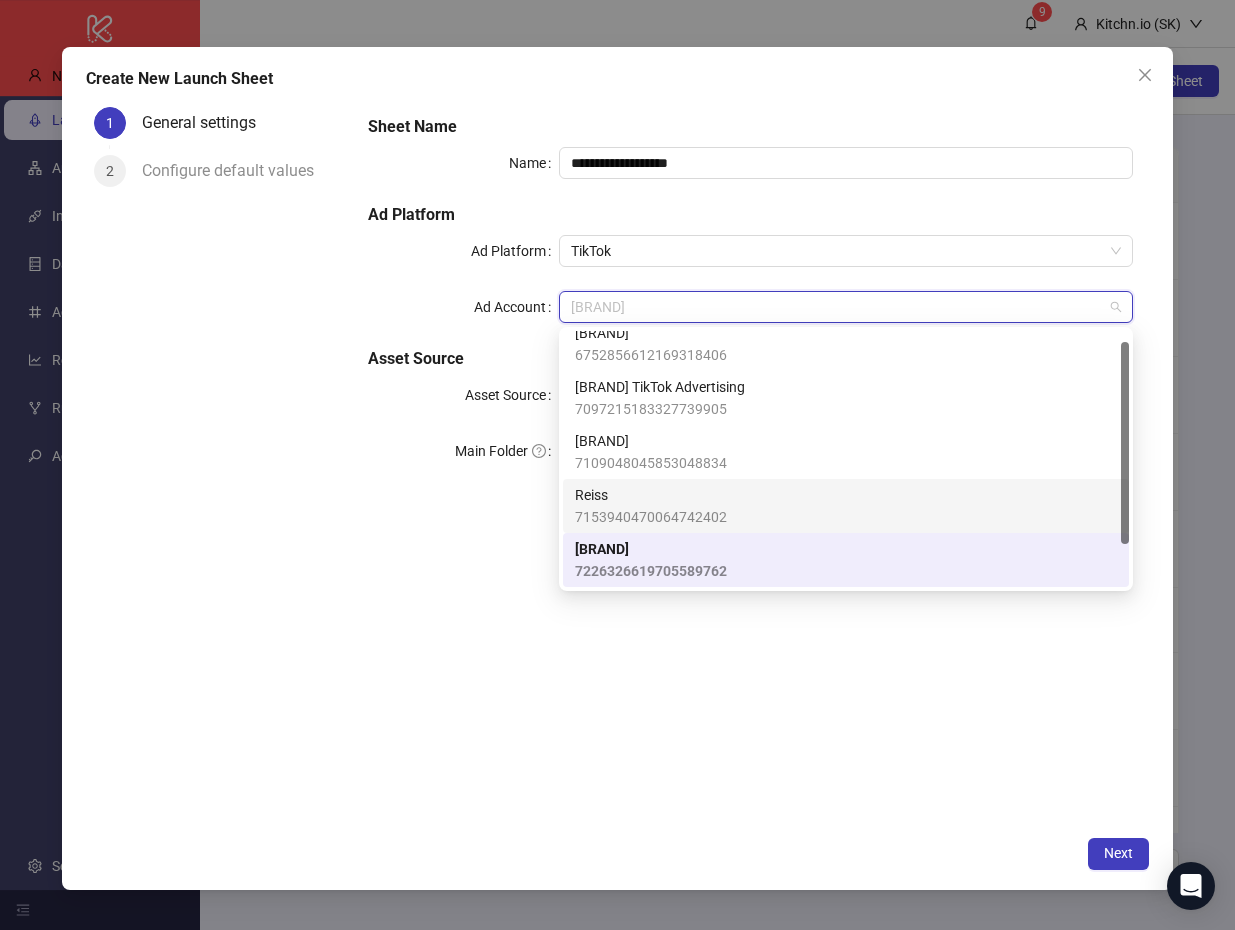 scroll, scrollTop: 68, scrollLeft: 0, axis: vertical 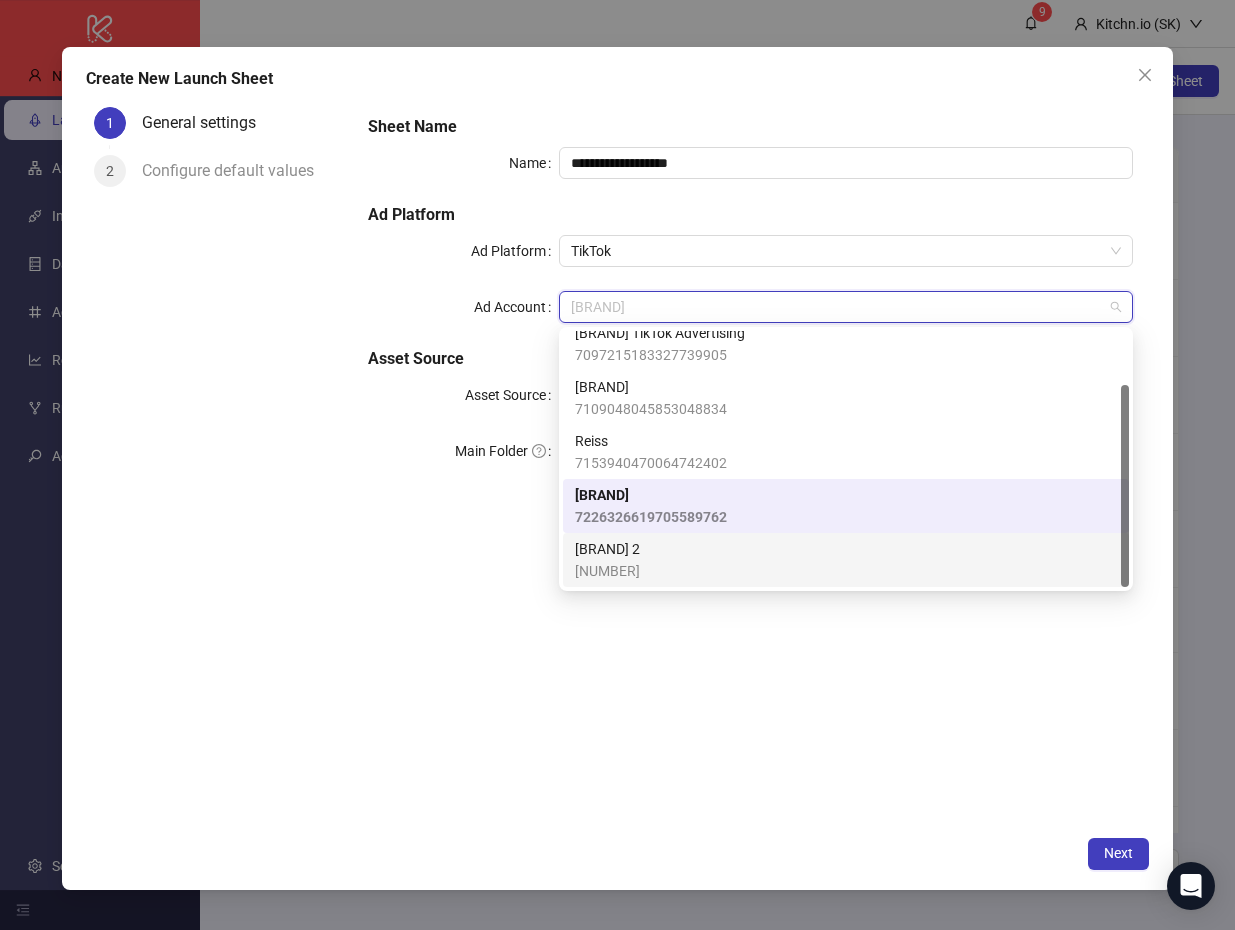click on "Crew Clothing 2 7278662557458726913" at bounding box center [846, 560] 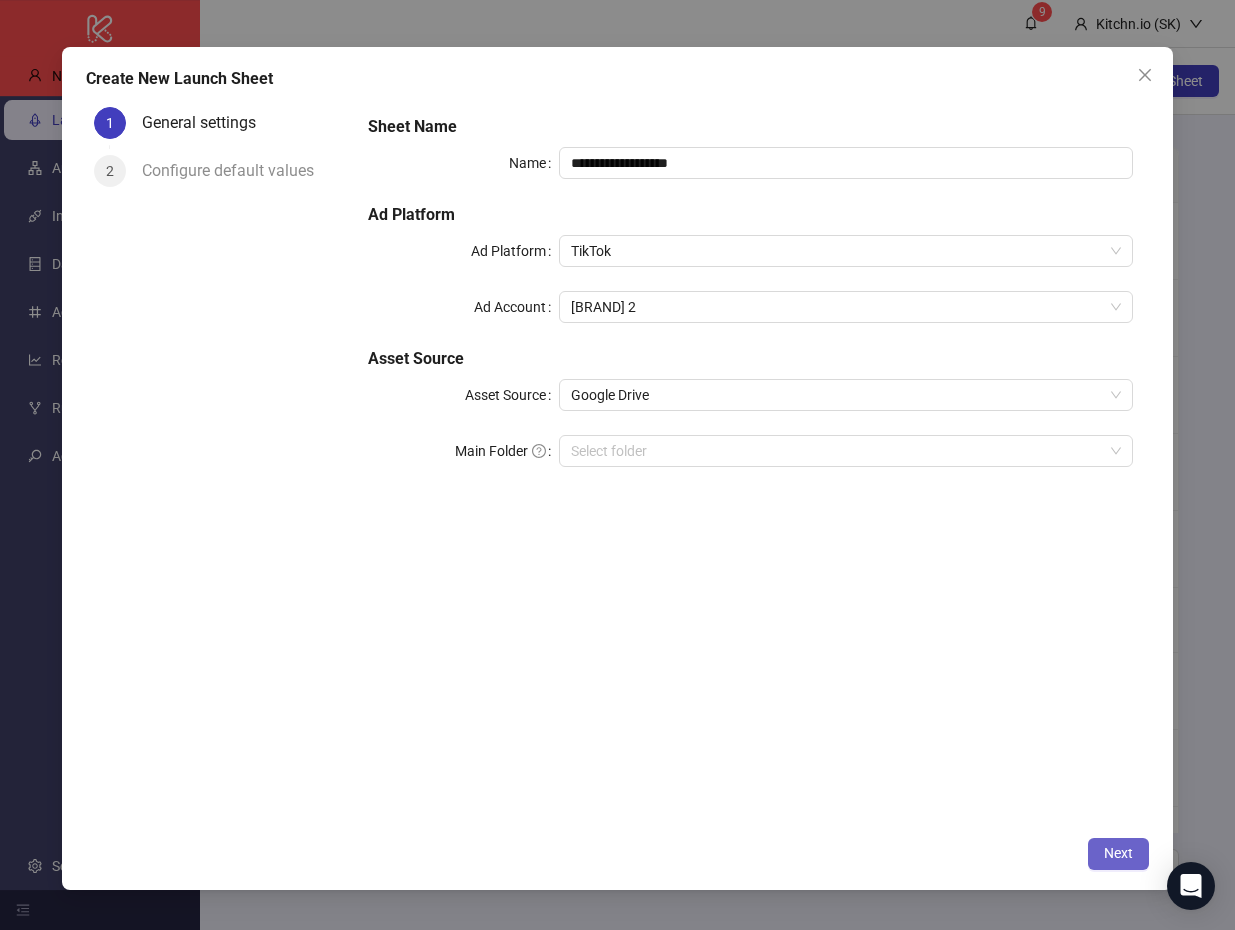 click on "Next" at bounding box center [1118, 854] 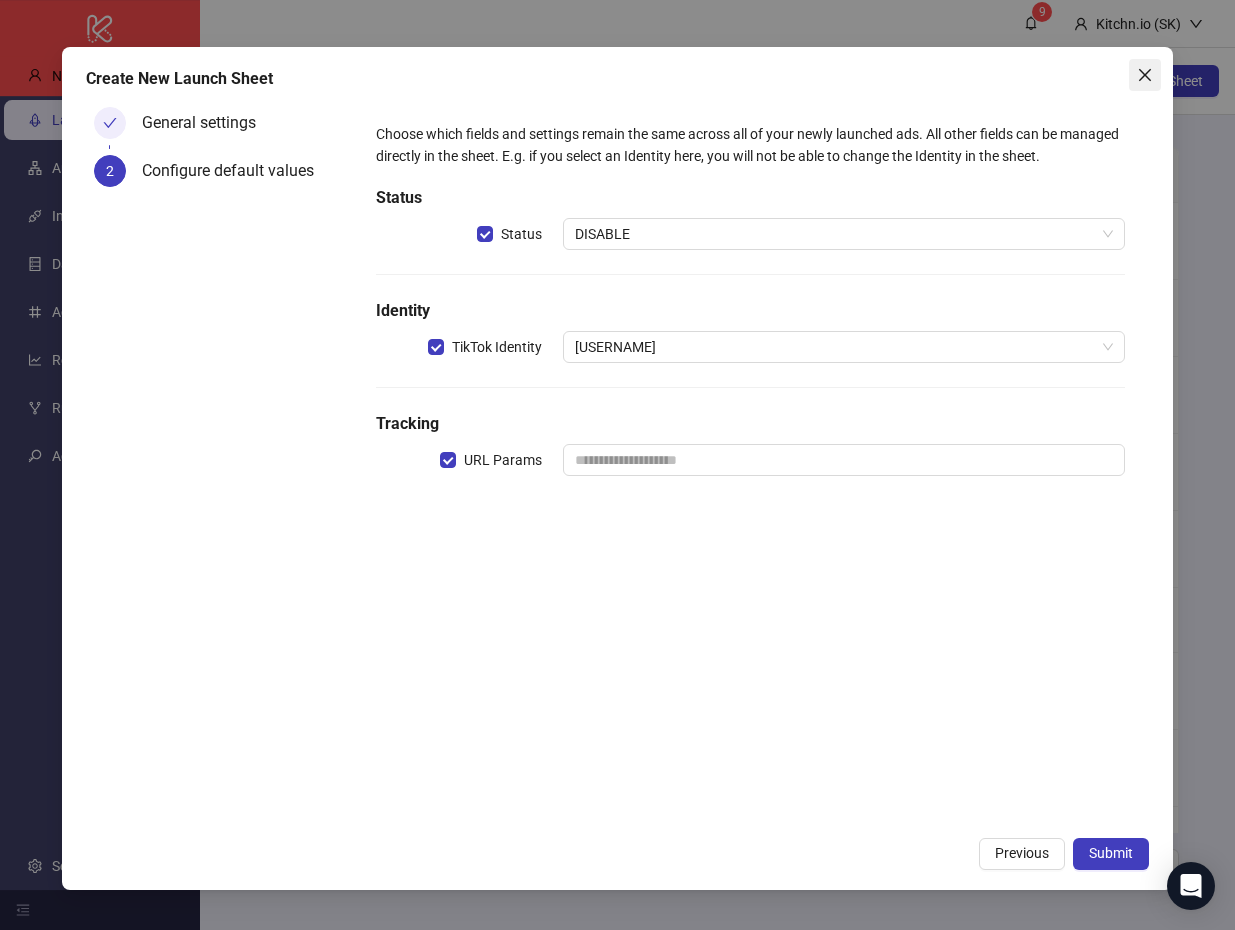 click at bounding box center [1145, 74] 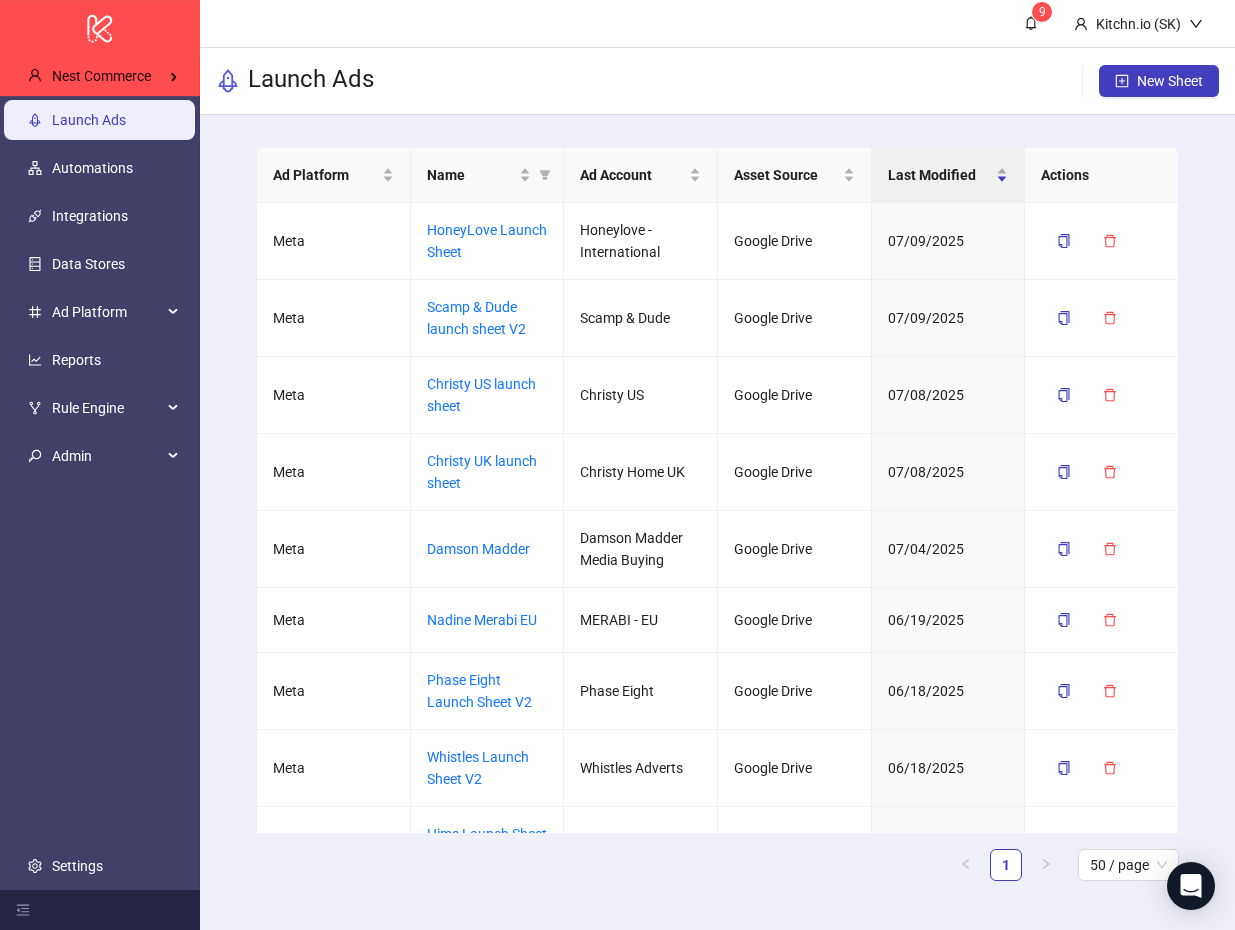 click on "9 Kitchn.io (SK)" at bounding box center (717, 24) 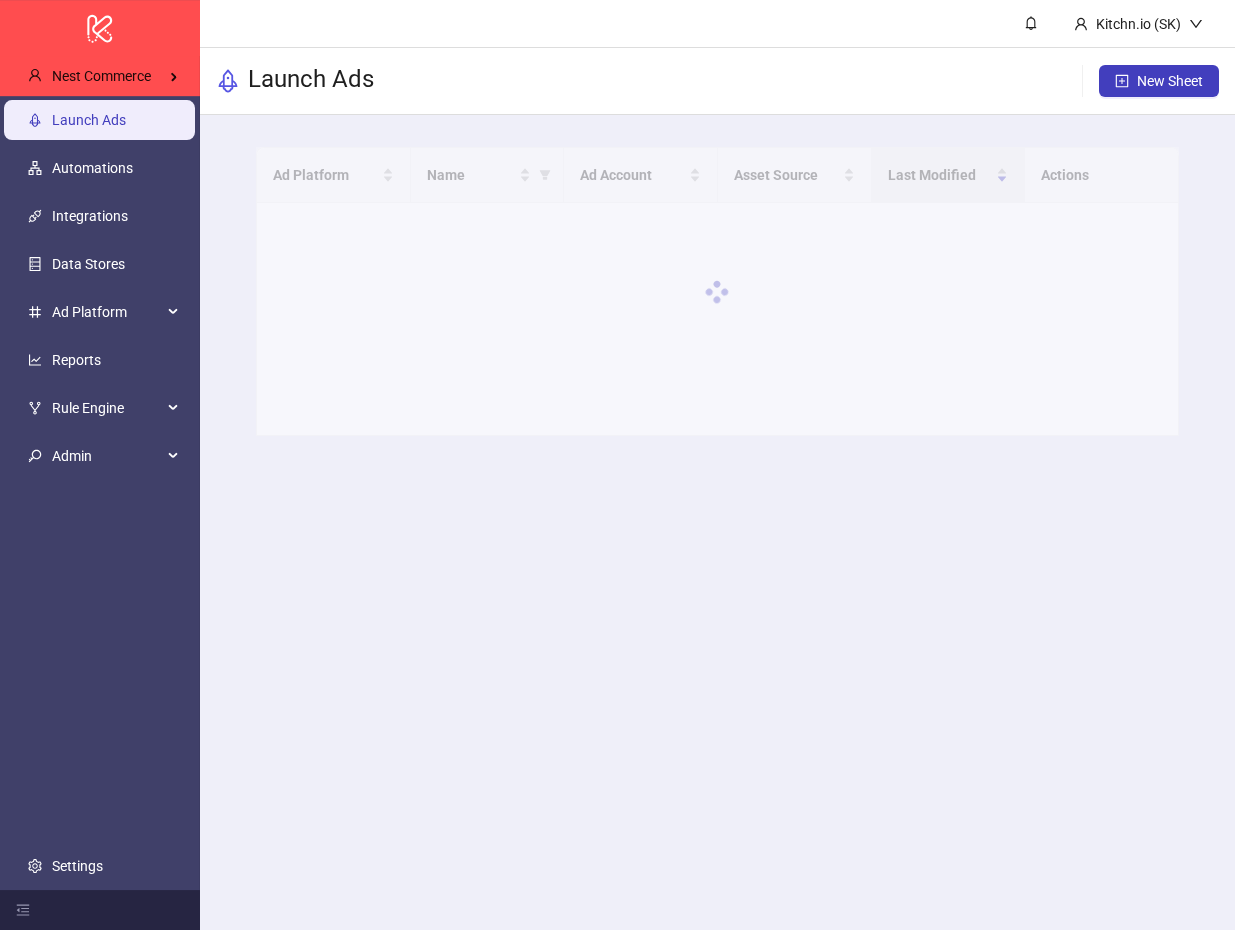scroll, scrollTop: 0, scrollLeft: 0, axis: both 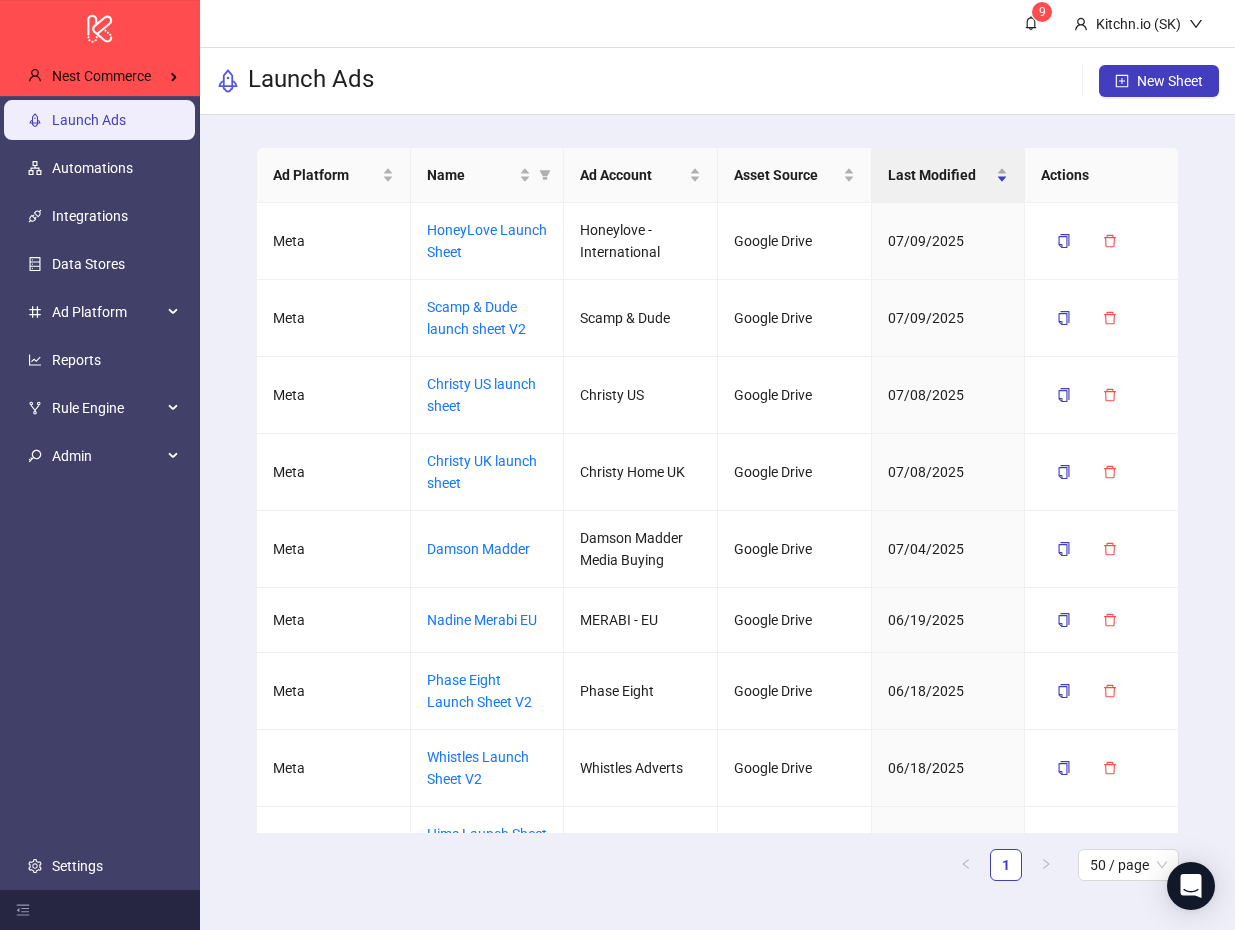 click on "Launch Ads New Sheet" at bounding box center [717, 81] 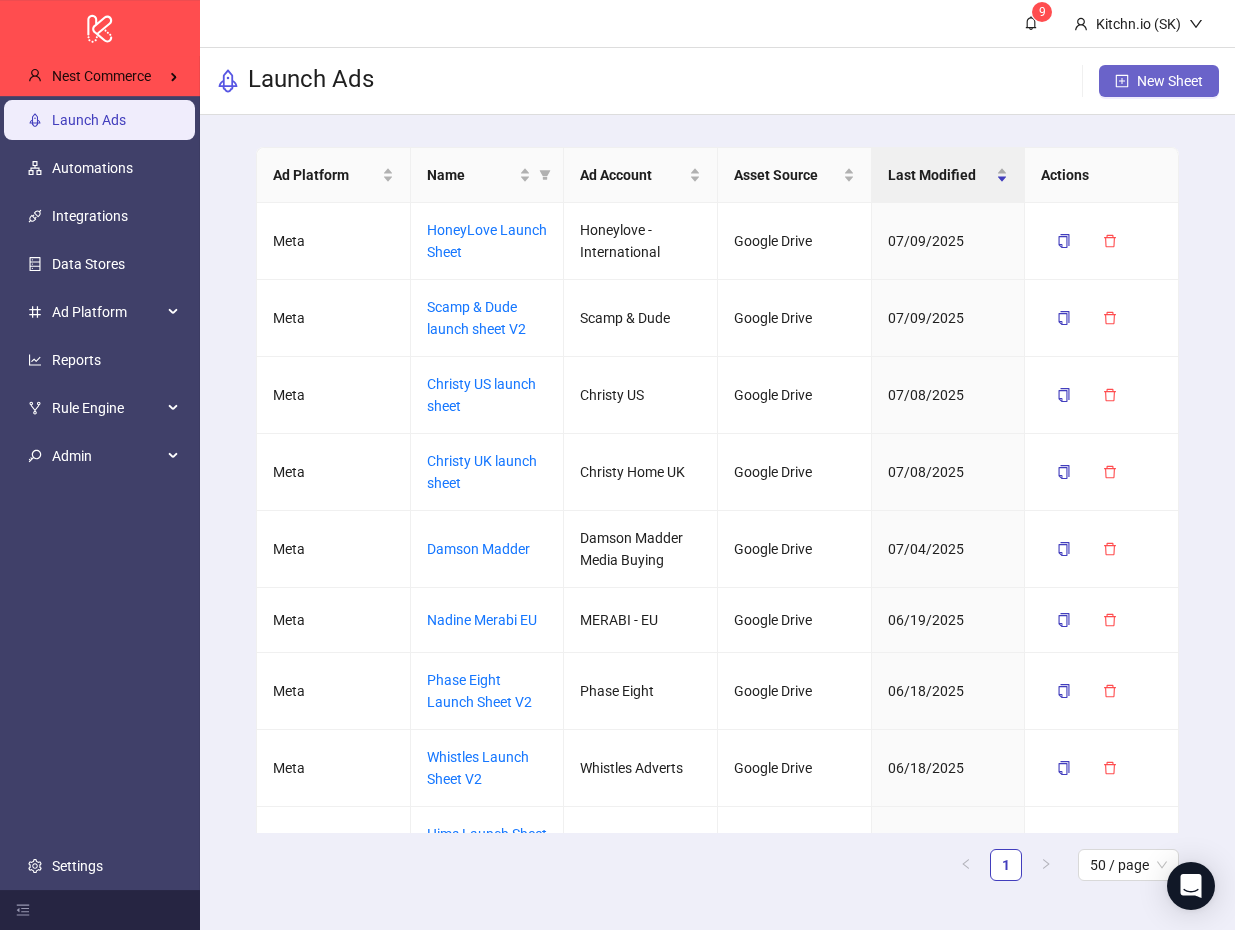 click on "New Sheet" at bounding box center [1170, 81] 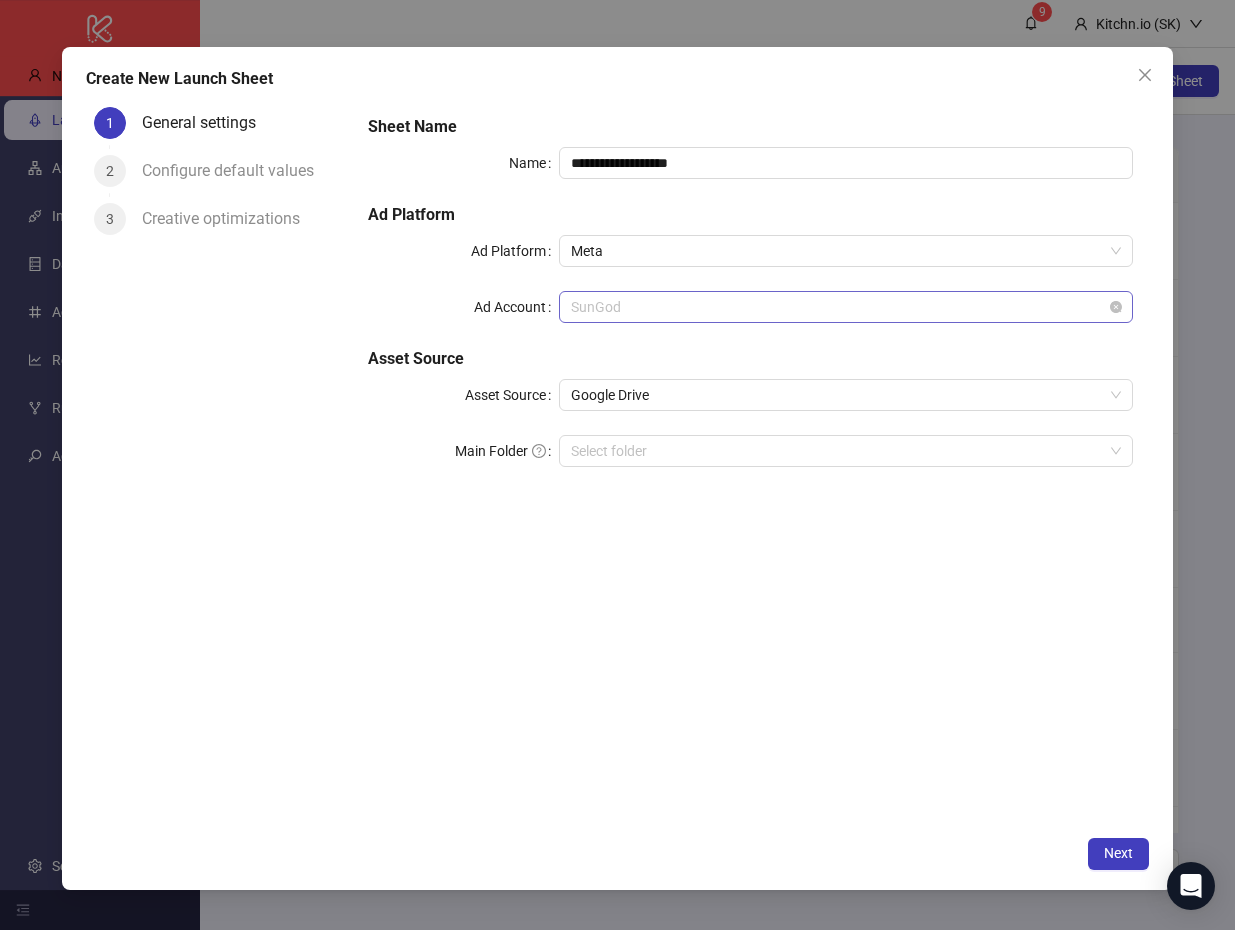 click on "SunGod" at bounding box center [846, 307] 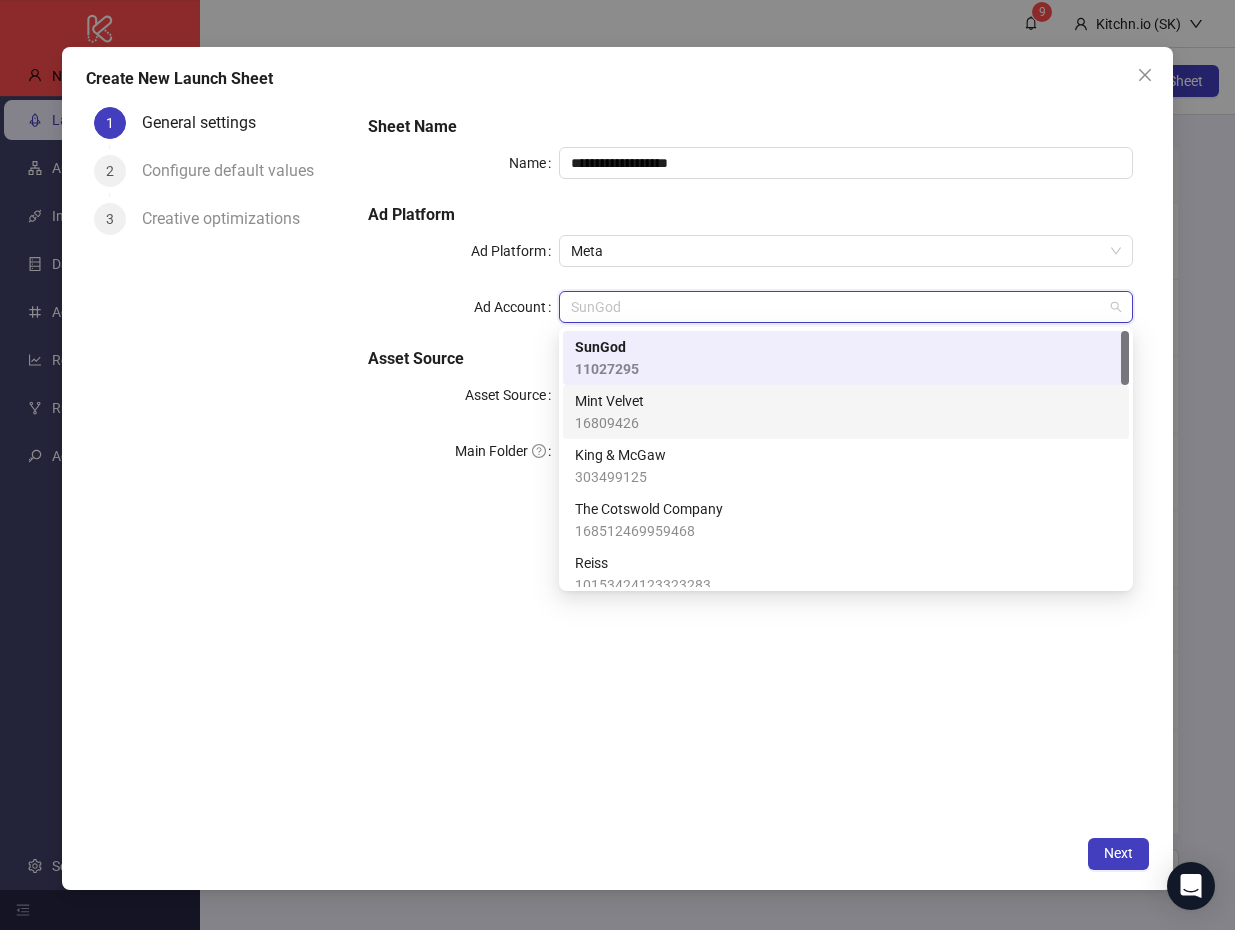 scroll, scrollTop: 9, scrollLeft: 0, axis: vertical 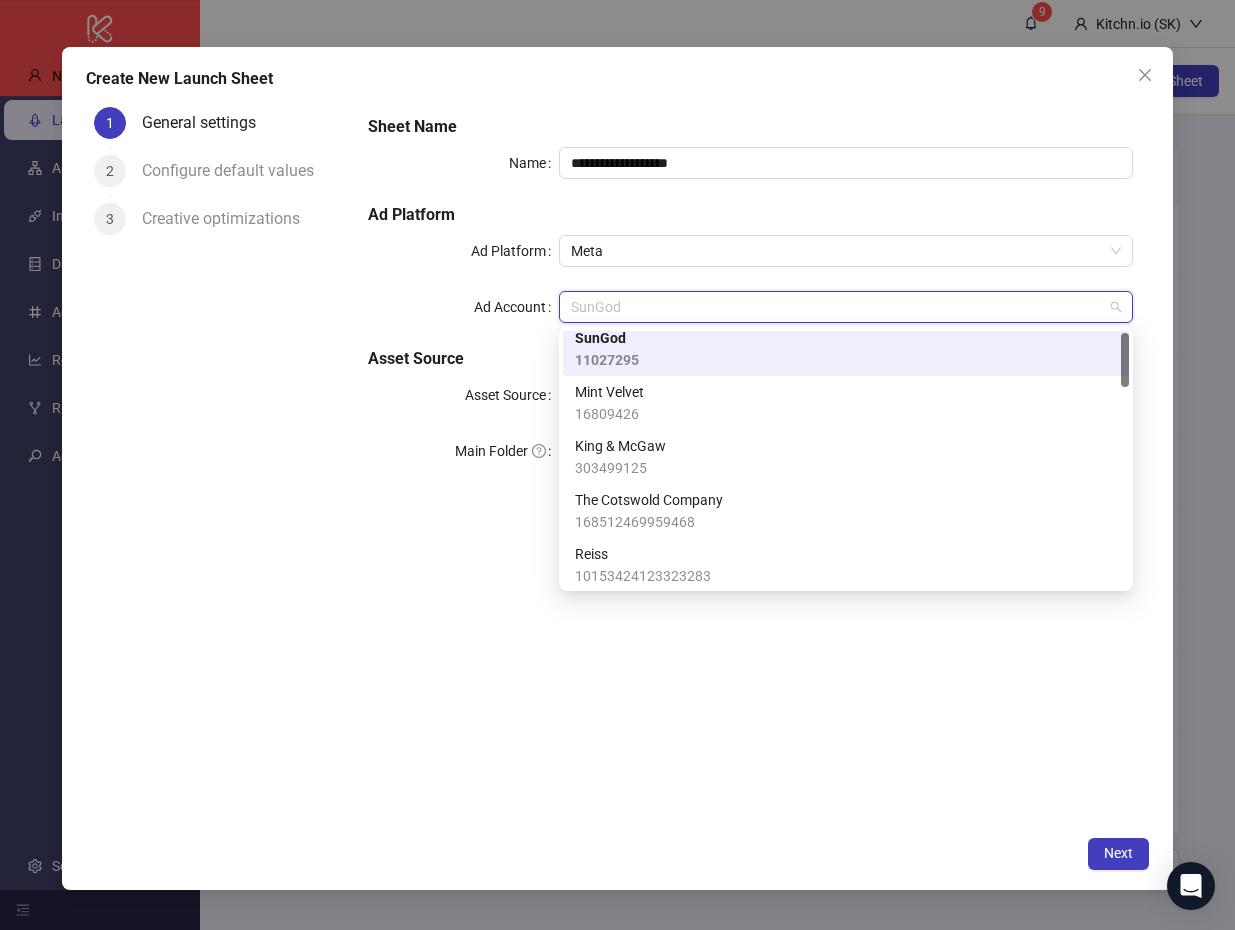 click on "Ad Platform" at bounding box center (751, 215) 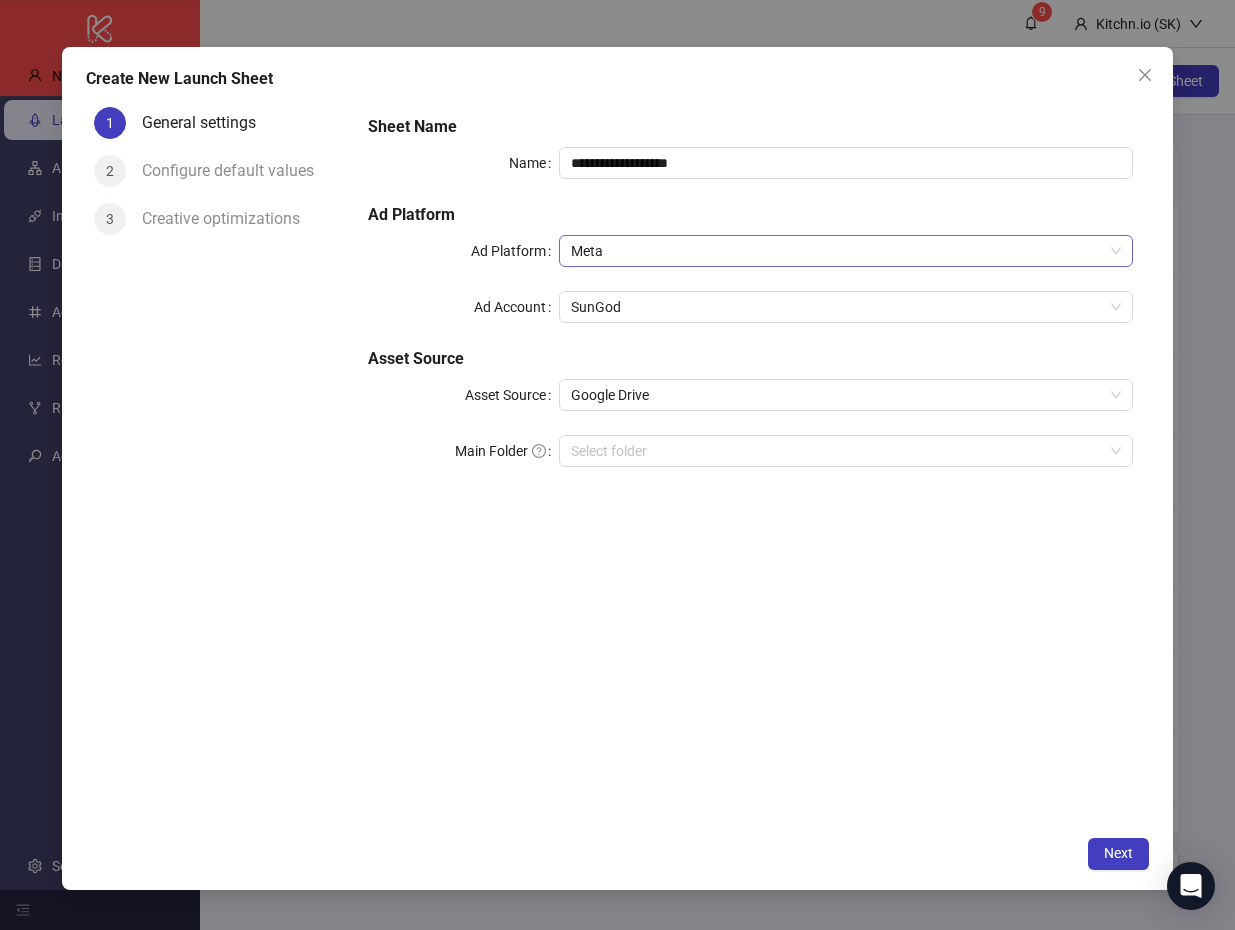 click on "Meta" at bounding box center (846, 251) 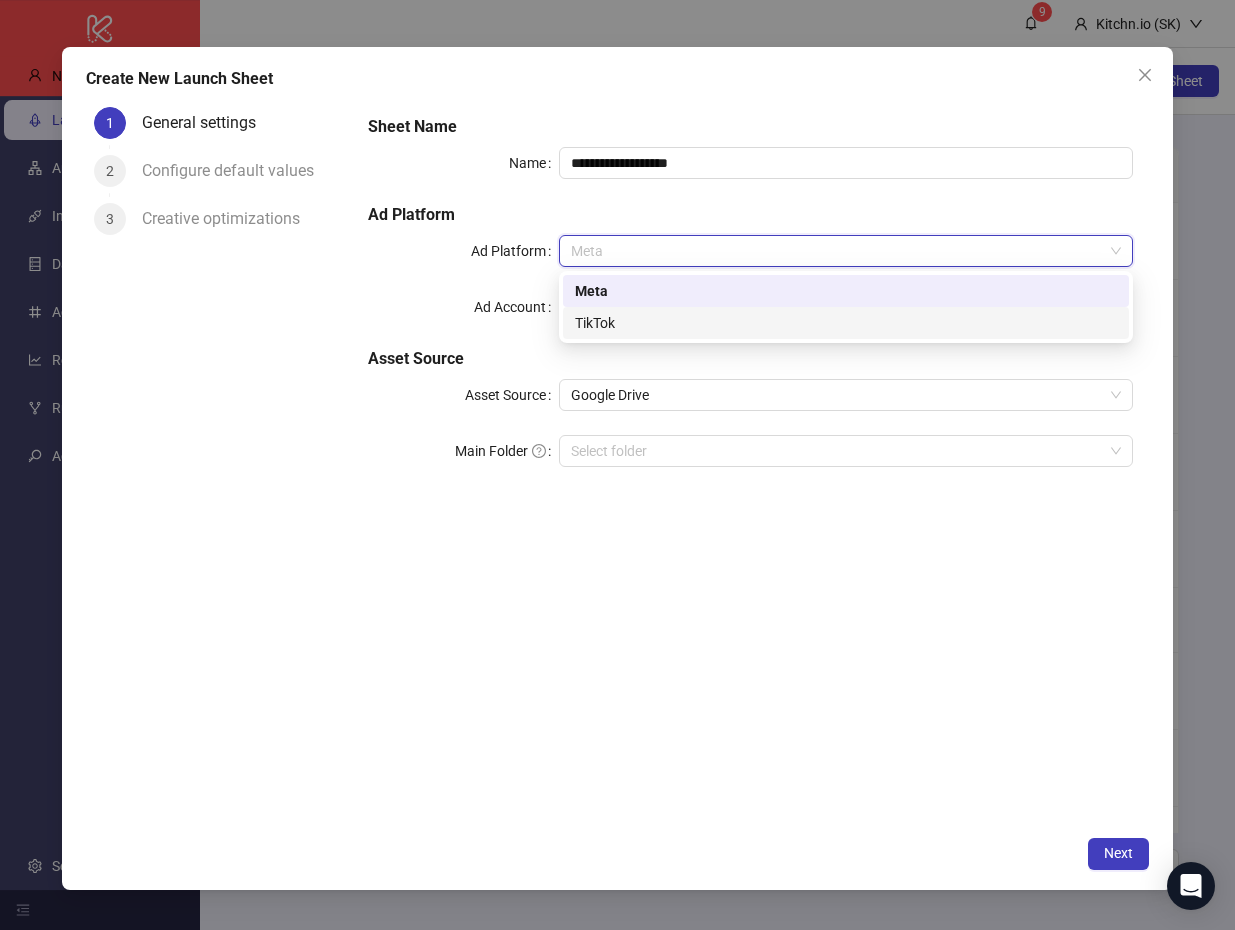 click on "TikTok" at bounding box center (0, 0) 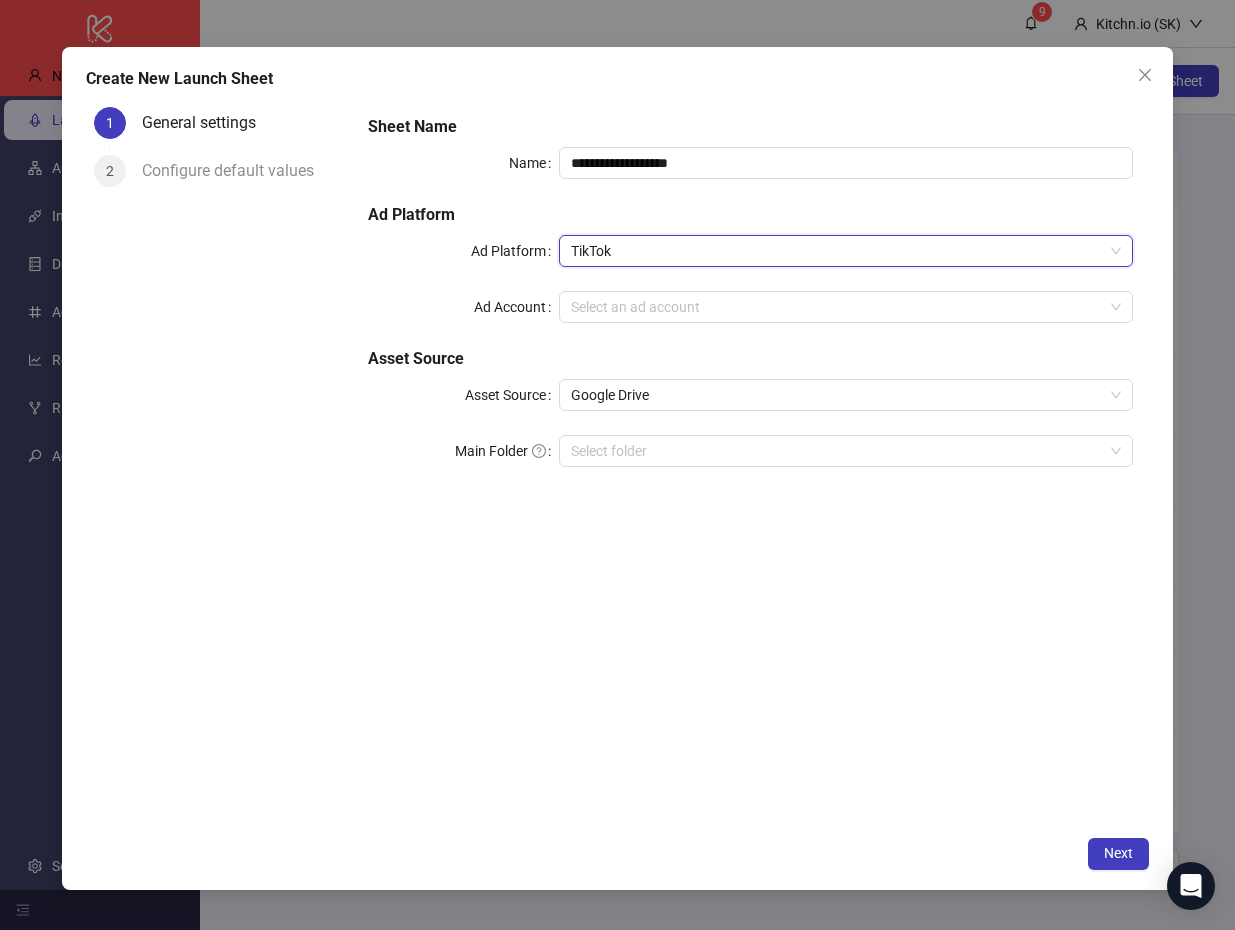 click on "Ad Account" at bounding box center (837, 307) 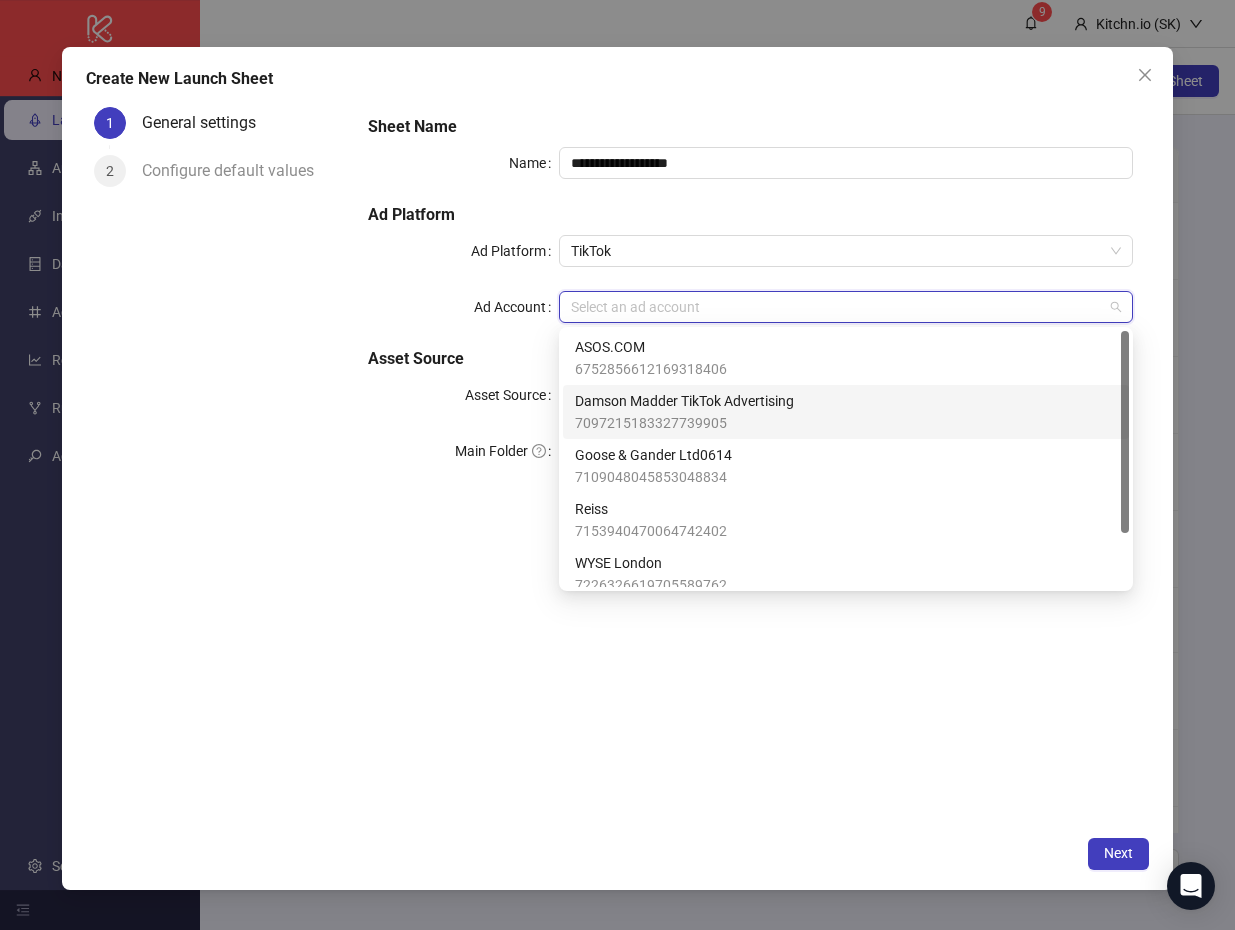 scroll, scrollTop: 68, scrollLeft: 0, axis: vertical 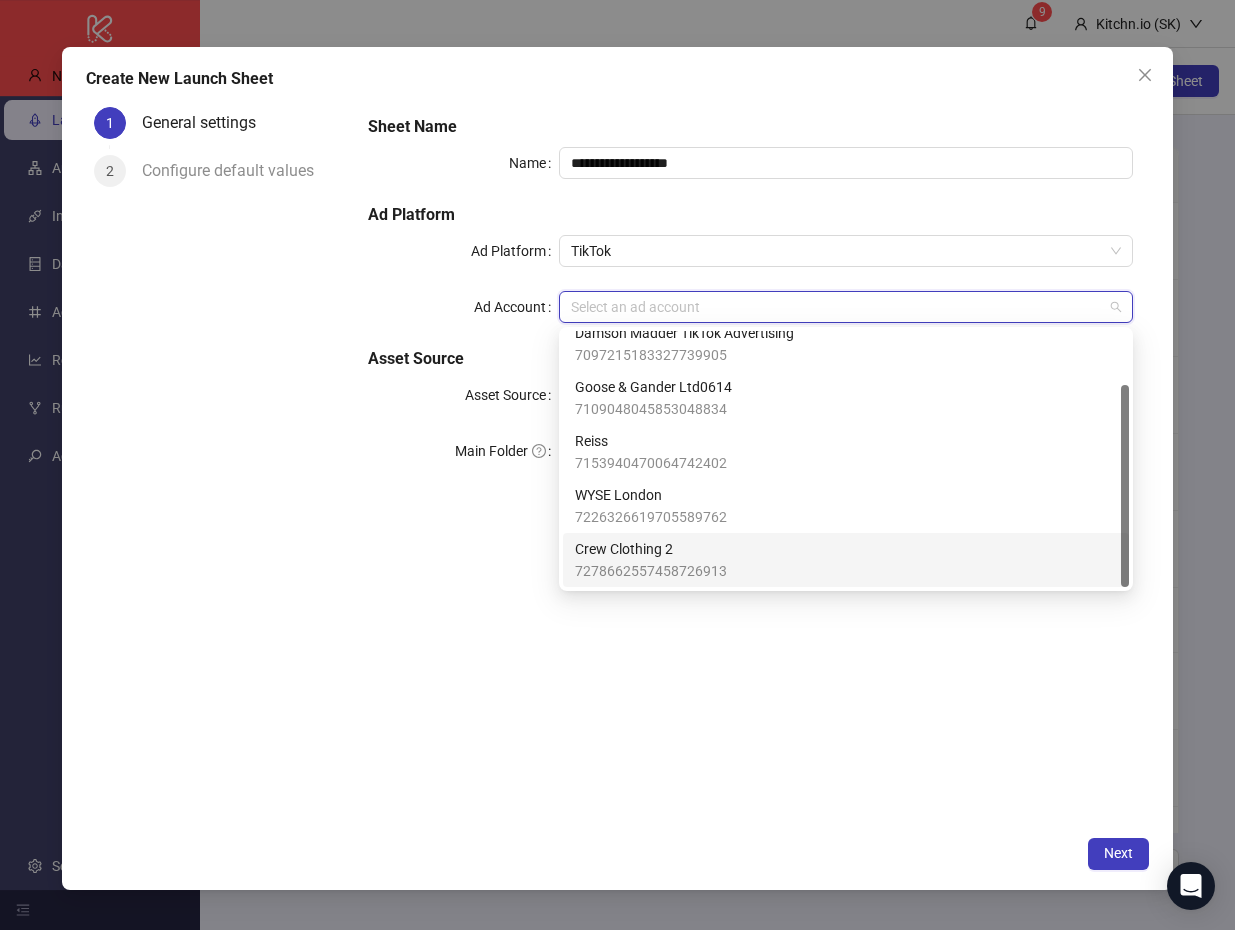 click on "Crew Clothing 2" at bounding box center (651, 549) 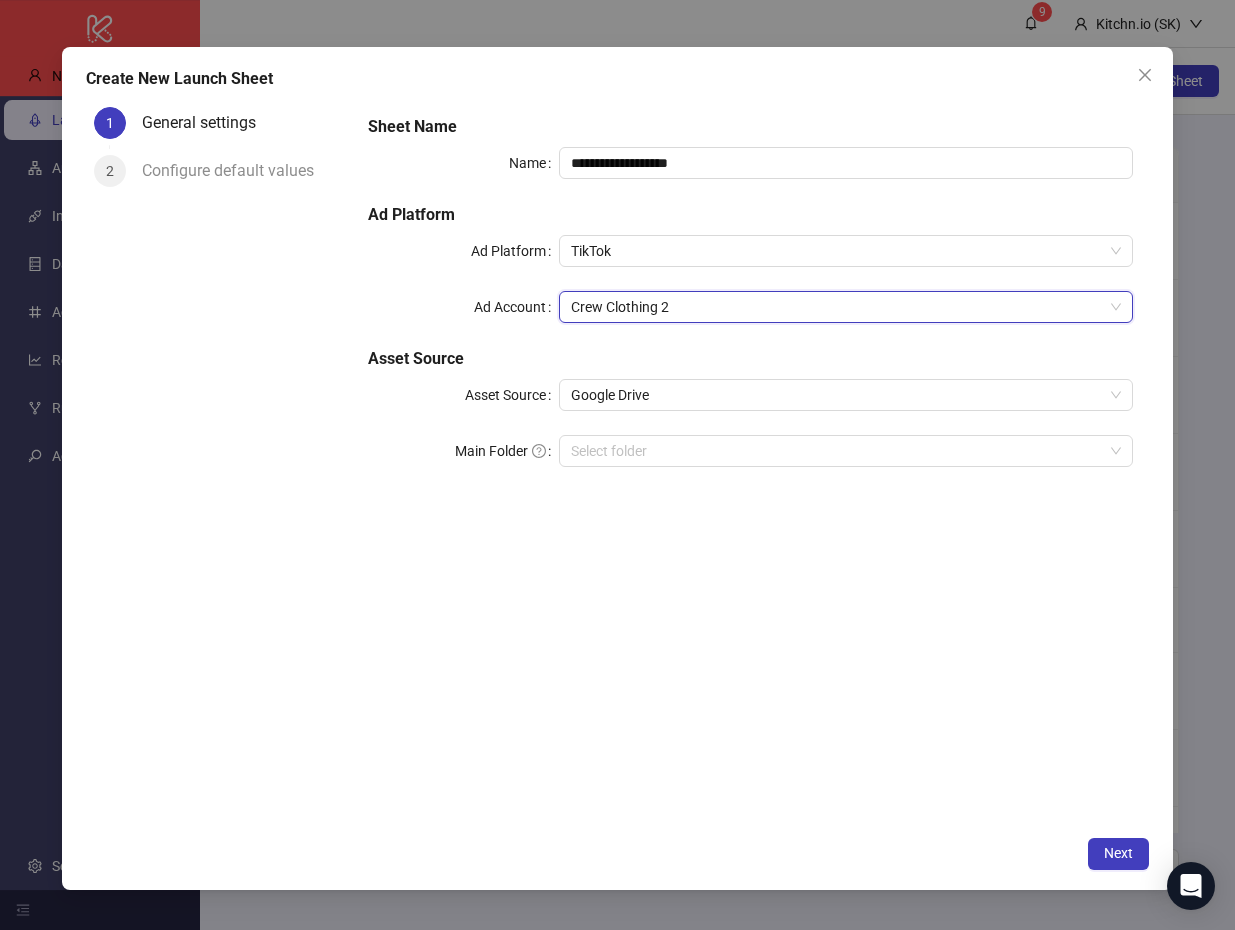 click on "**********" at bounding box center [751, 462] 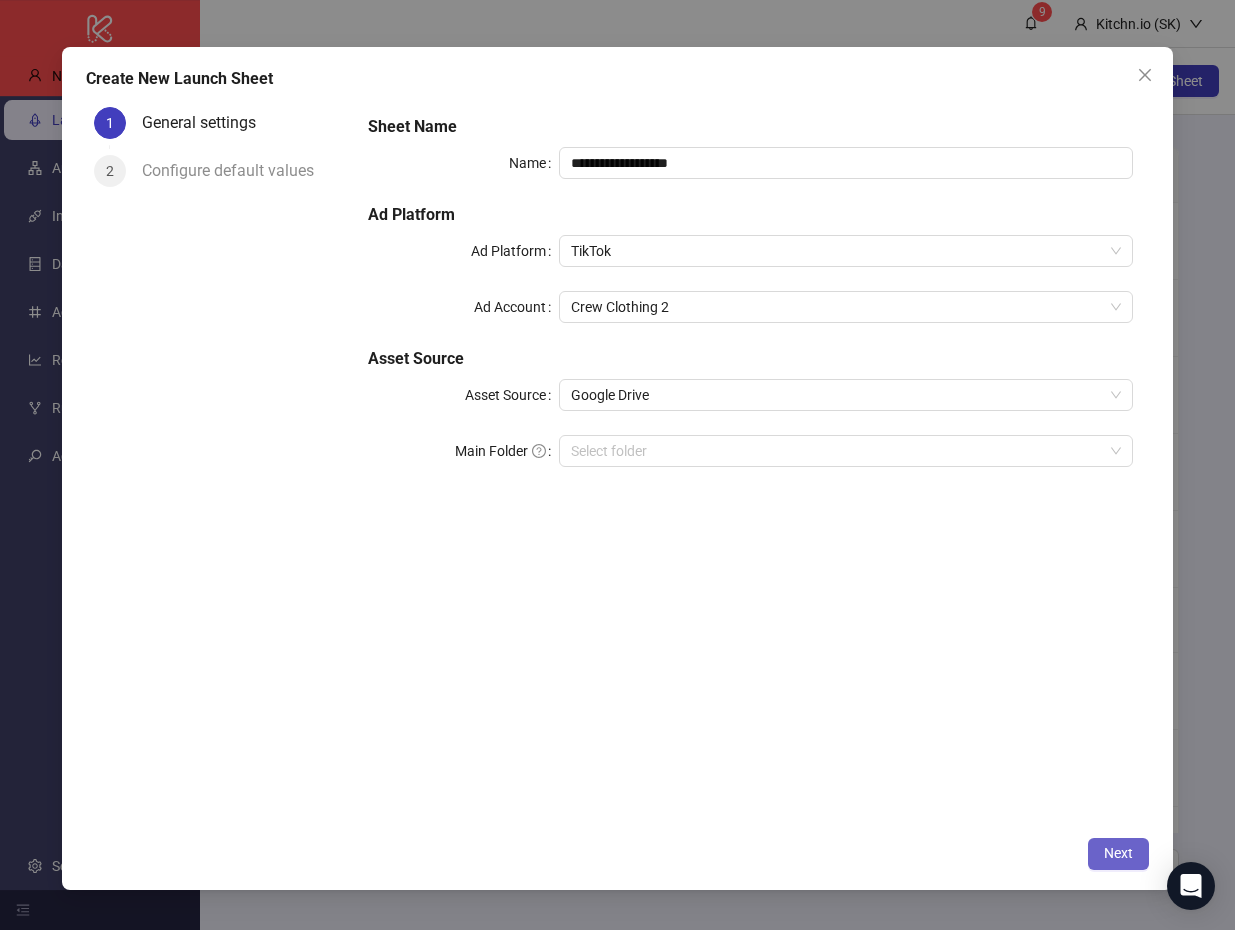 click on "Next" at bounding box center [1118, 853] 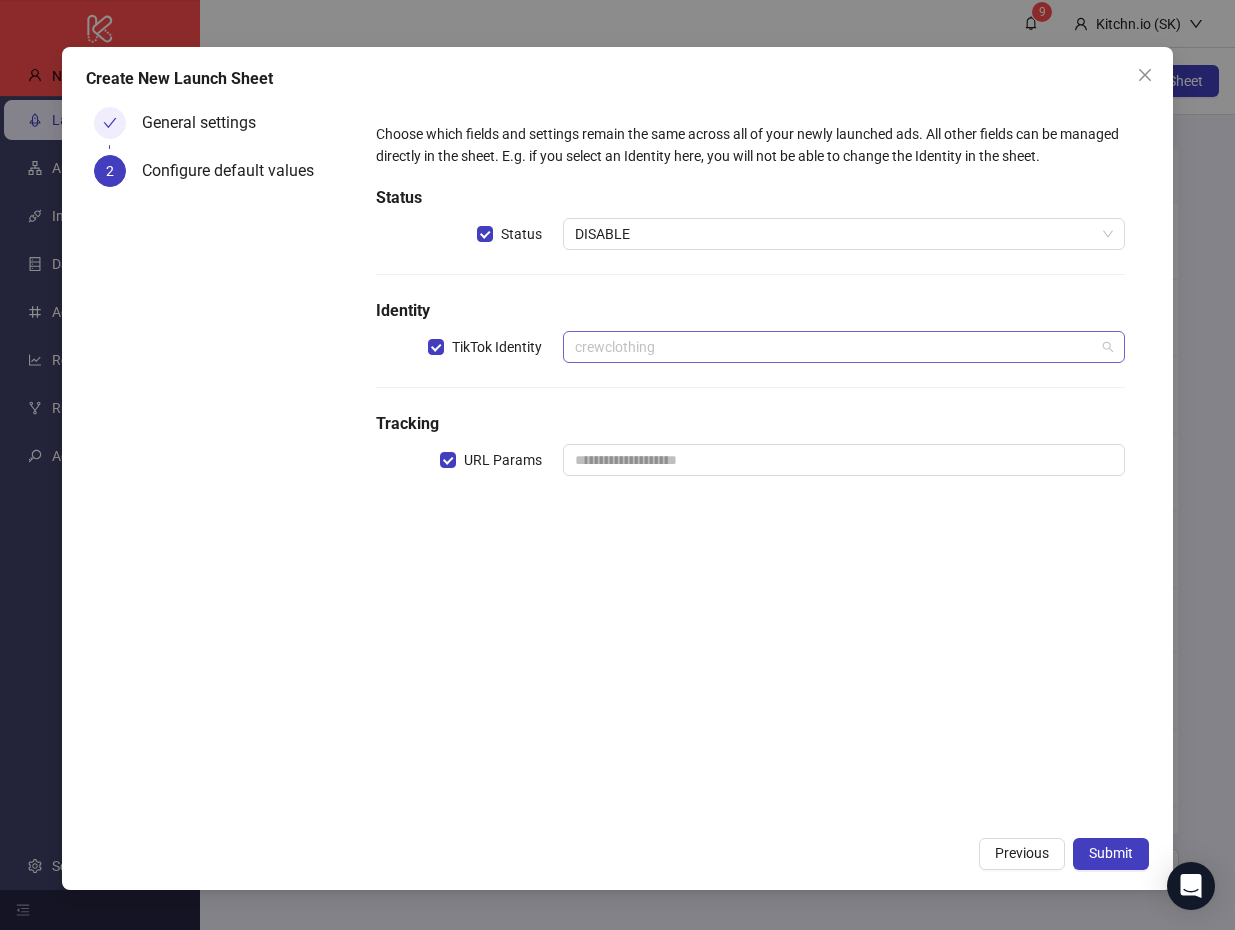 click on "crewclothing" at bounding box center (844, 347) 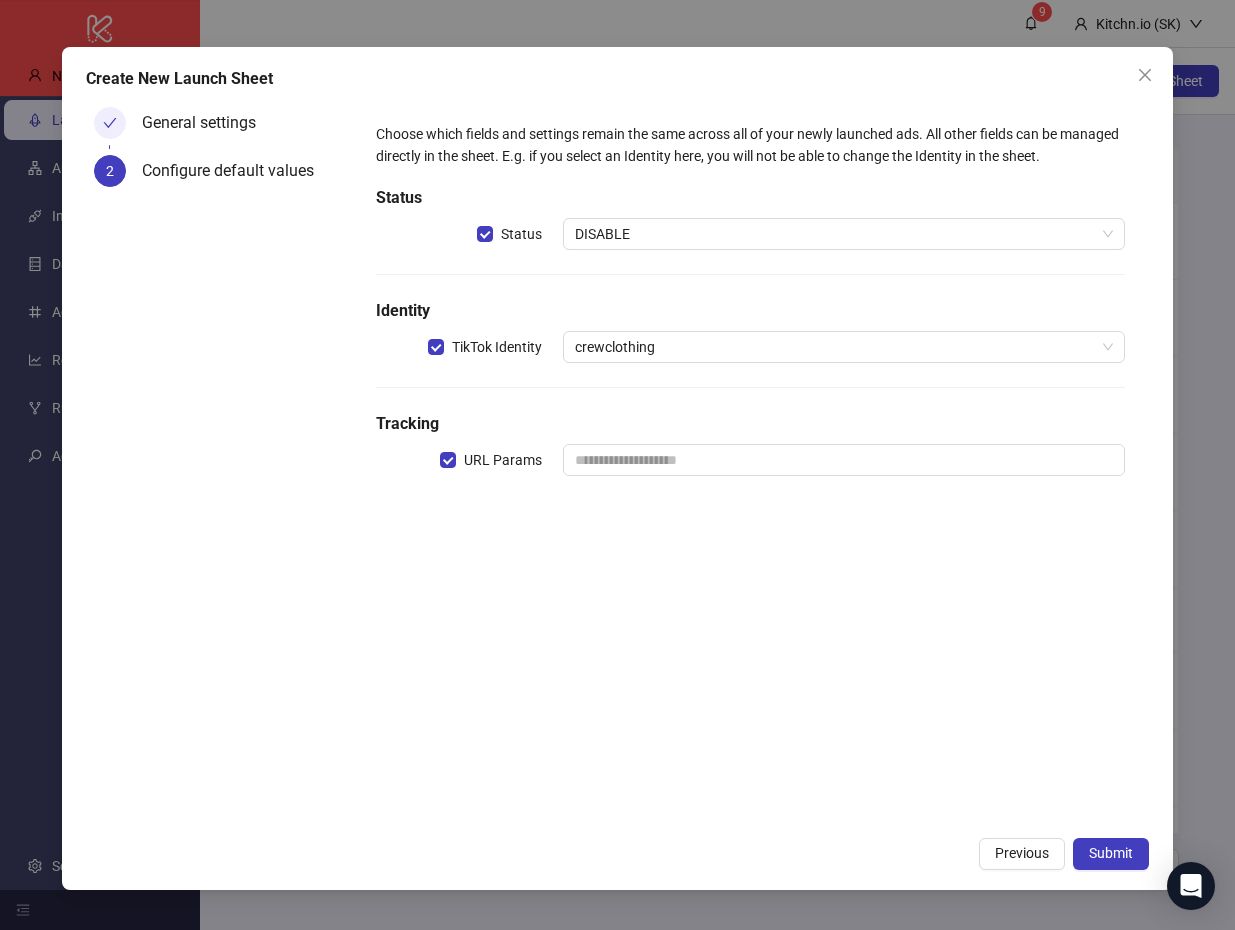 click on "Identity" at bounding box center [751, 311] 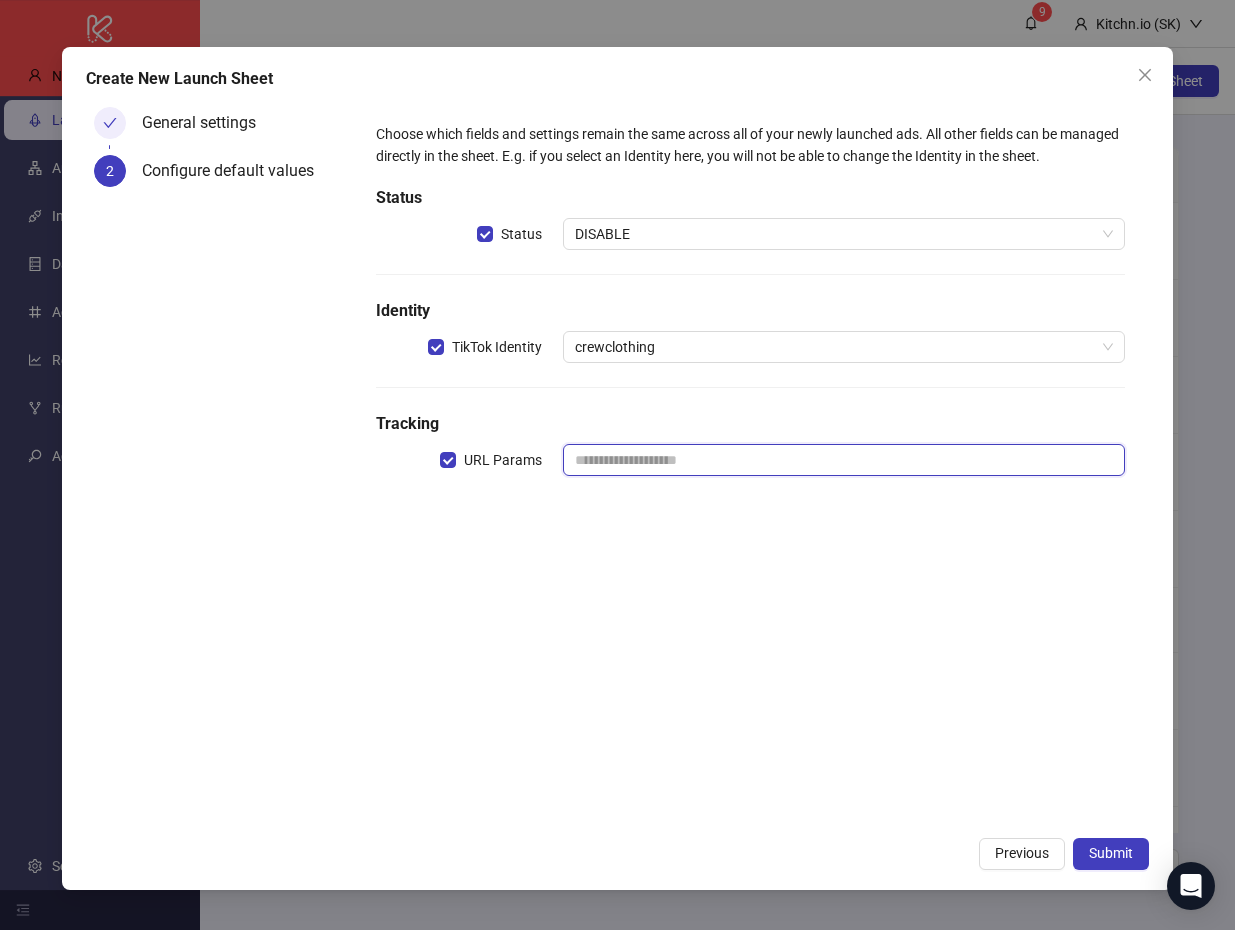 click at bounding box center (844, 460) 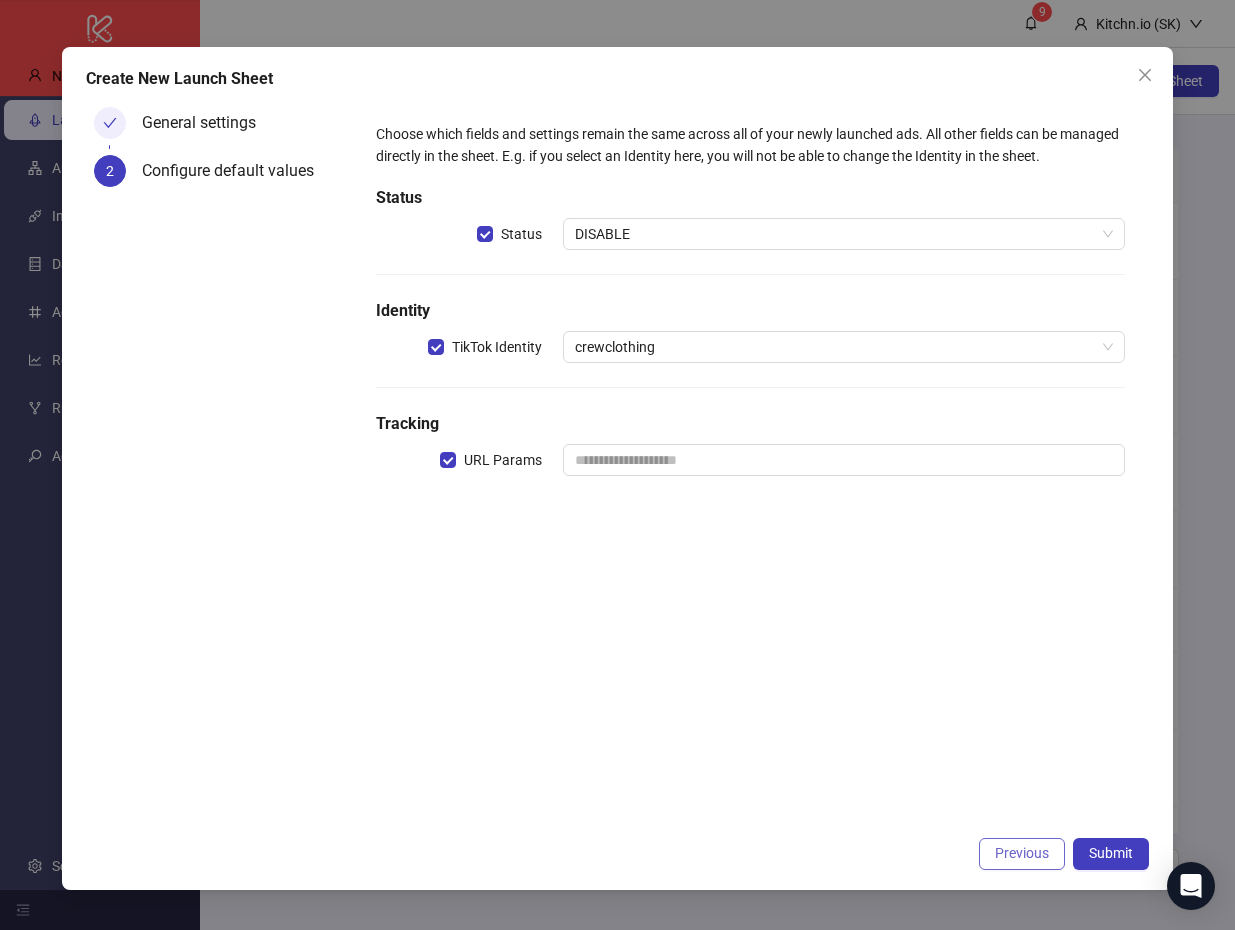 click on "Previous" at bounding box center (1022, 853) 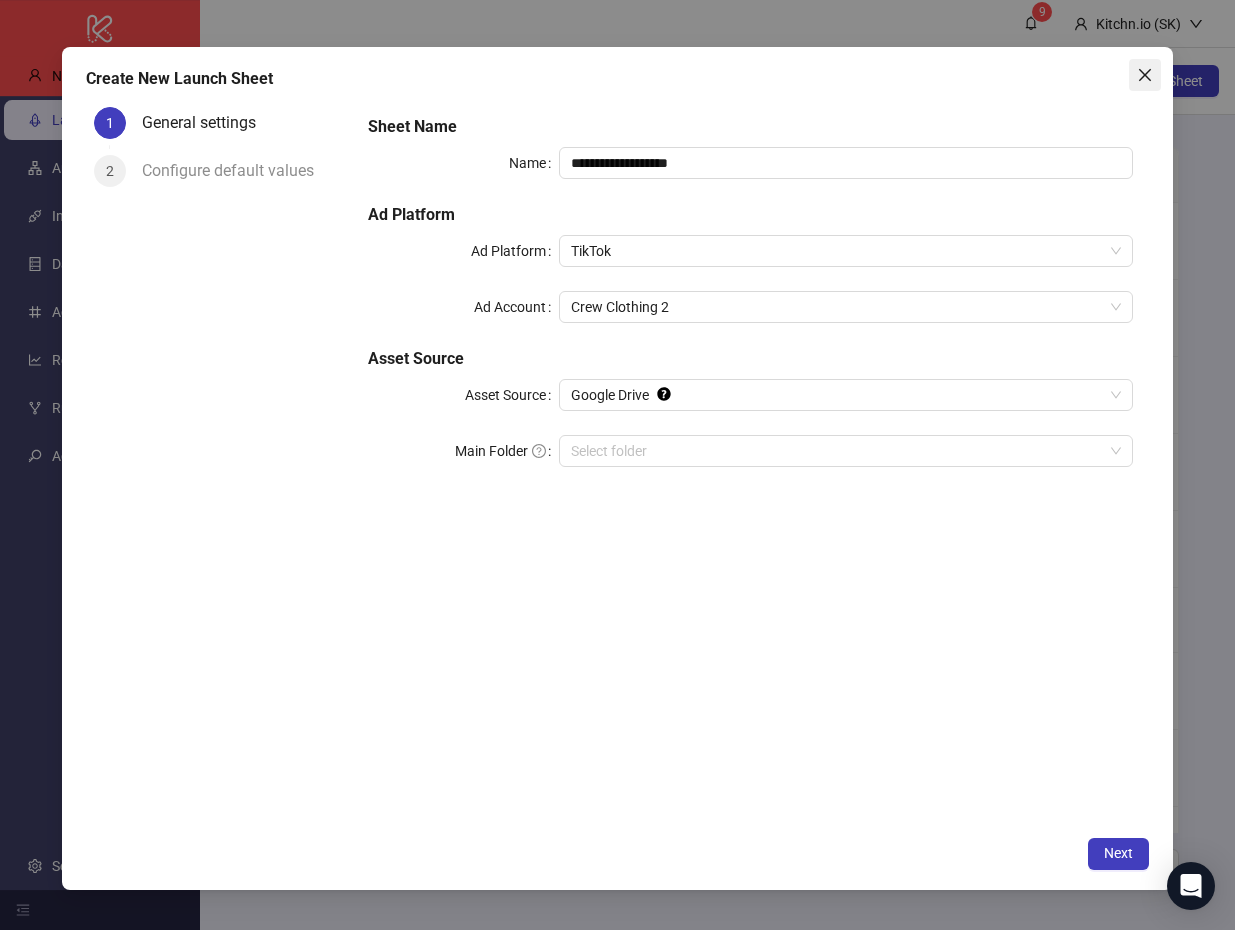 click at bounding box center [1145, 75] 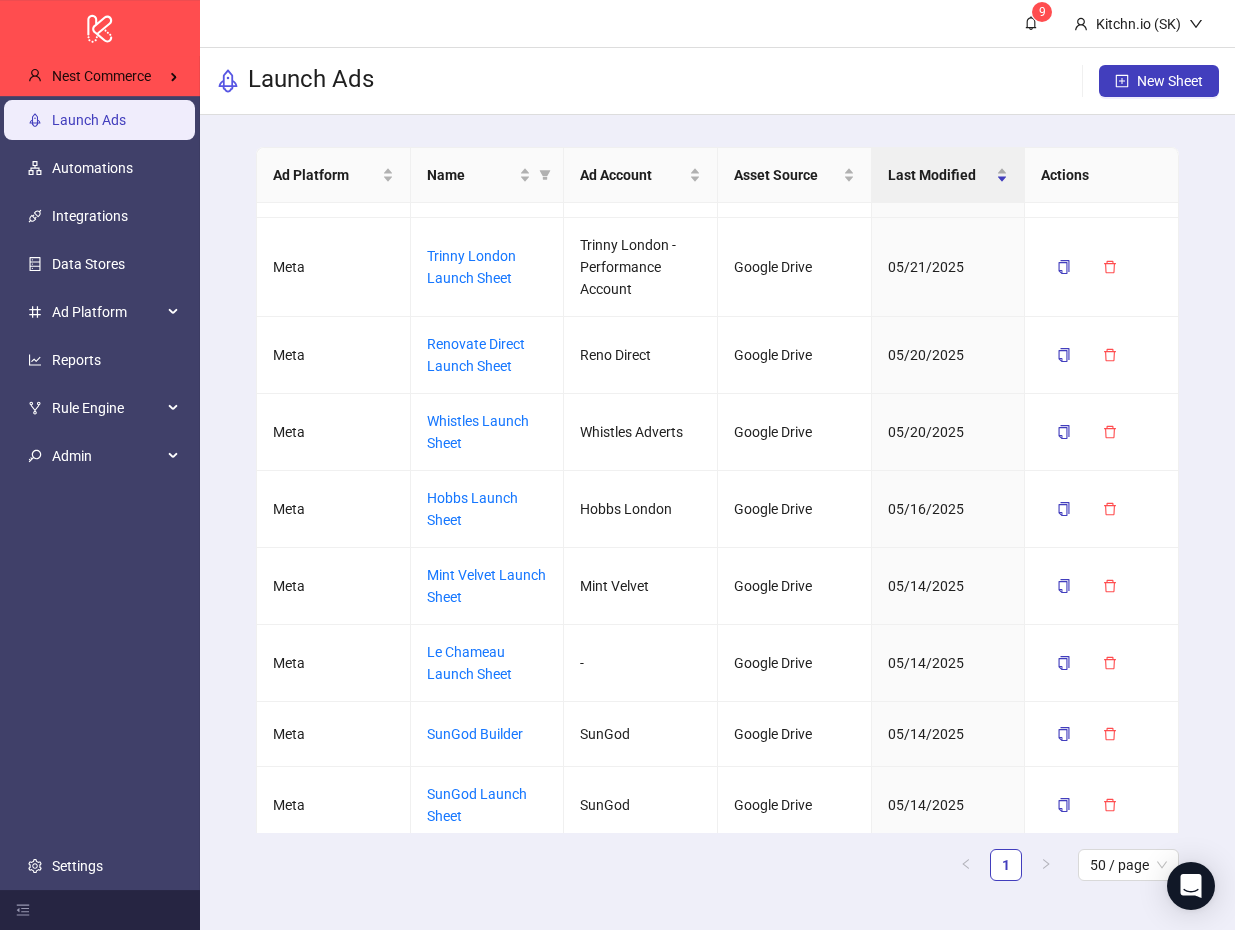scroll, scrollTop: 0, scrollLeft: 0, axis: both 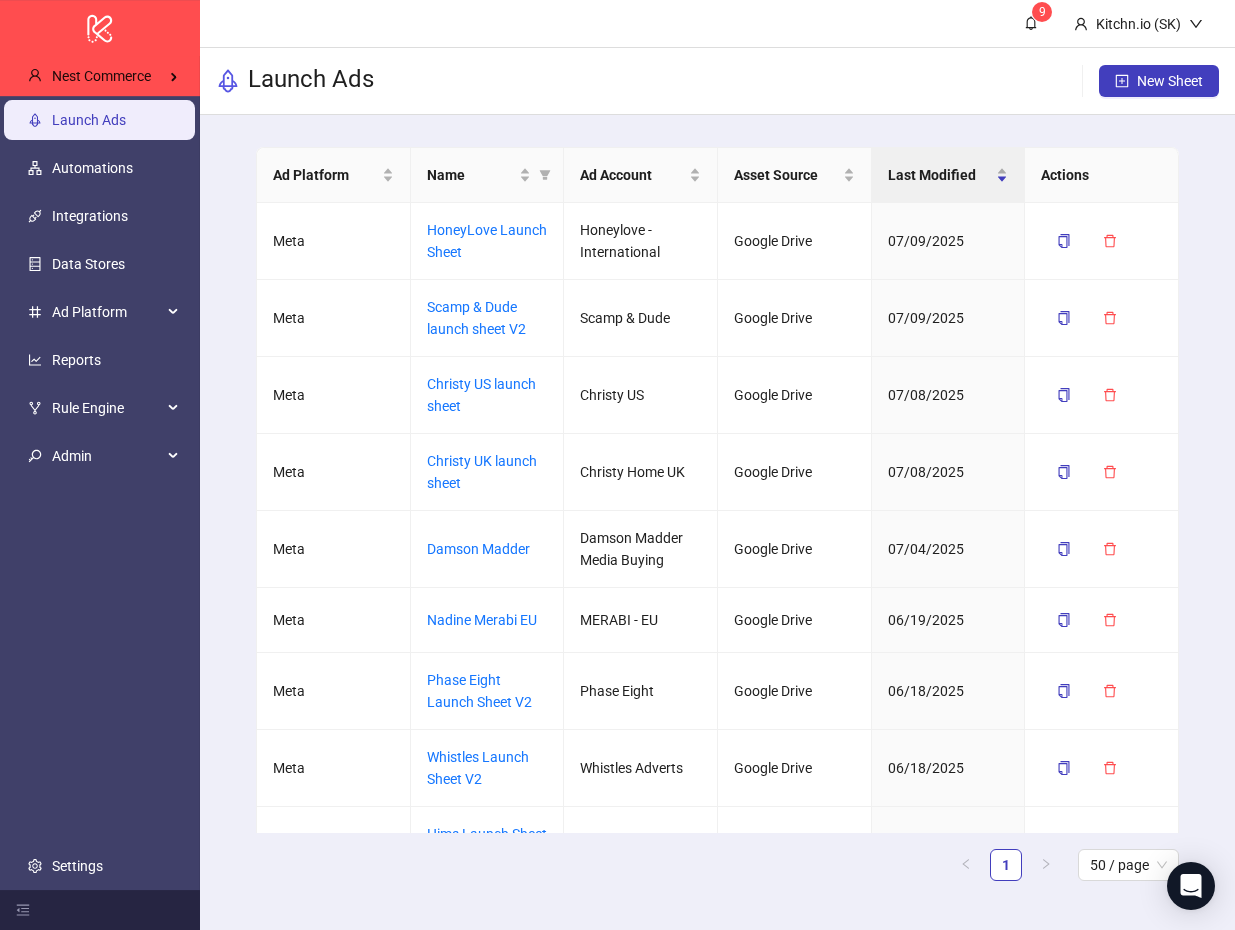 type 